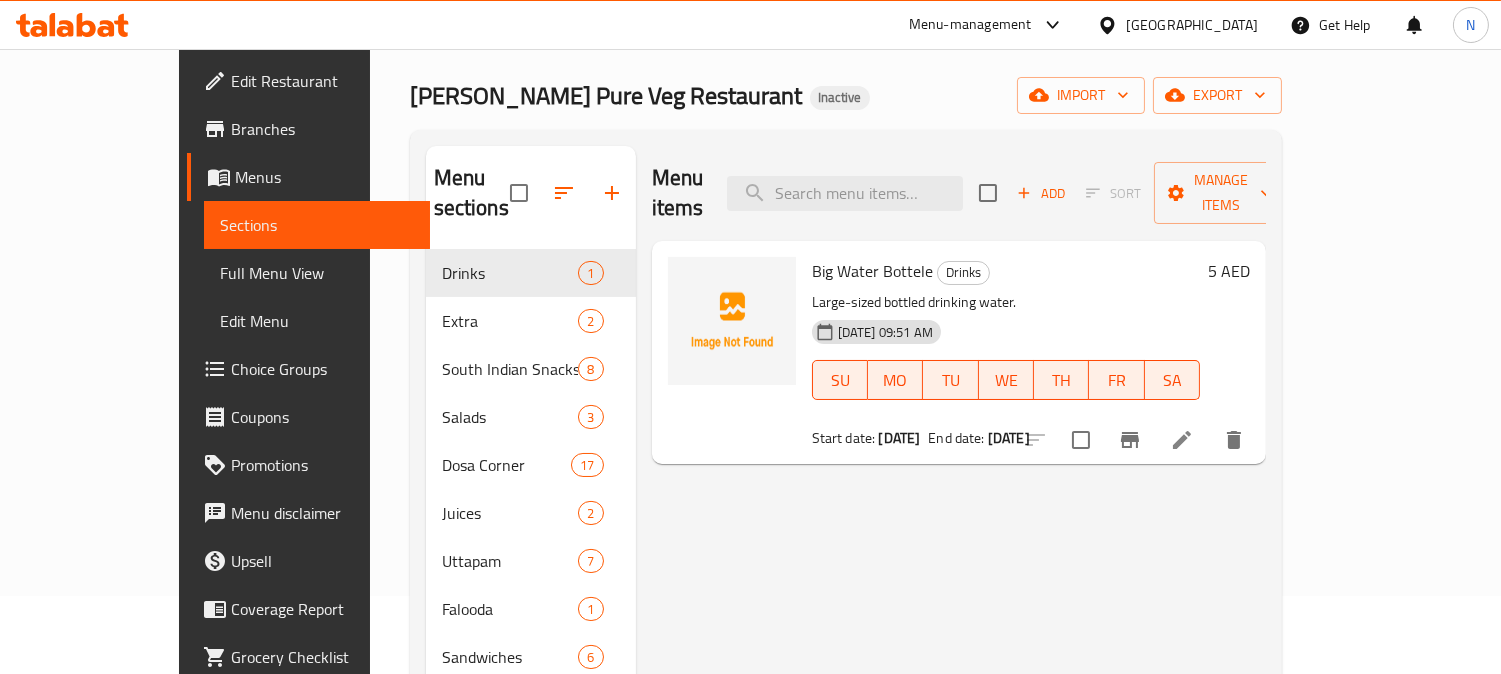 scroll, scrollTop: 0, scrollLeft: 0, axis: both 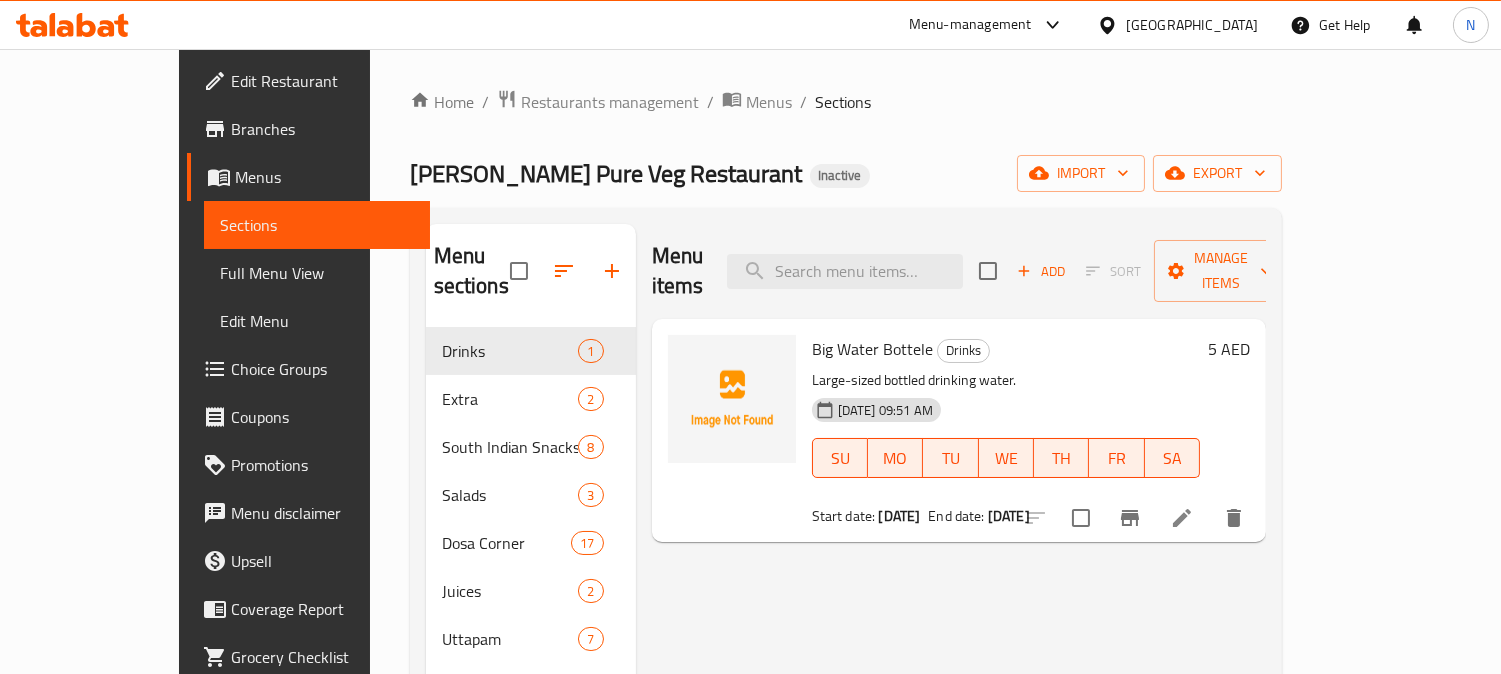 click on "Prabhu's Pure Veg Restaurant Inactive import export" at bounding box center (846, 173) 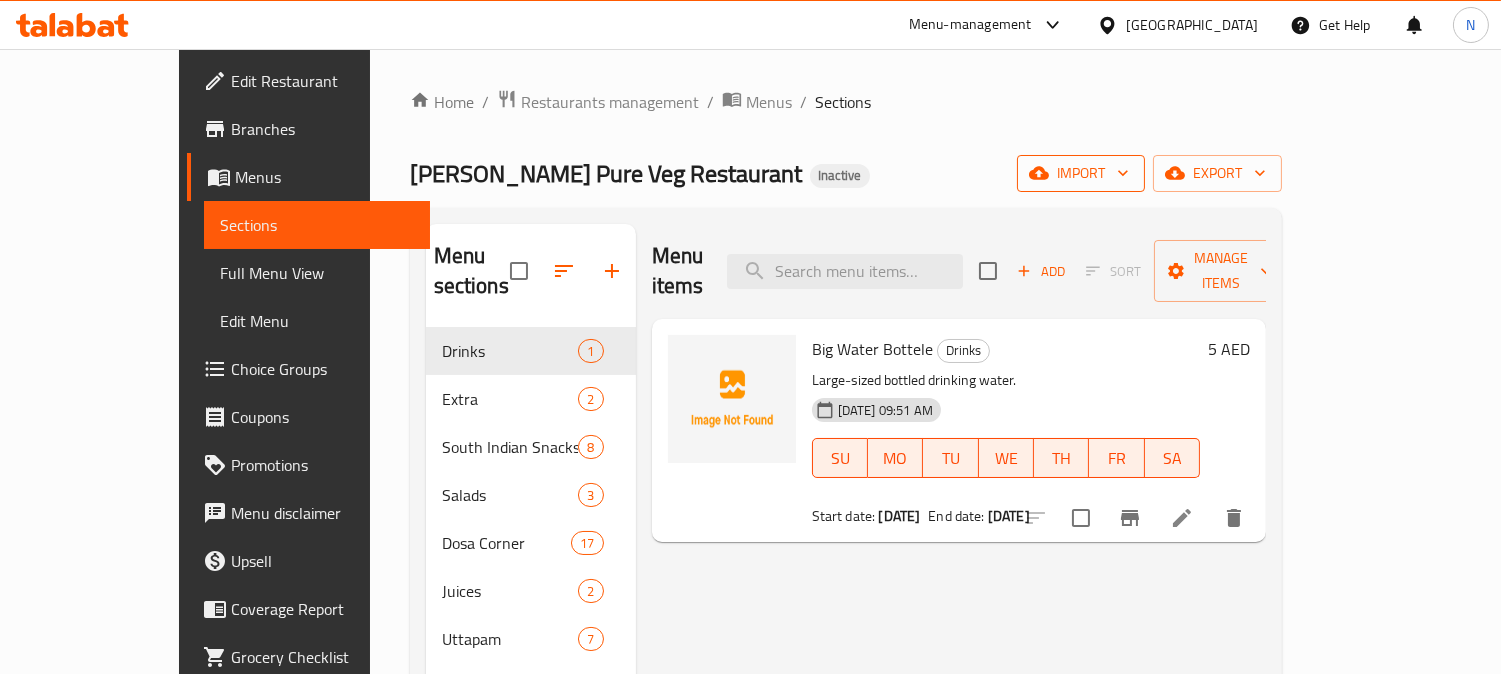 click on "import" at bounding box center (1081, 173) 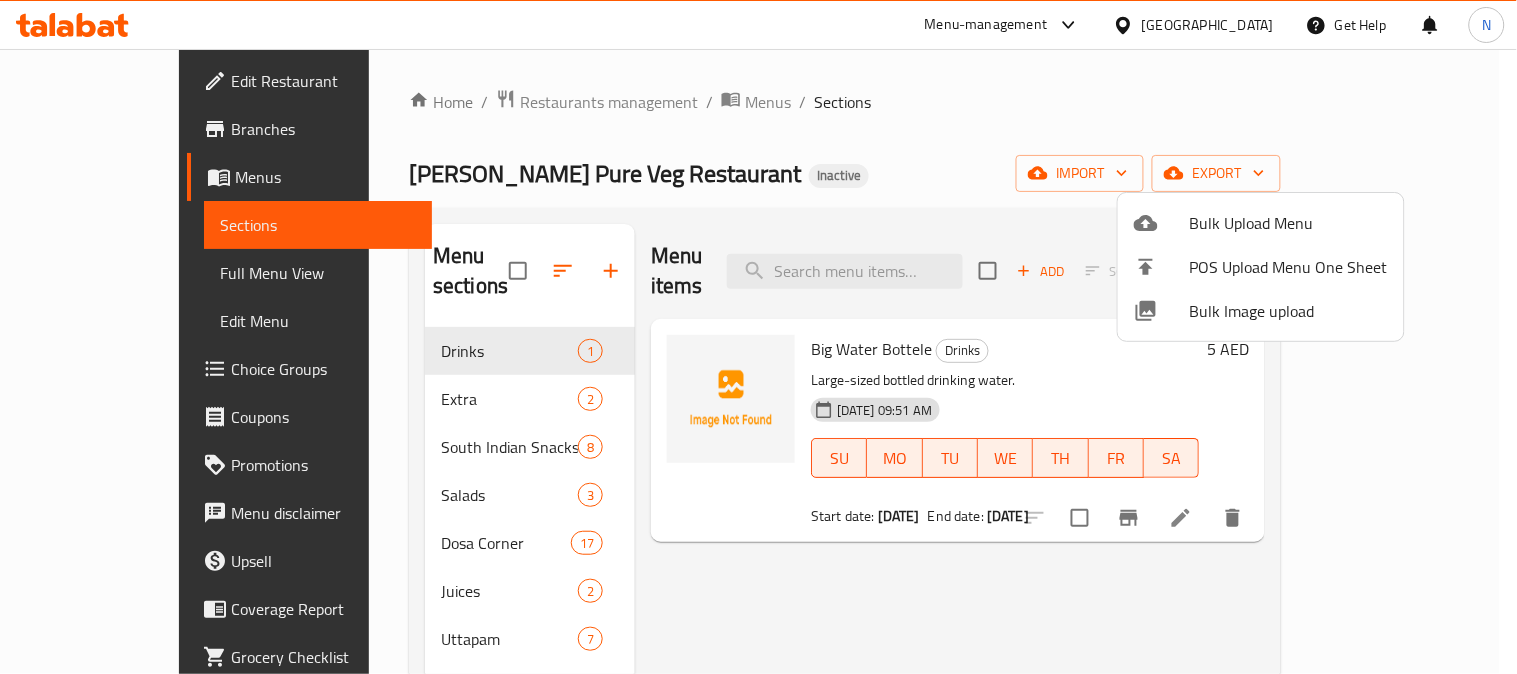 click on "Bulk Upload Menu" at bounding box center (1289, 223) 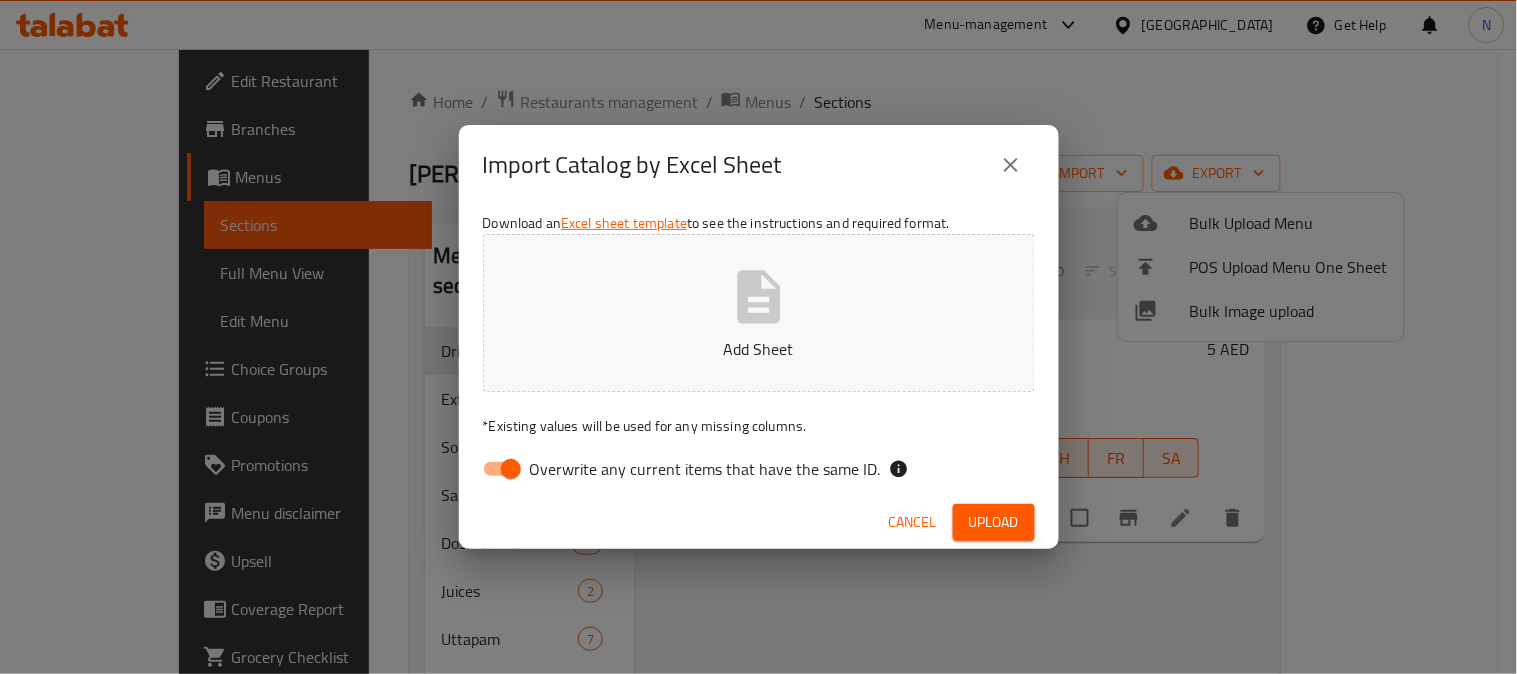 click on "Overwrite any current items that have the same ID." at bounding box center (511, 469) 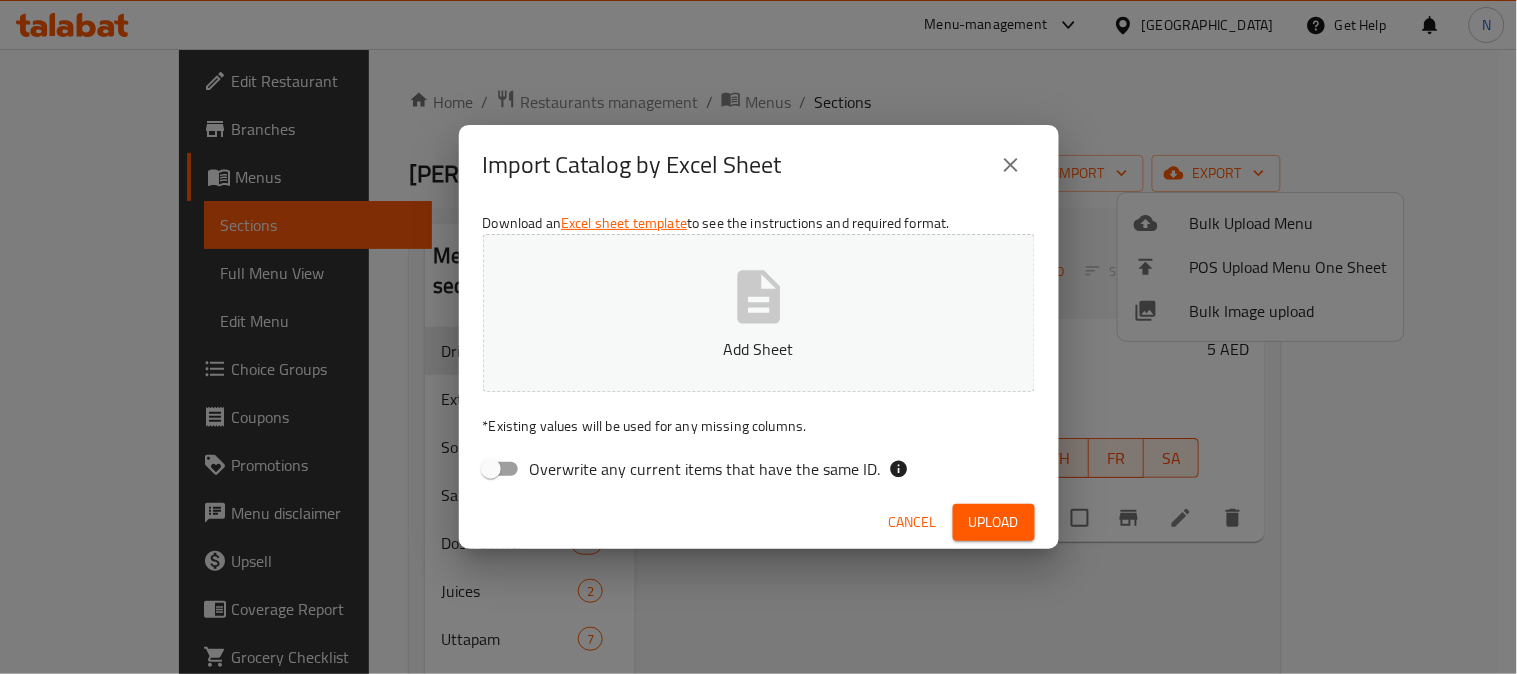 click 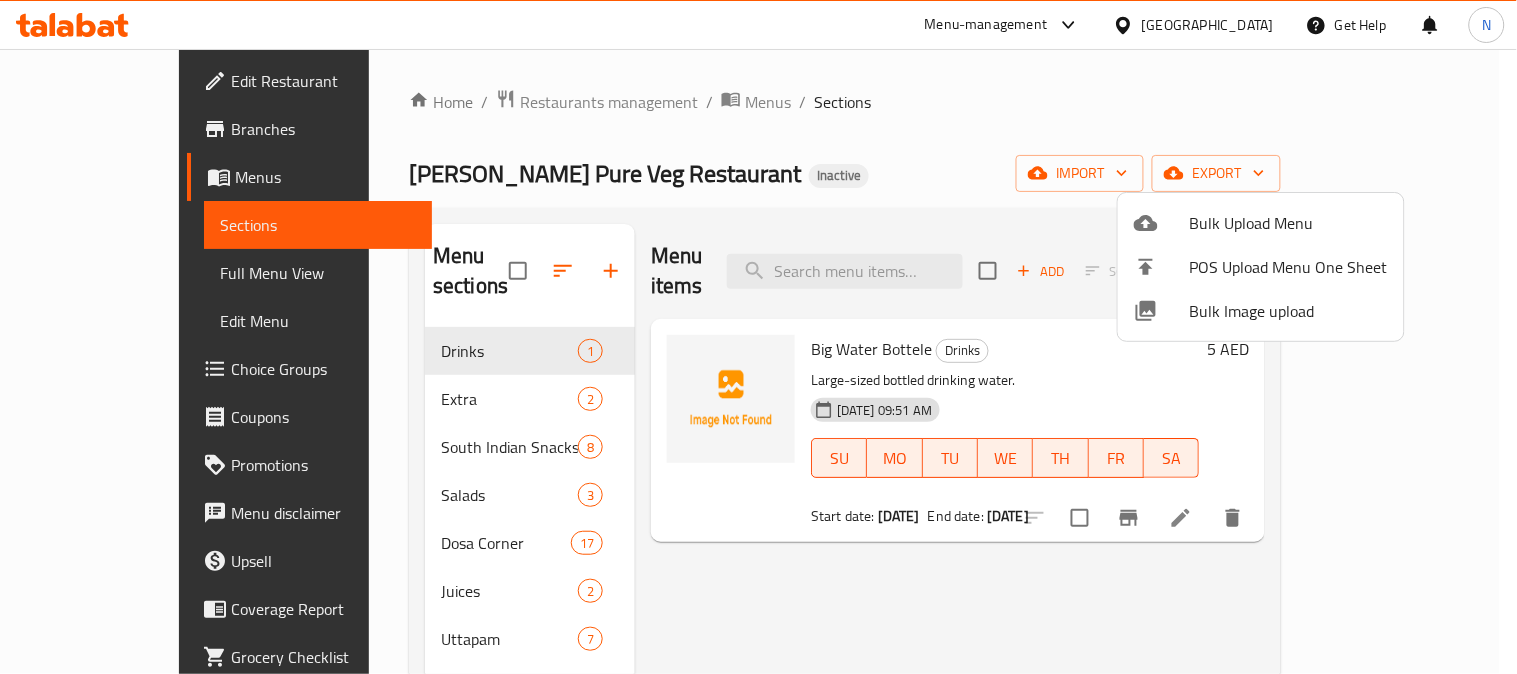 click at bounding box center [758, 337] 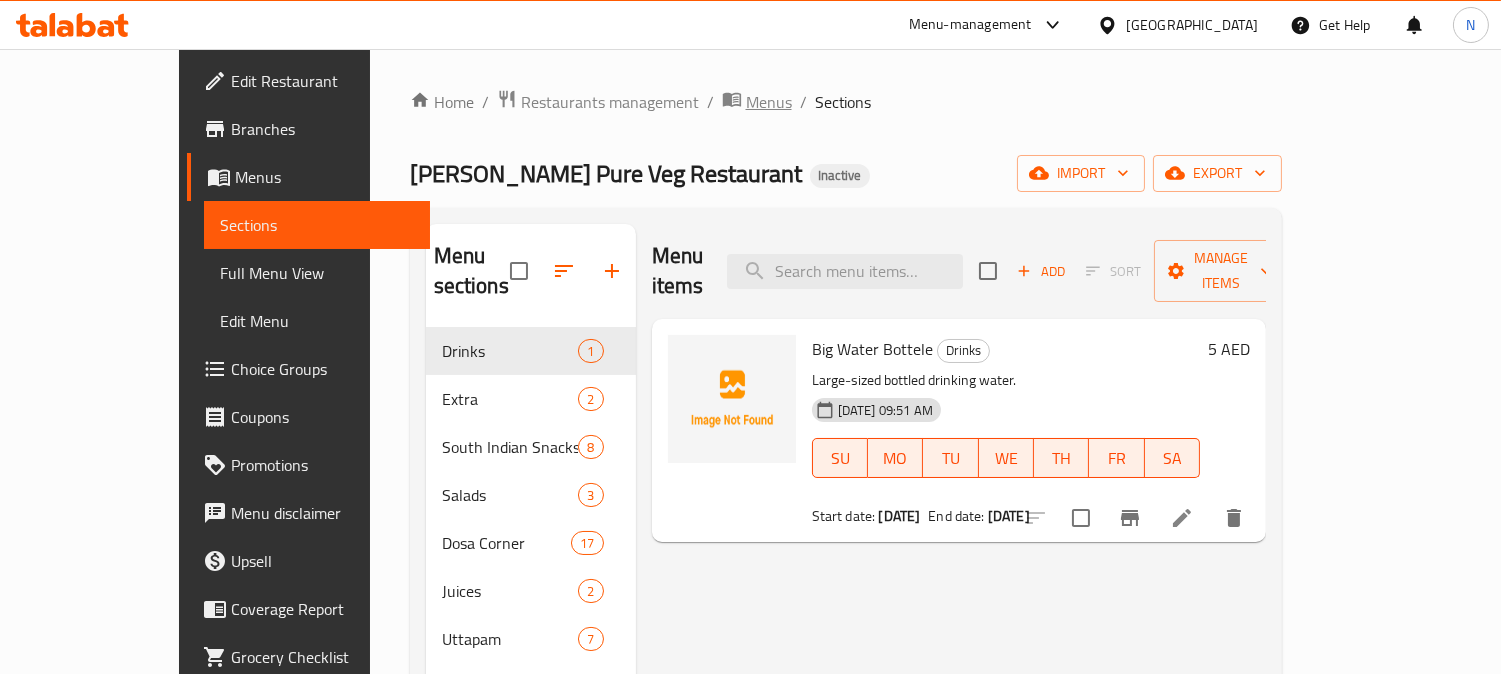 click on "Menus" at bounding box center (769, 102) 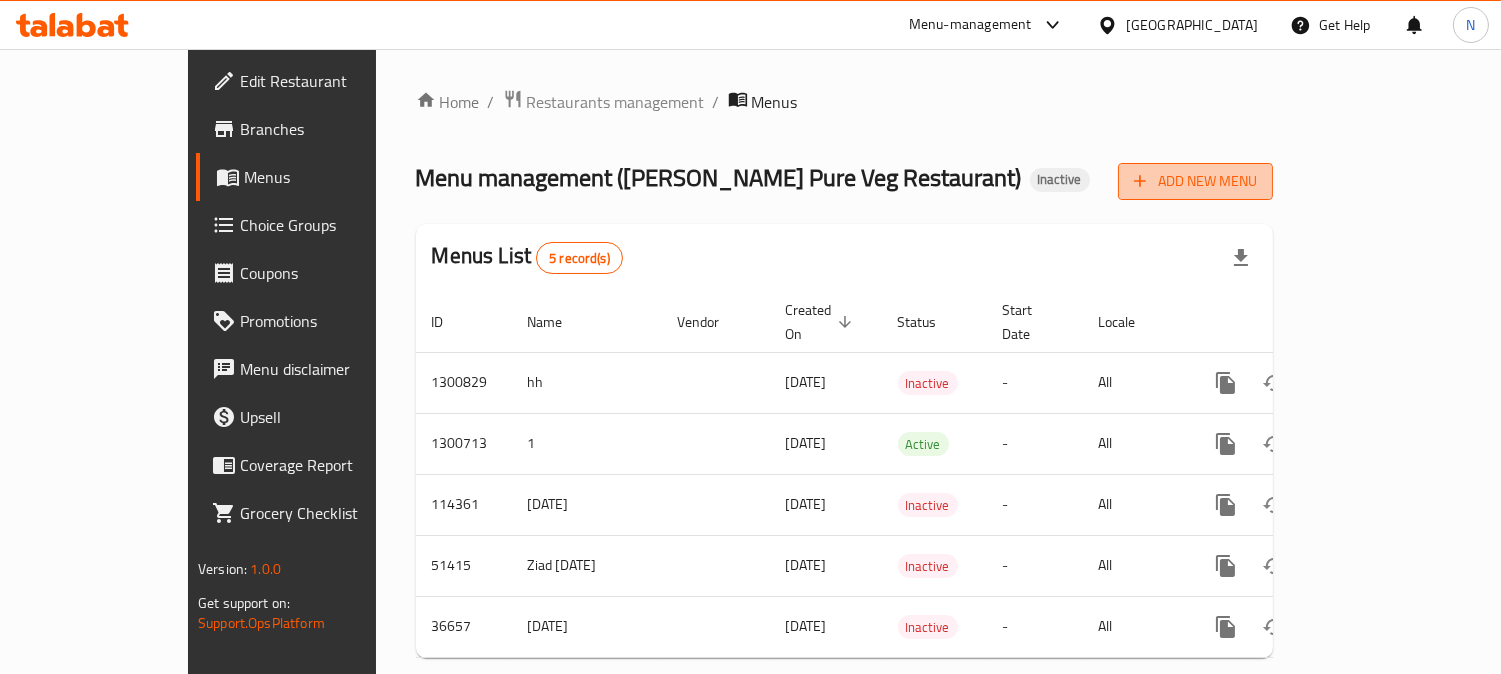 click on "Add New Menu" at bounding box center [1195, 181] 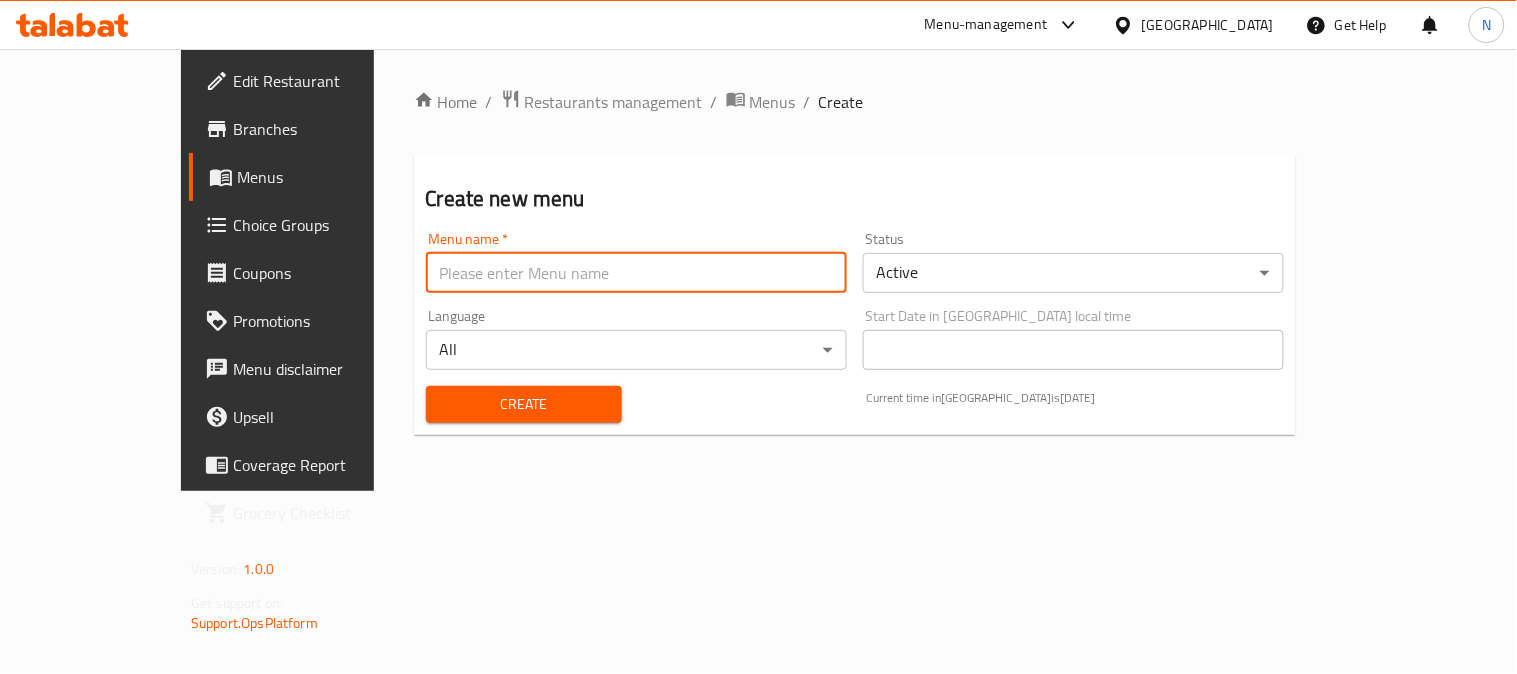 click at bounding box center [636, 273] 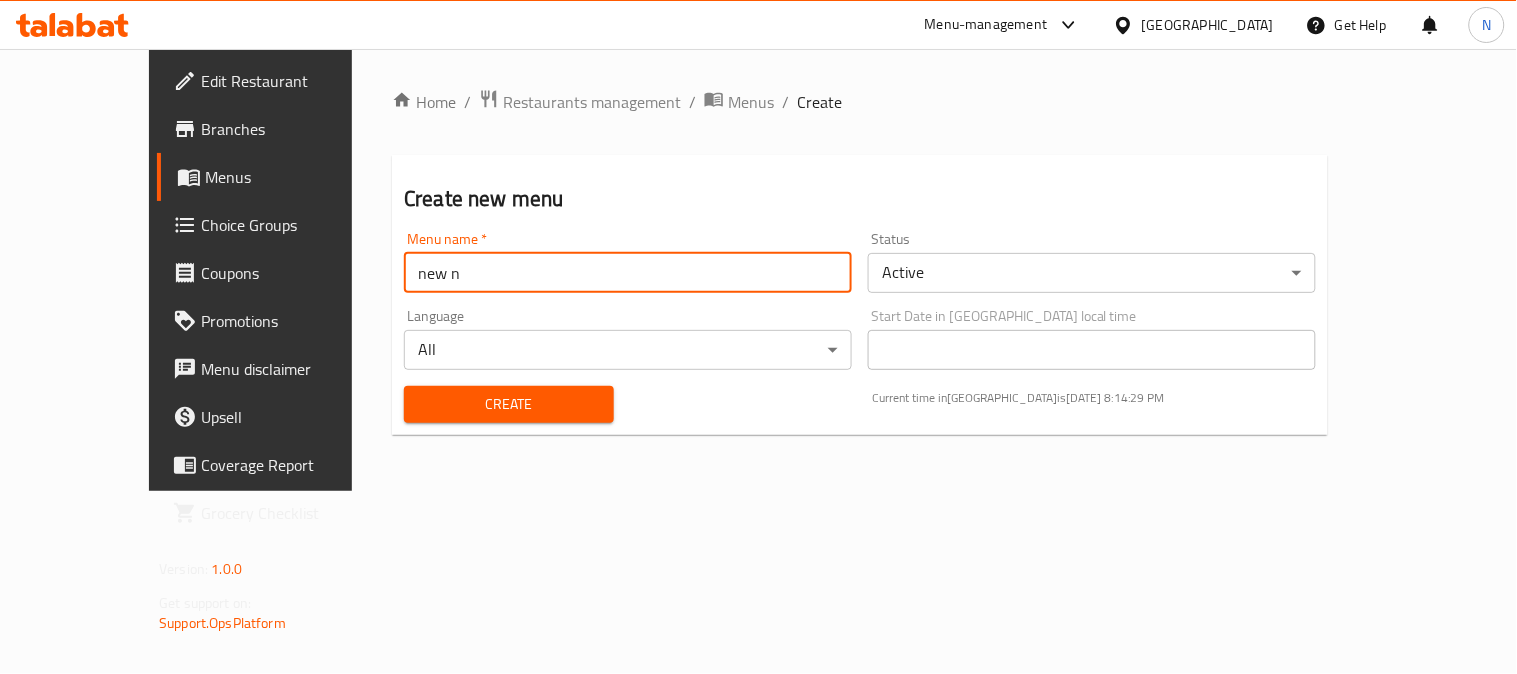 type on "new n" 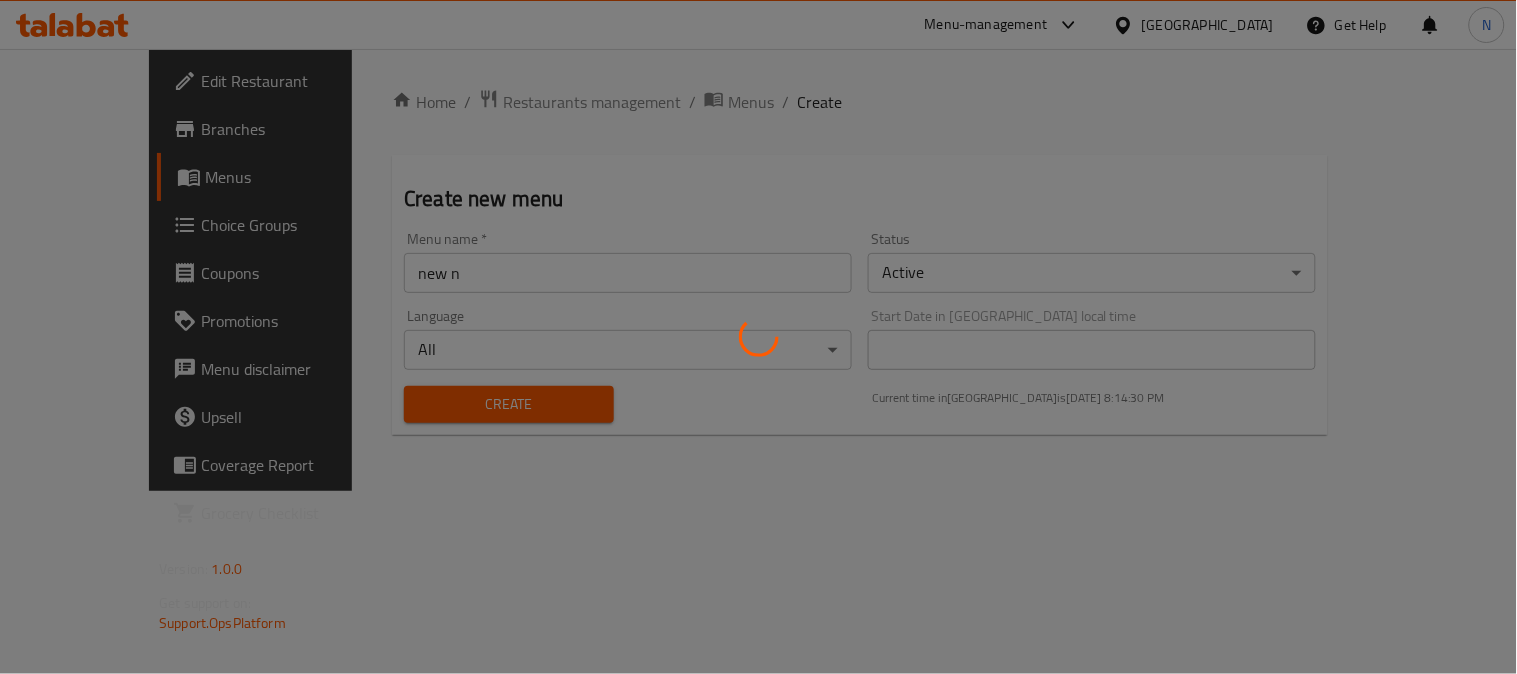 type 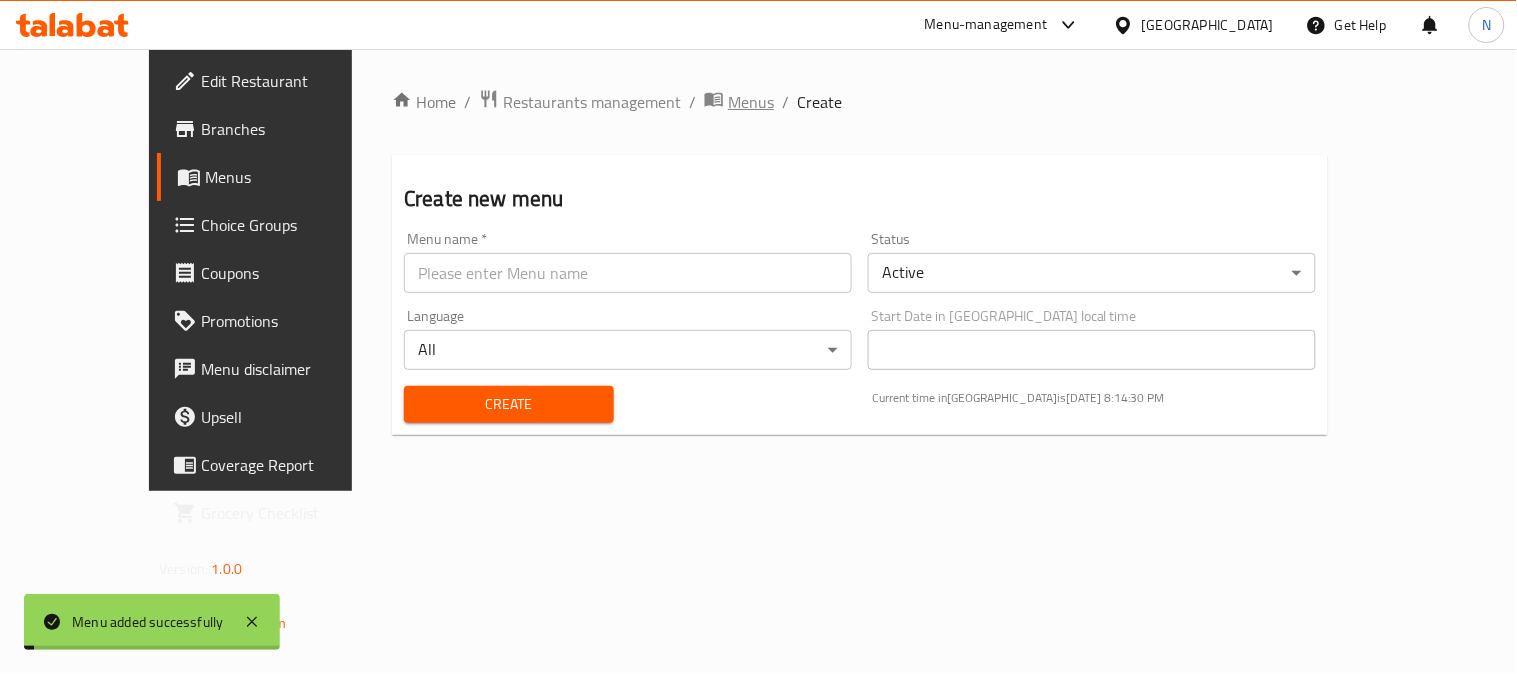 click on "Menus" at bounding box center (751, 102) 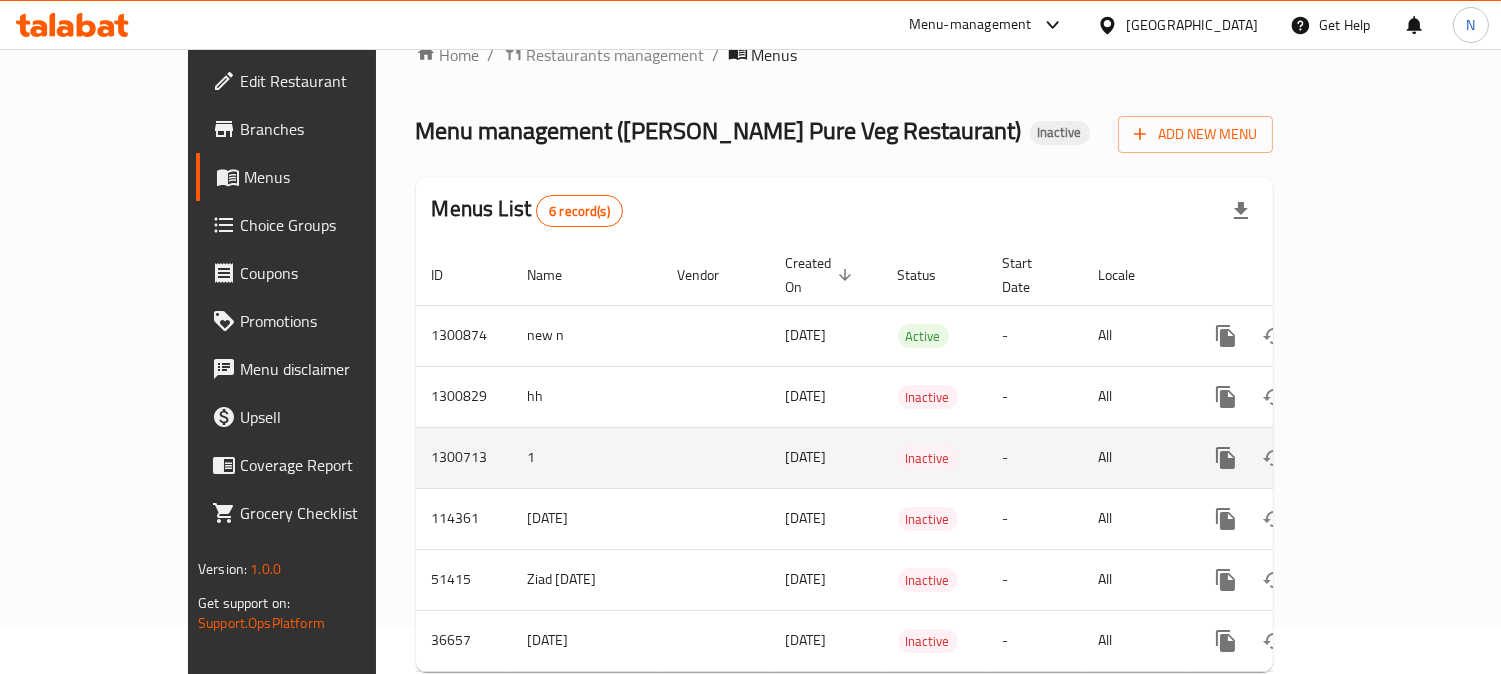 scroll, scrollTop: 78, scrollLeft: 0, axis: vertical 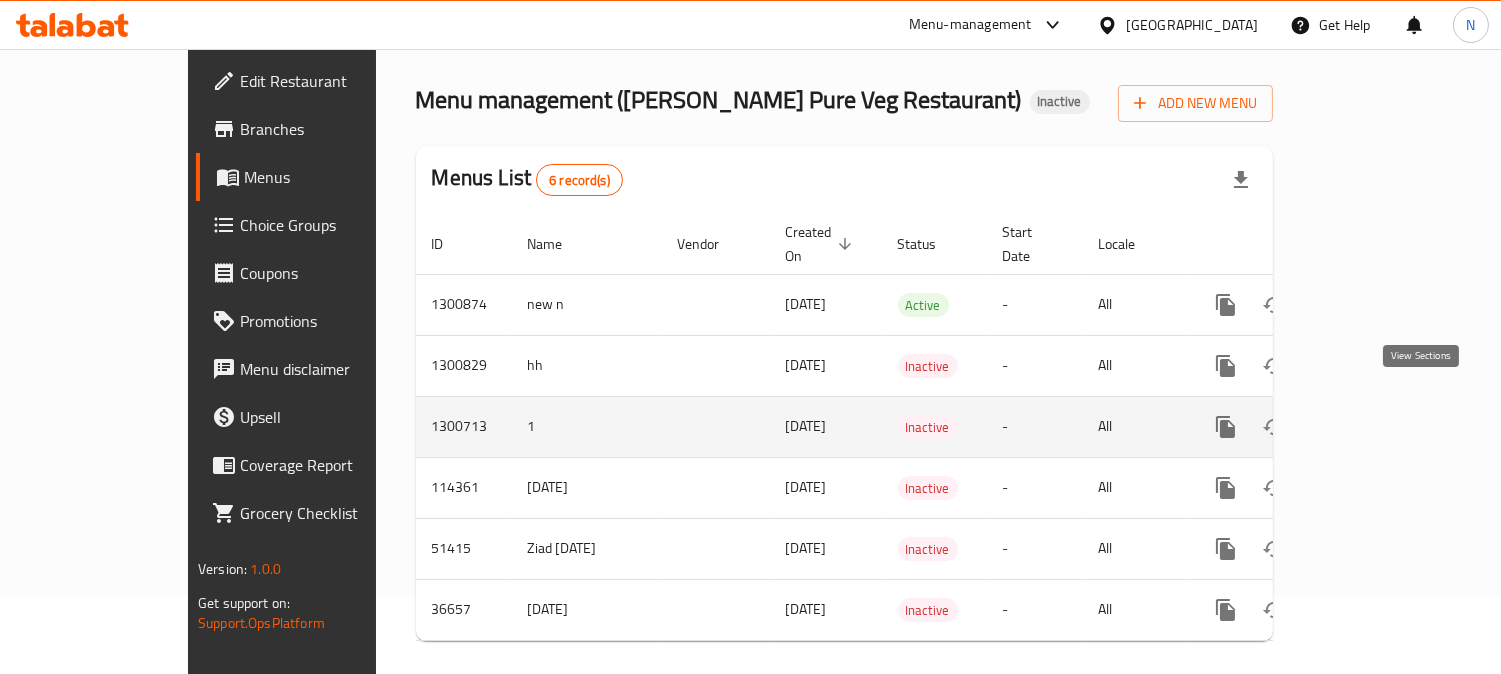 click 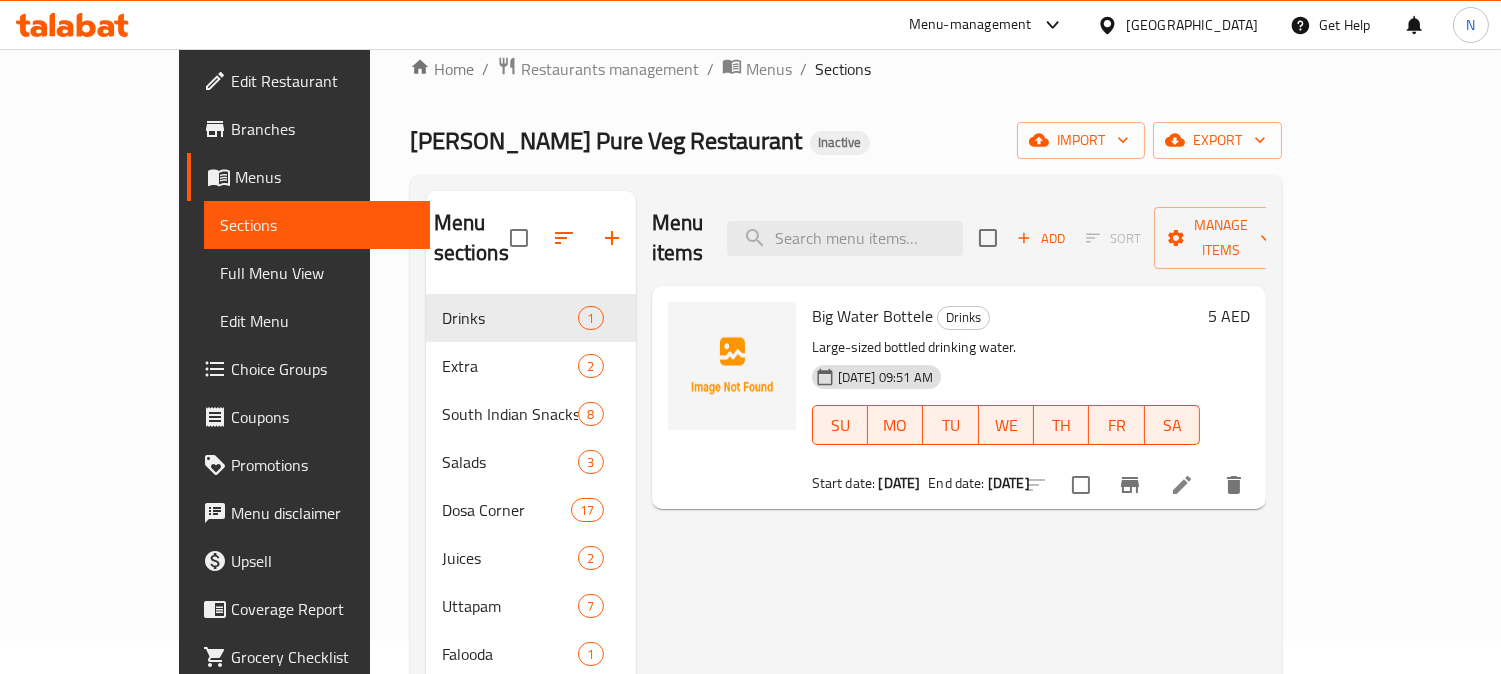 scroll, scrollTop: 0, scrollLeft: 0, axis: both 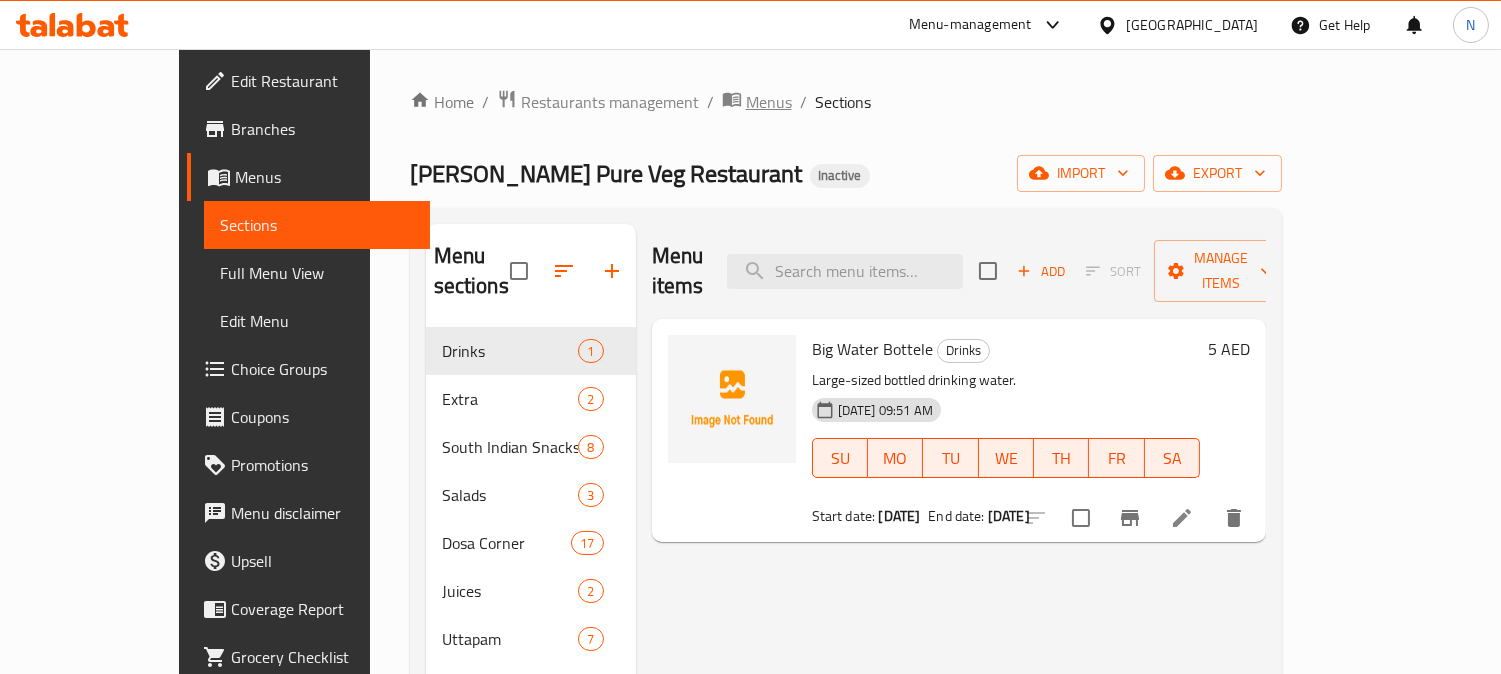 click on "Menus" at bounding box center (769, 102) 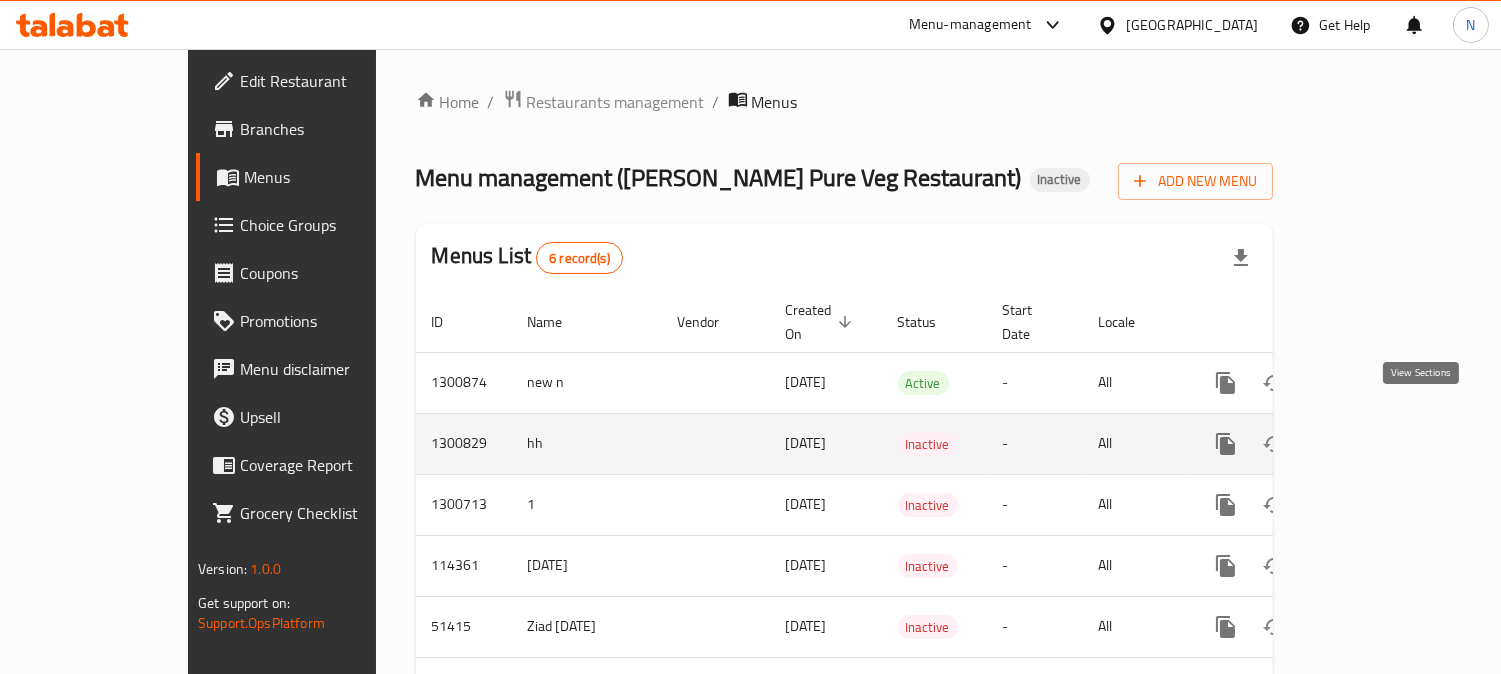click 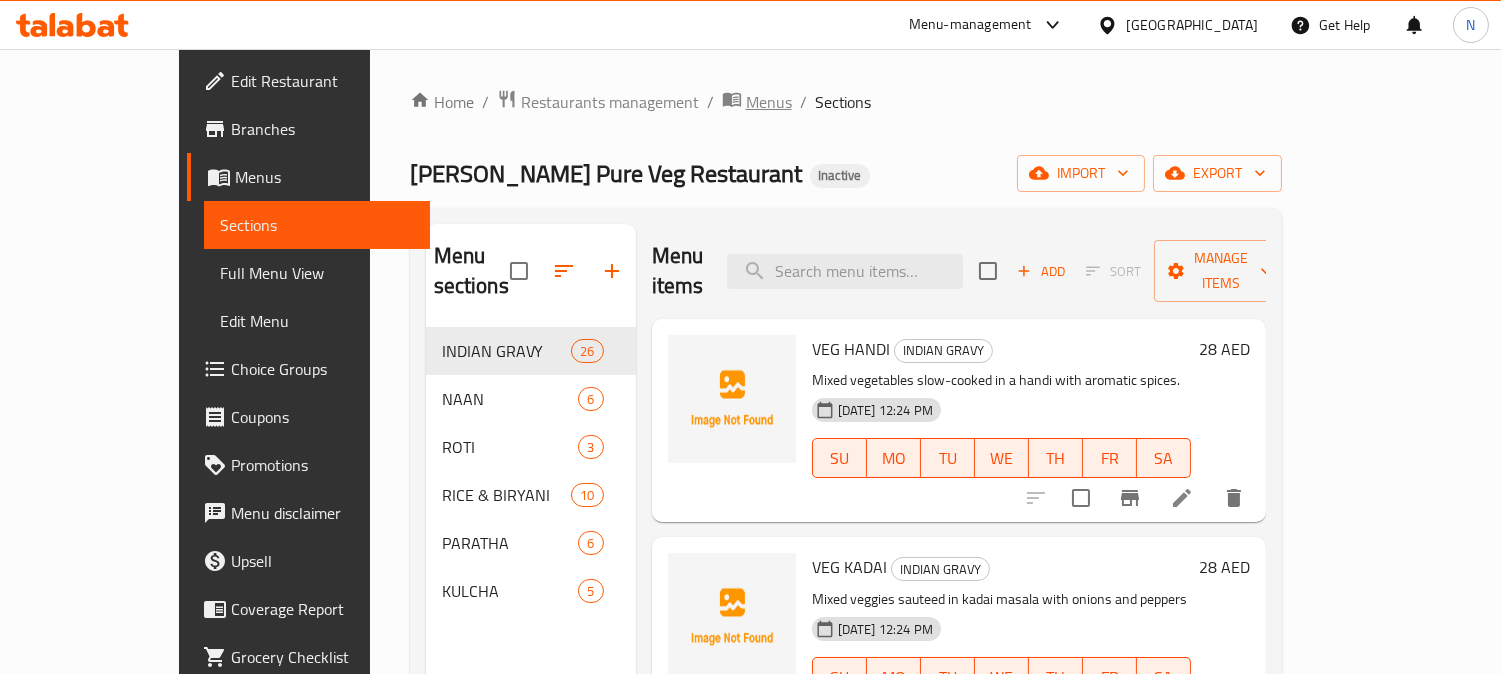 click on "Menus" at bounding box center (769, 102) 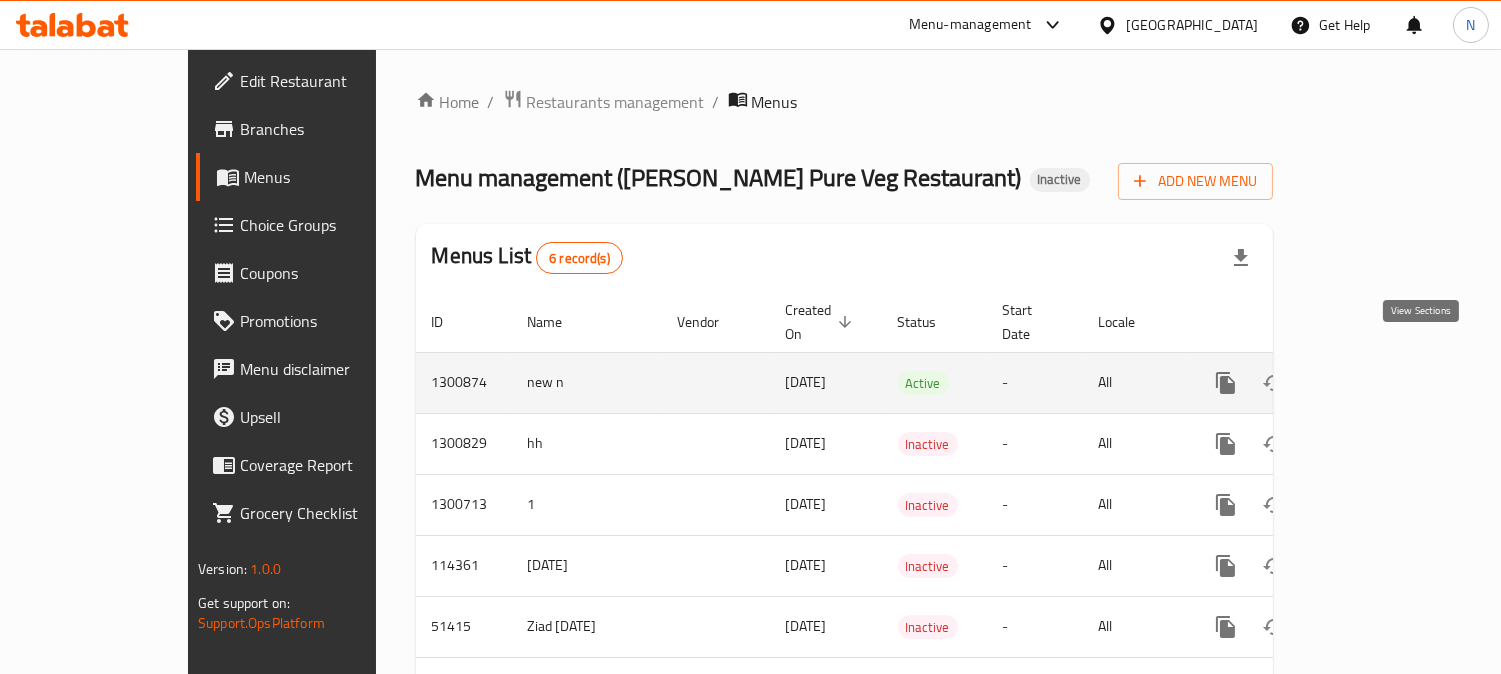 click 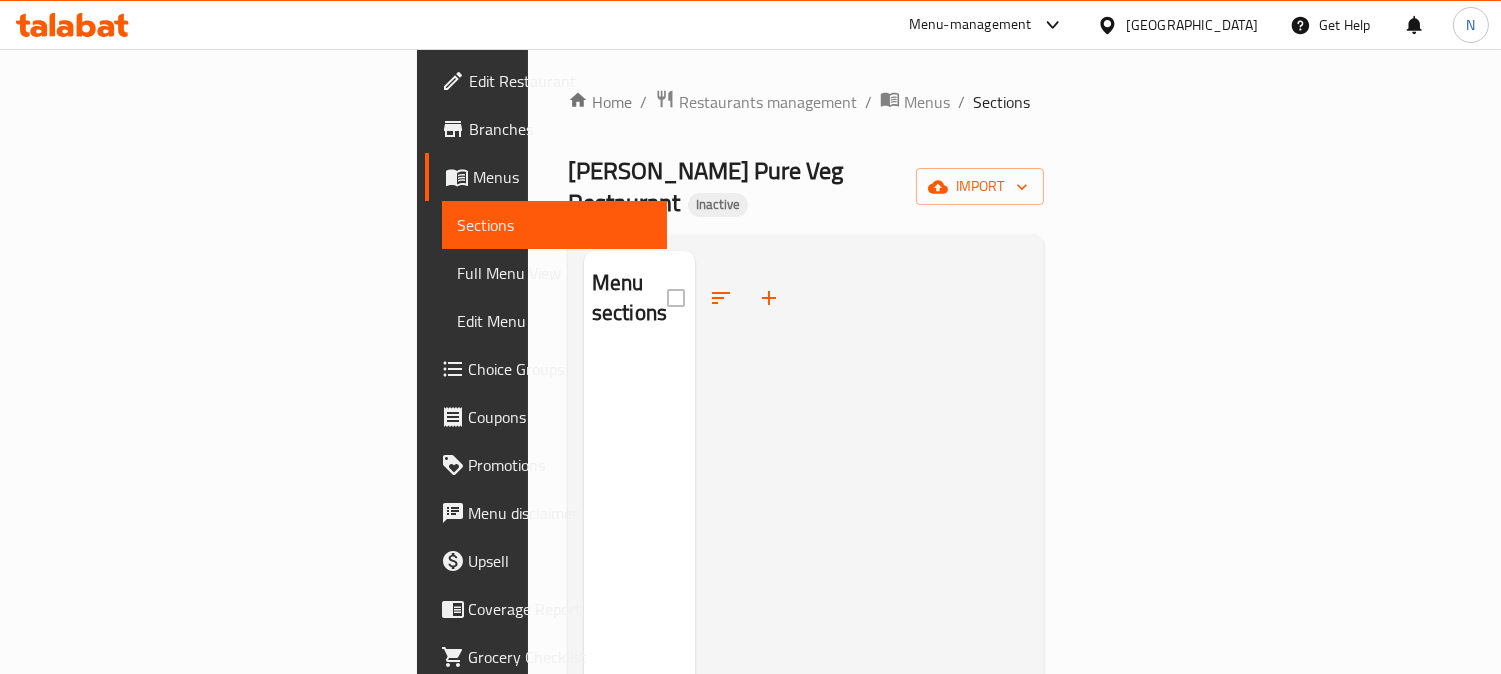 click on "Home / Restaurants management / Menus / Sections Prabhu's Pure Veg Restaurant Inactive import Menu sections" at bounding box center (806, 515) 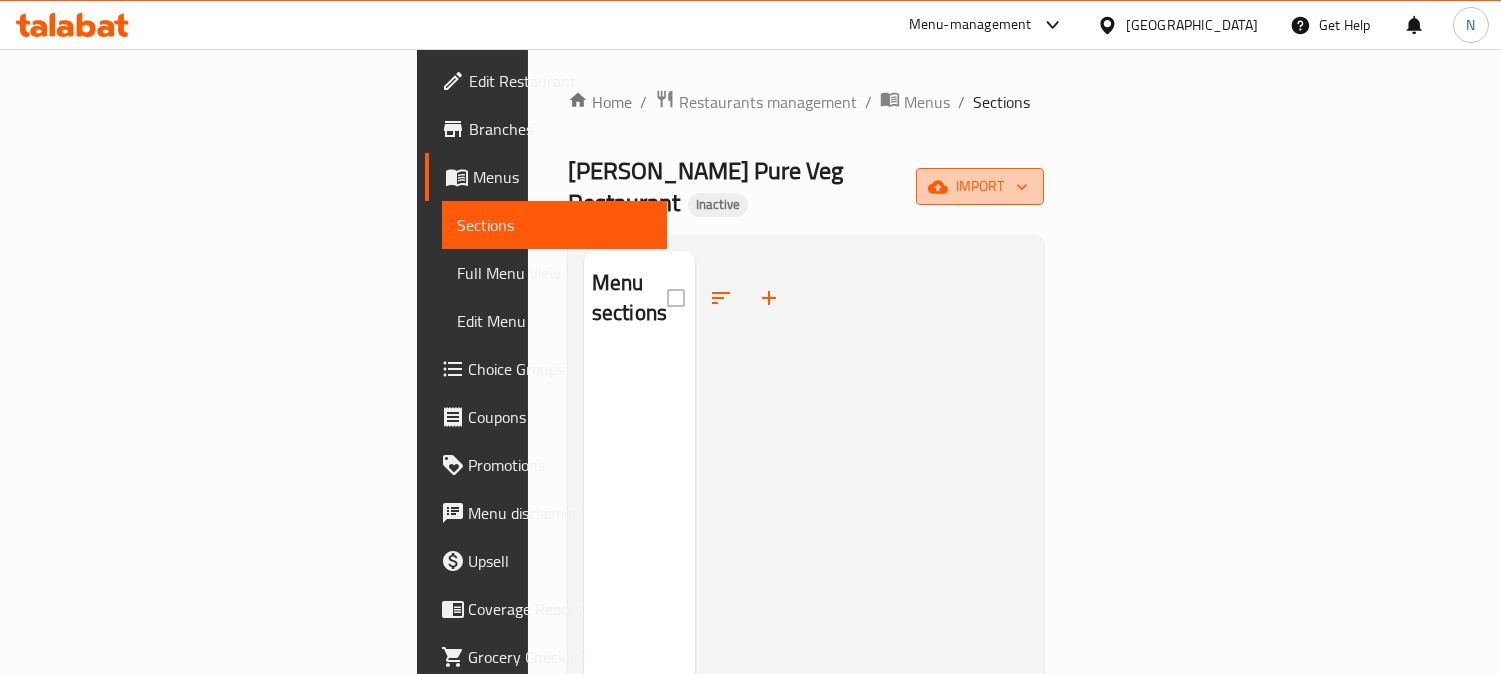 click on "import" at bounding box center (980, 186) 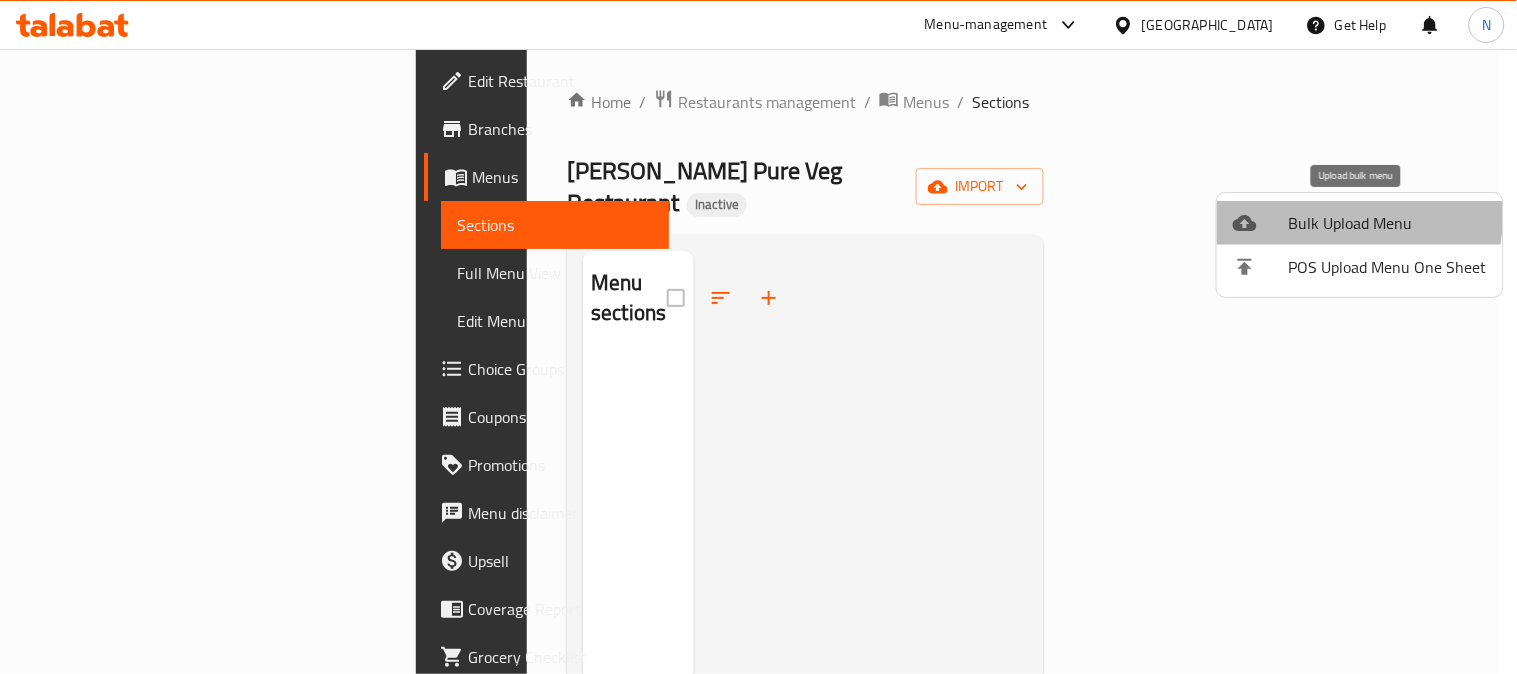 click on "Bulk Upload Menu" at bounding box center (1388, 223) 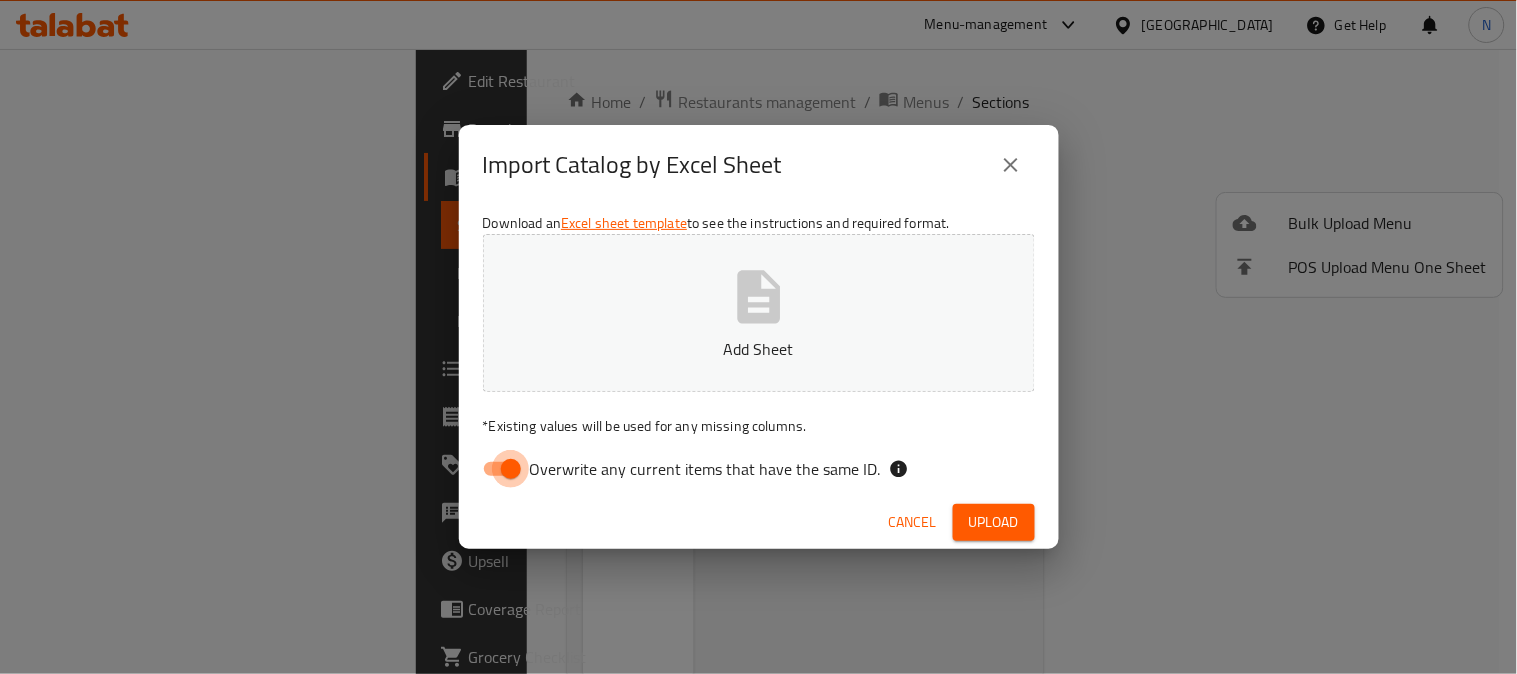 click on "Overwrite any current items that have the same ID." at bounding box center (511, 469) 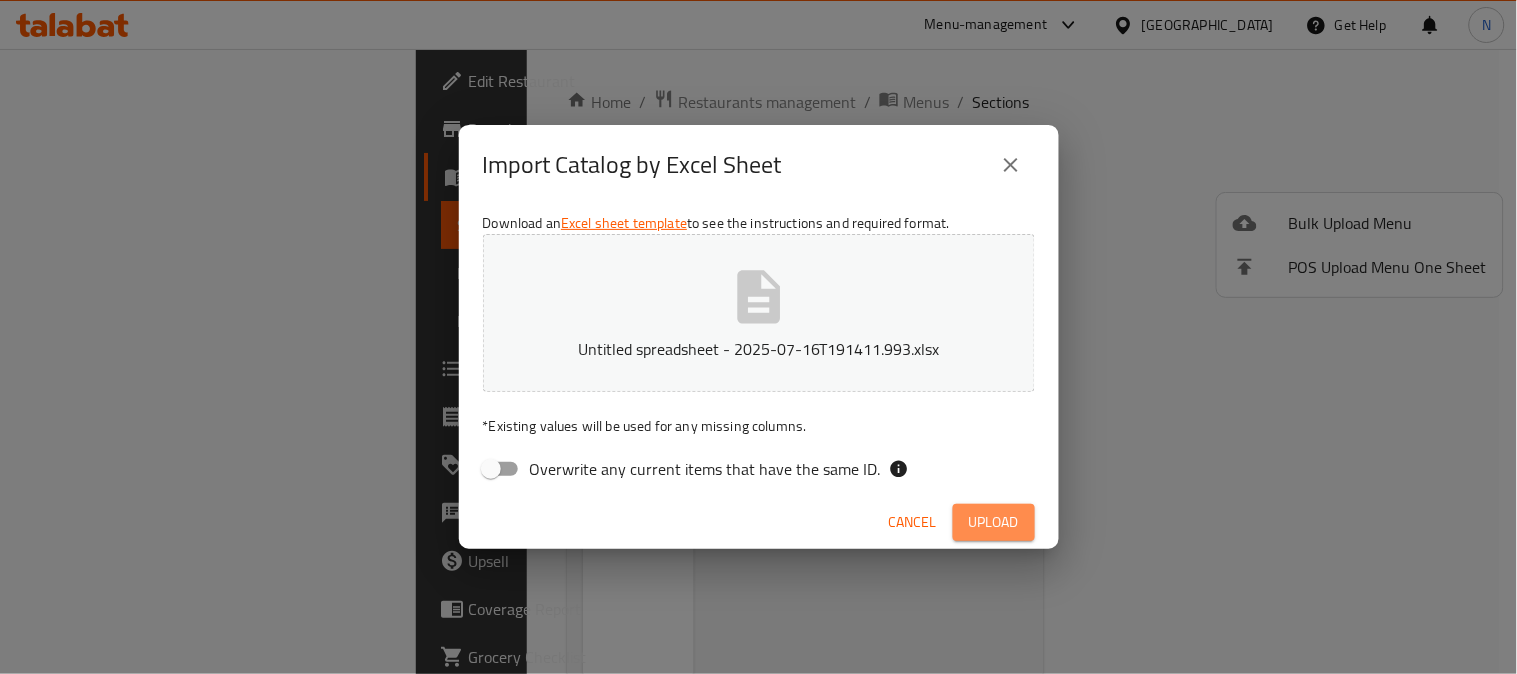 click on "Upload" at bounding box center (994, 522) 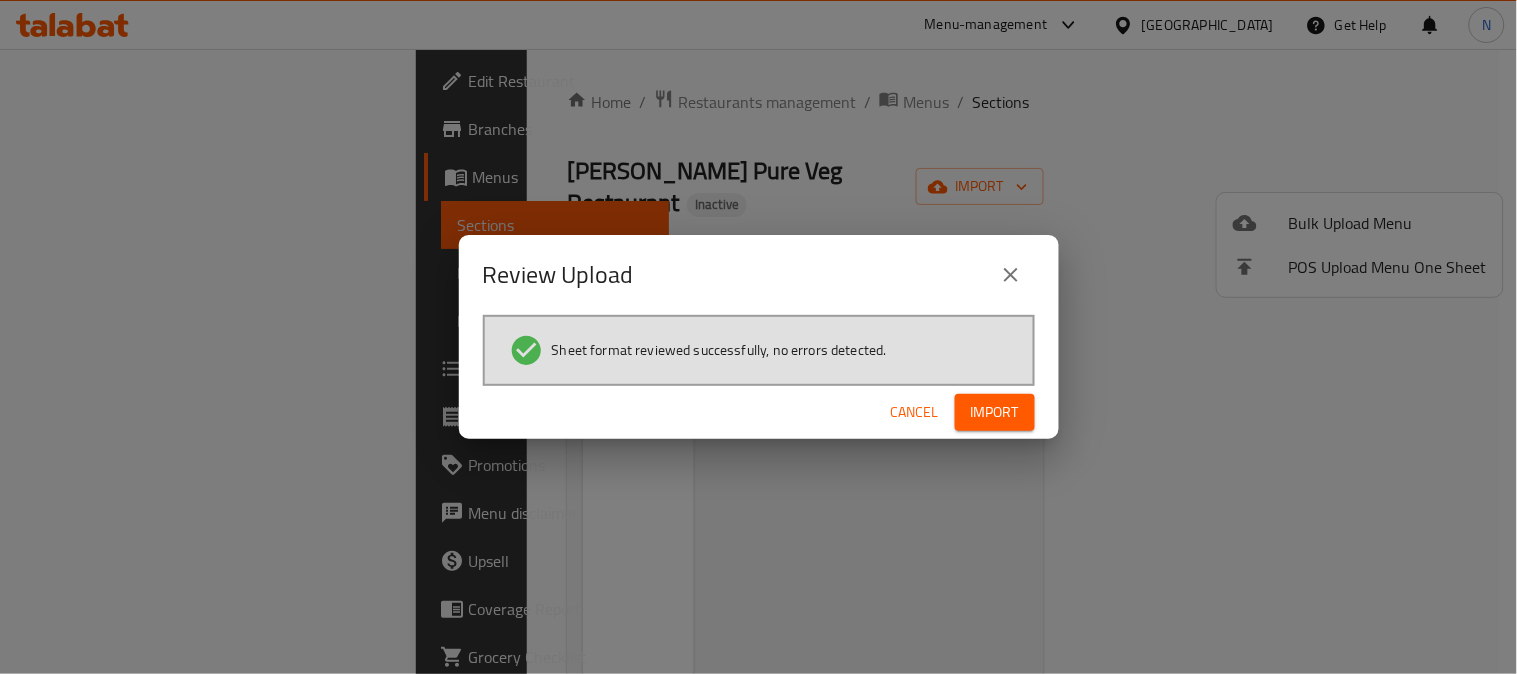 click on "Import" at bounding box center (995, 412) 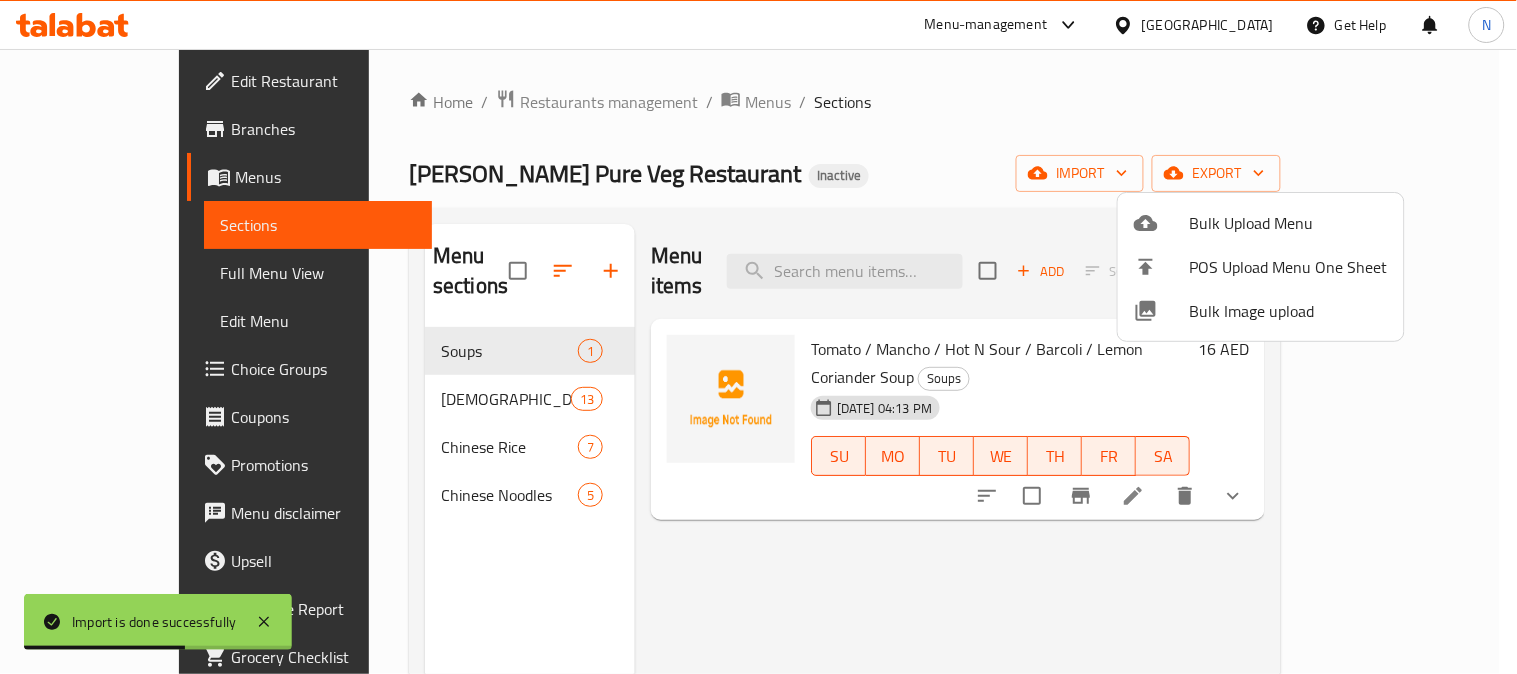 click at bounding box center [758, 337] 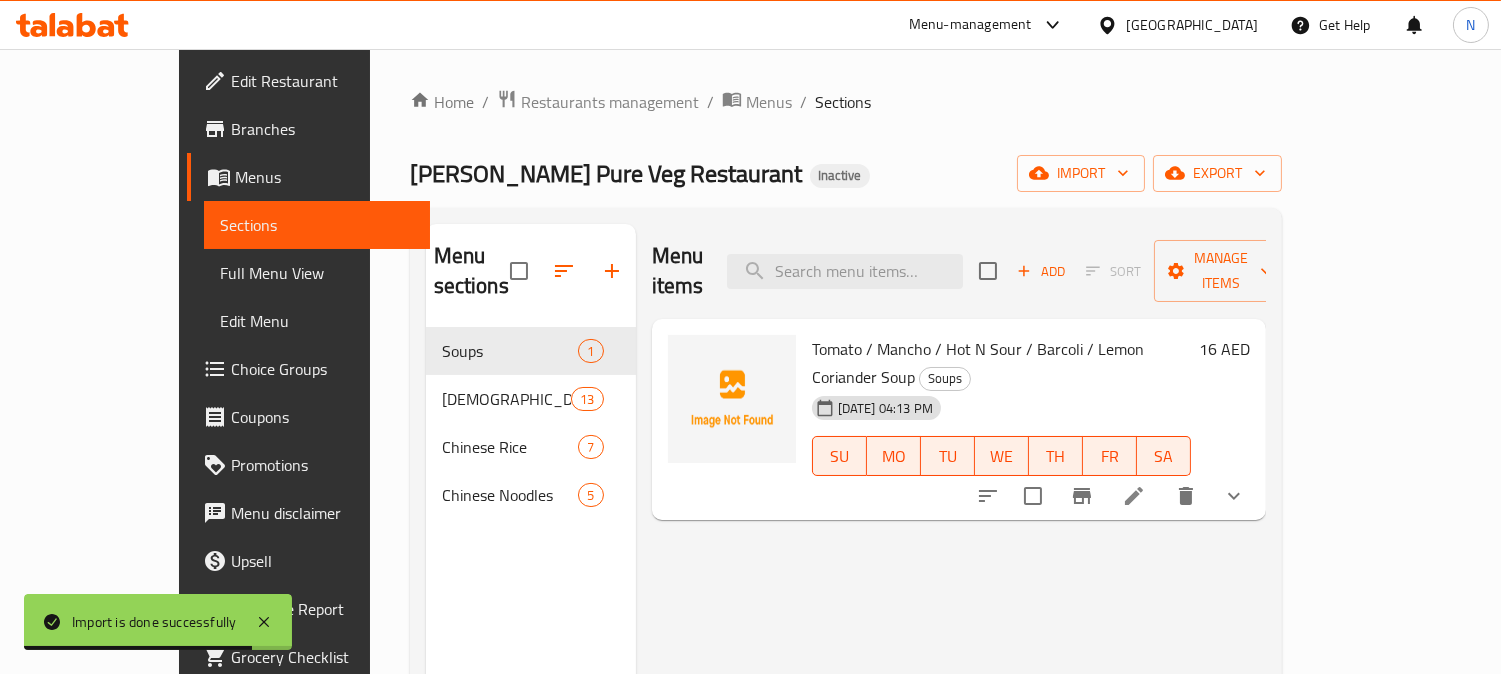 click on "Full Menu View" at bounding box center [317, 273] 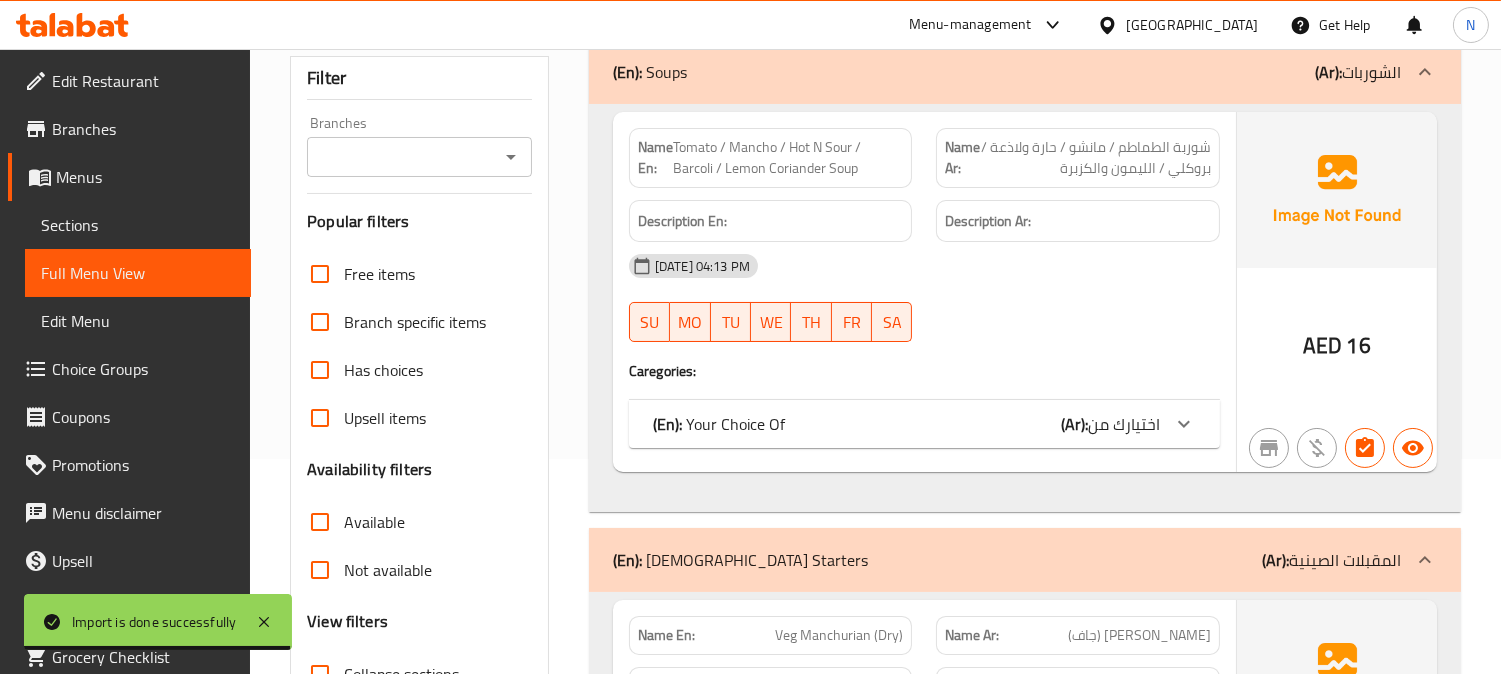 scroll, scrollTop: 666, scrollLeft: 0, axis: vertical 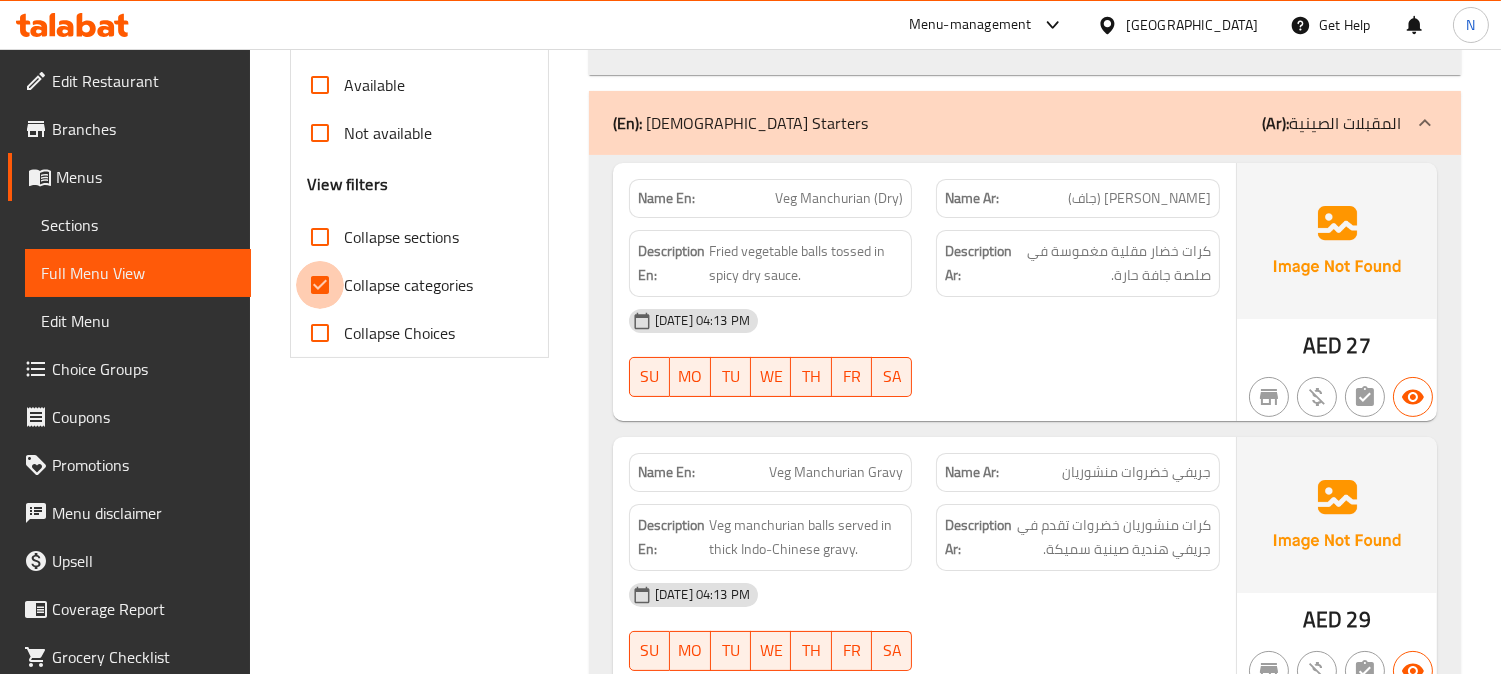 click on "Collapse categories" at bounding box center (320, 285) 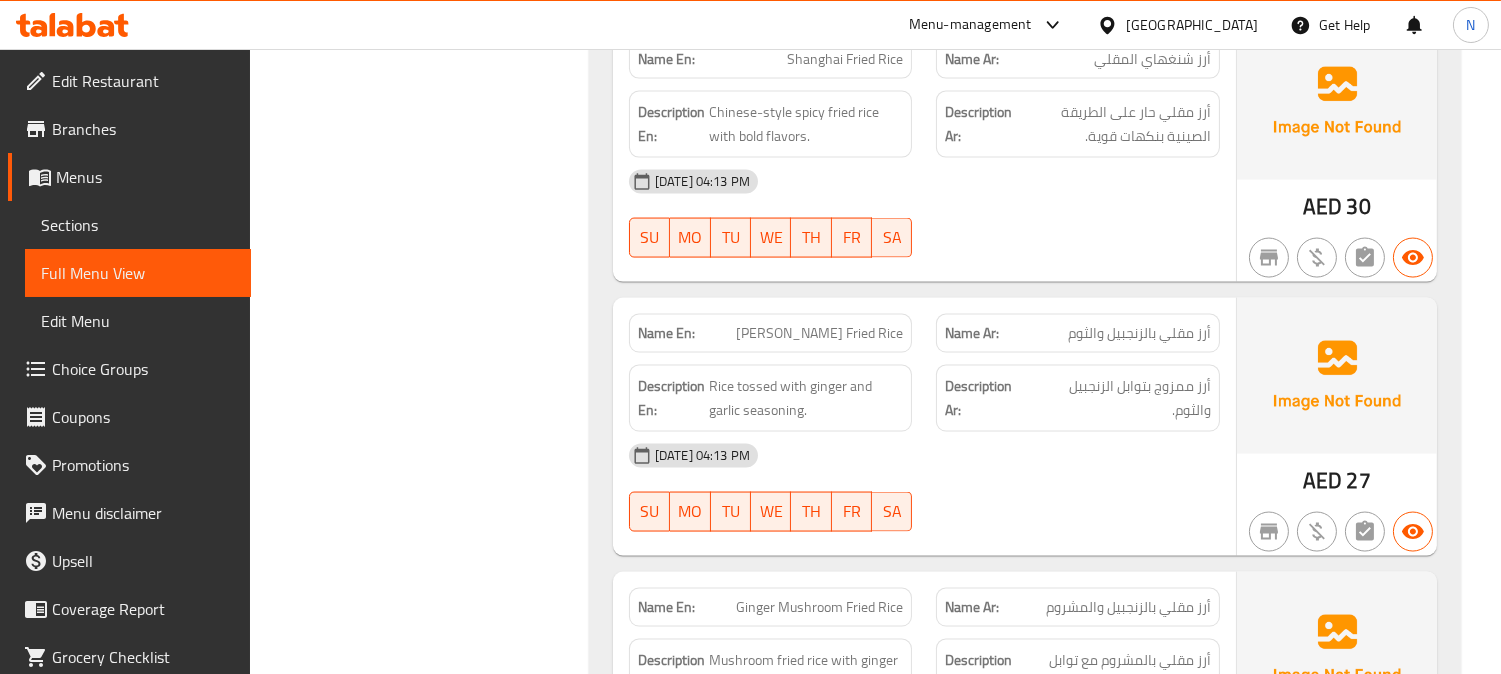 scroll, scrollTop: 5504, scrollLeft: 0, axis: vertical 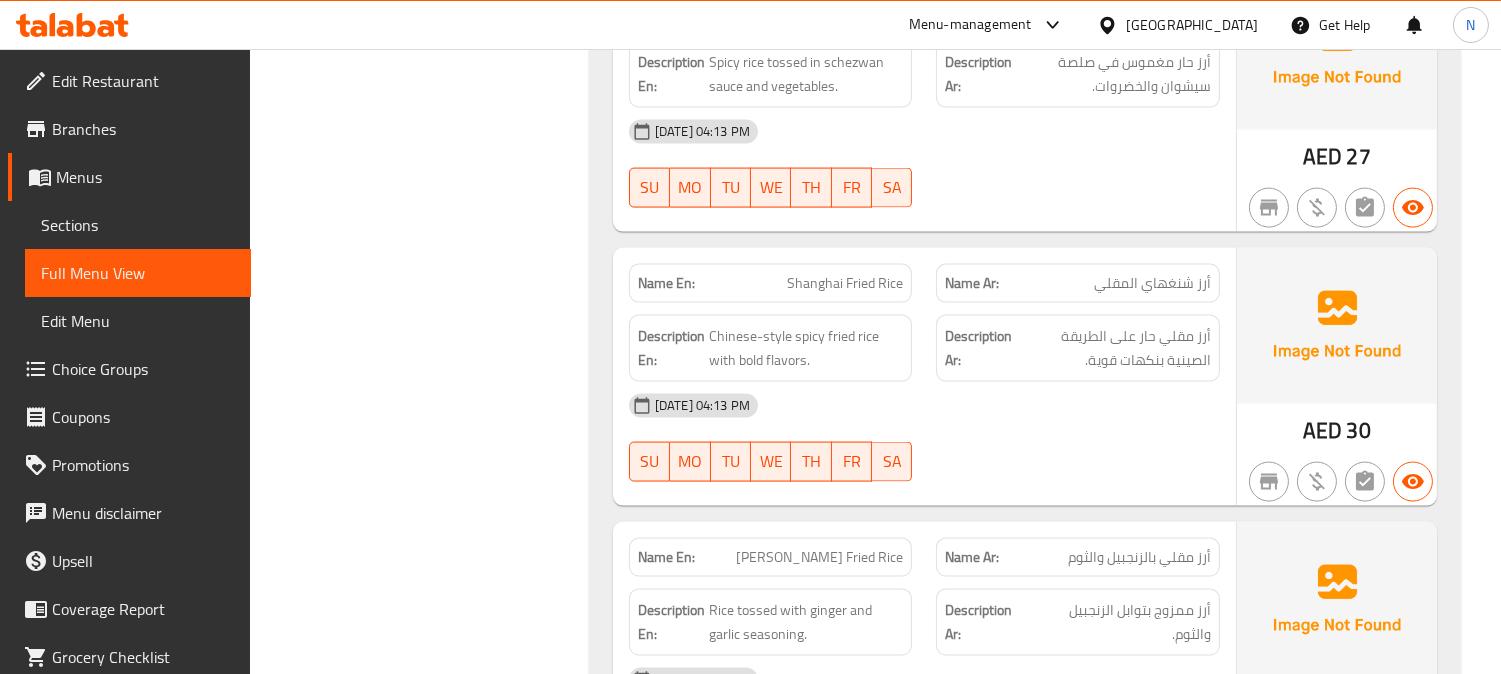 click on "Menus" at bounding box center [145, 177] 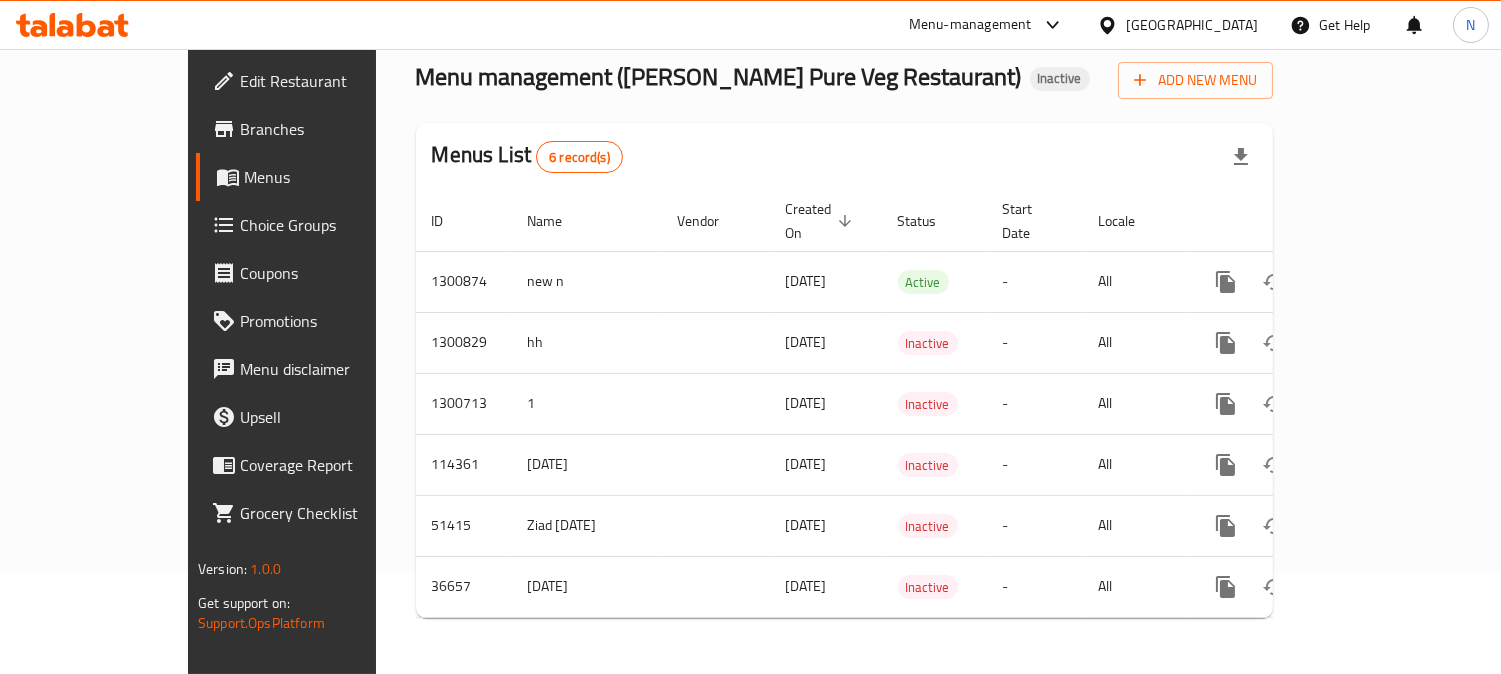 scroll, scrollTop: 78, scrollLeft: 0, axis: vertical 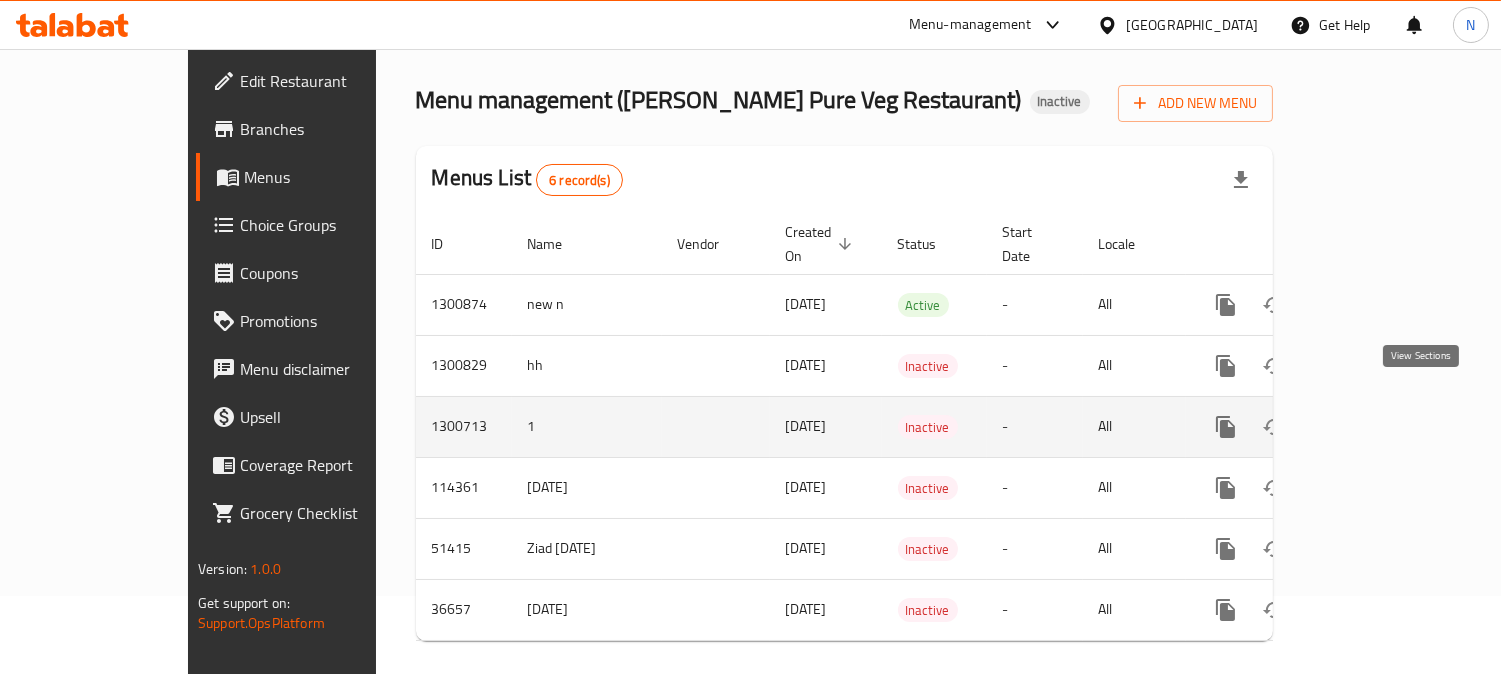 click 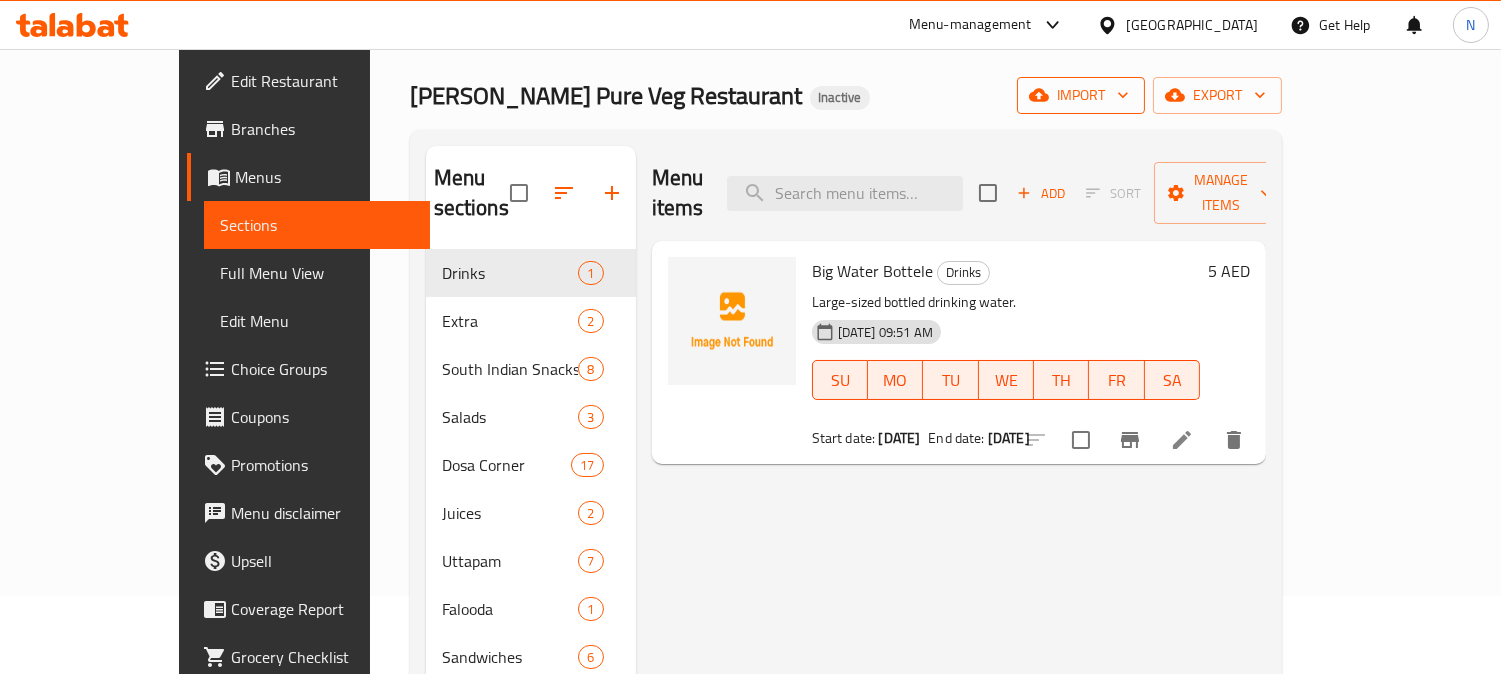 click on "import" at bounding box center (1081, 95) 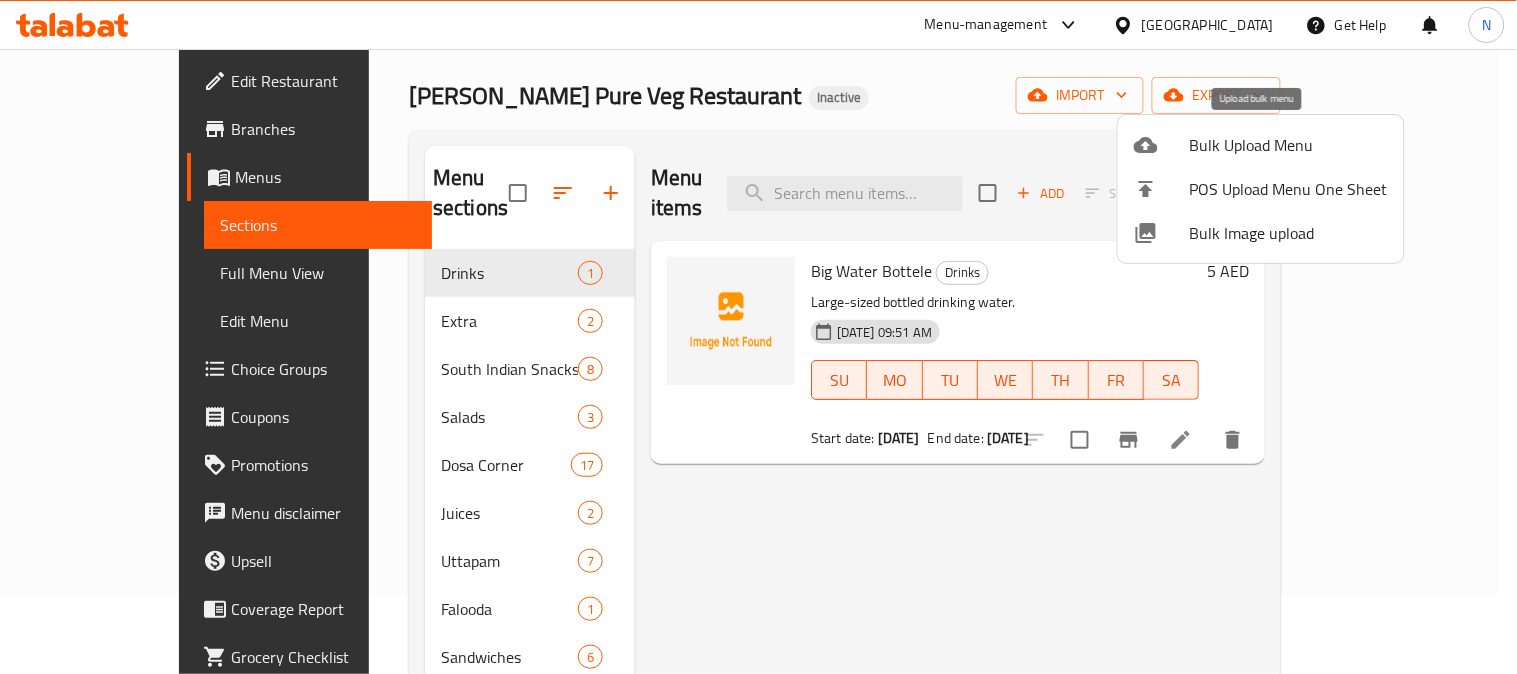 click on "Bulk Upload Menu" at bounding box center (1289, 145) 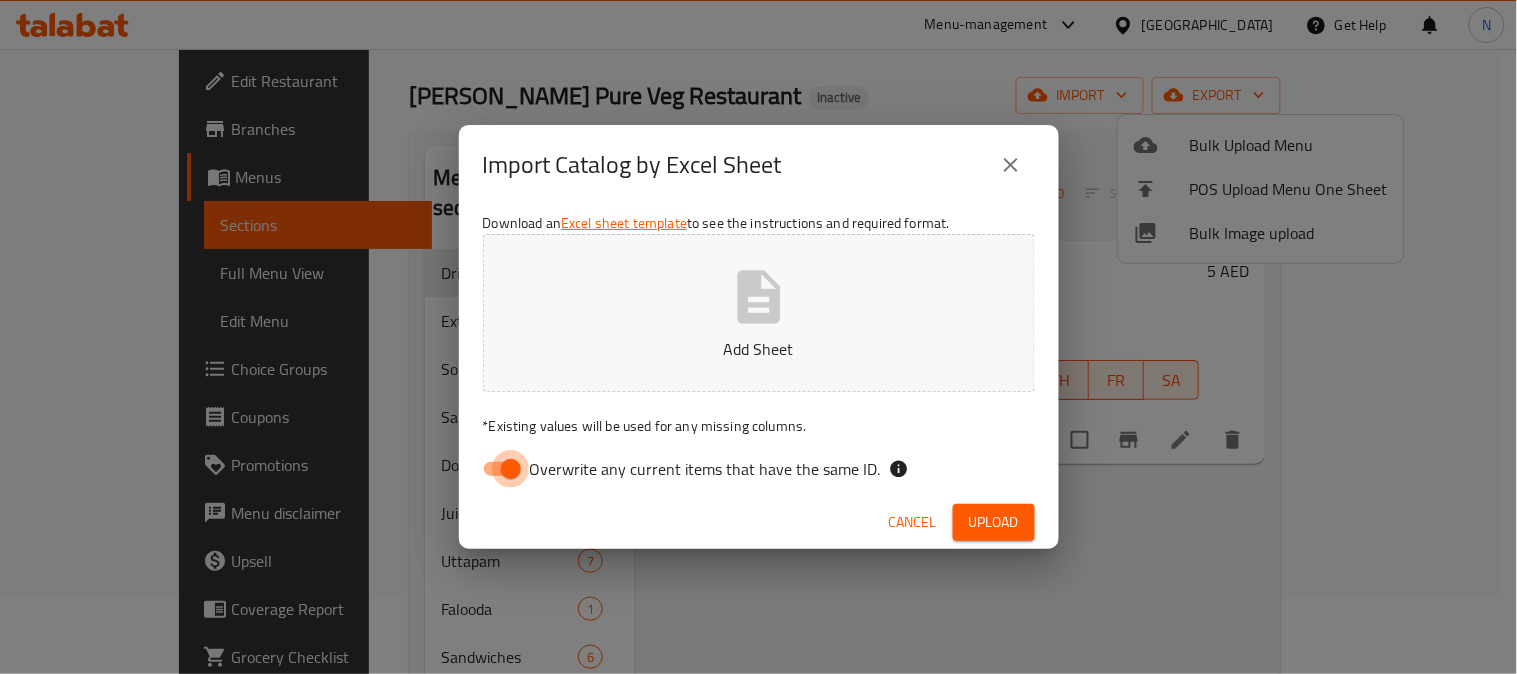 click on "Overwrite any current items that have the same ID." at bounding box center [511, 469] 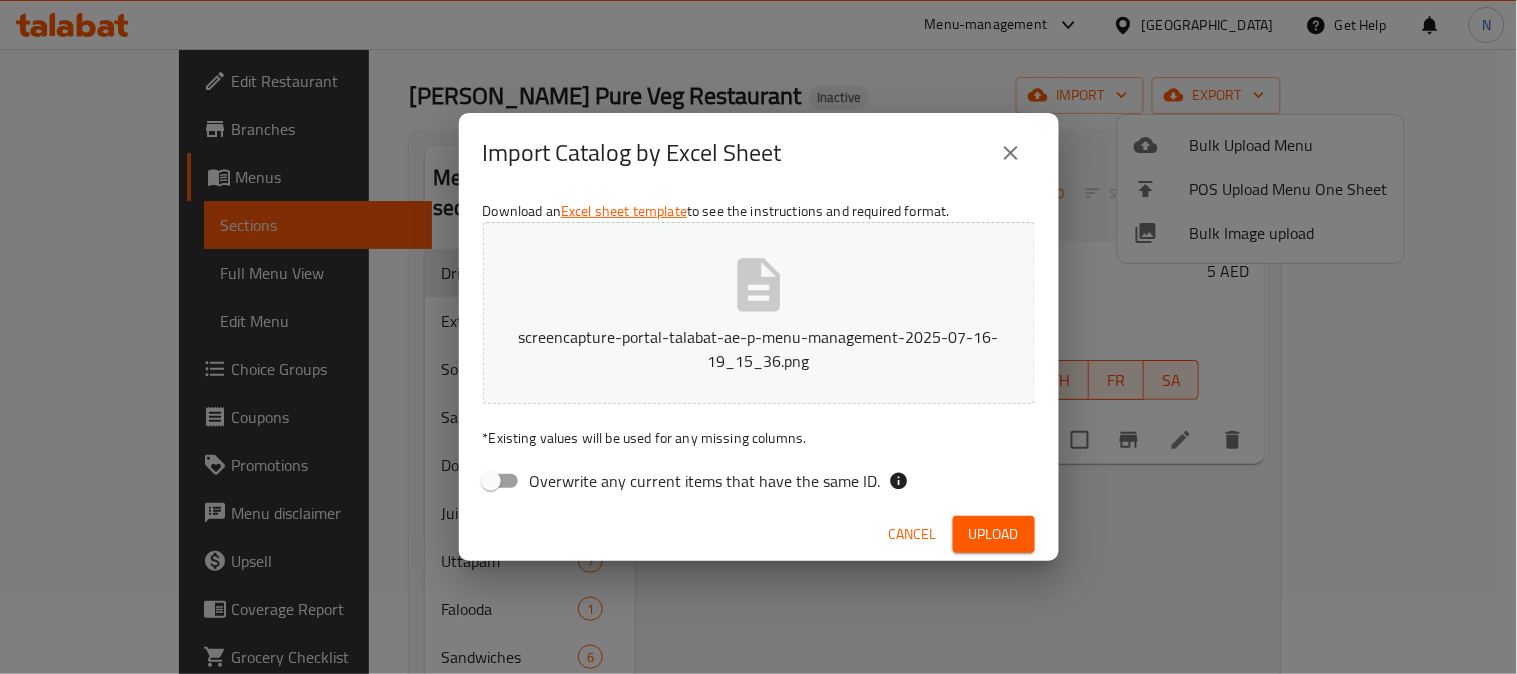 click on "Upload" at bounding box center [994, 534] 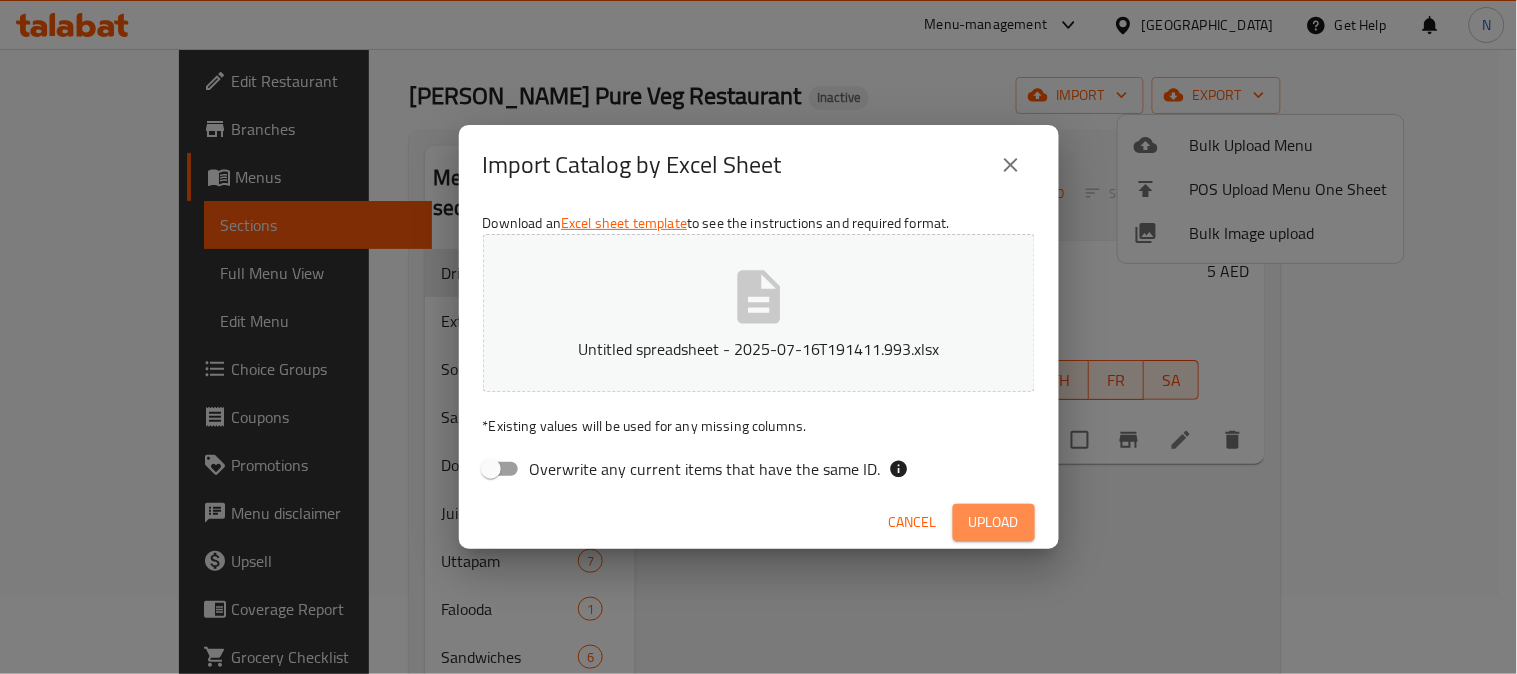 click on "Upload" at bounding box center [994, 522] 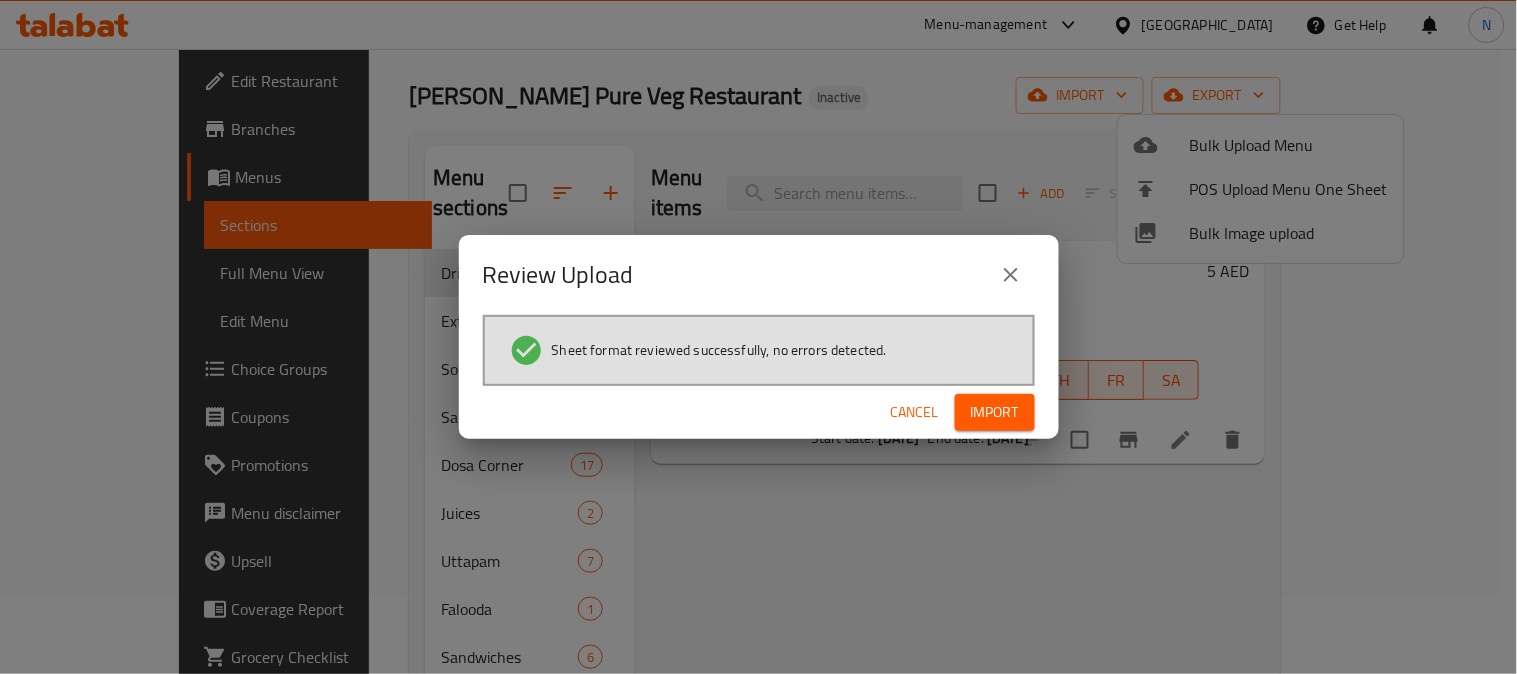 click on "Import" at bounding box center [995, 412] 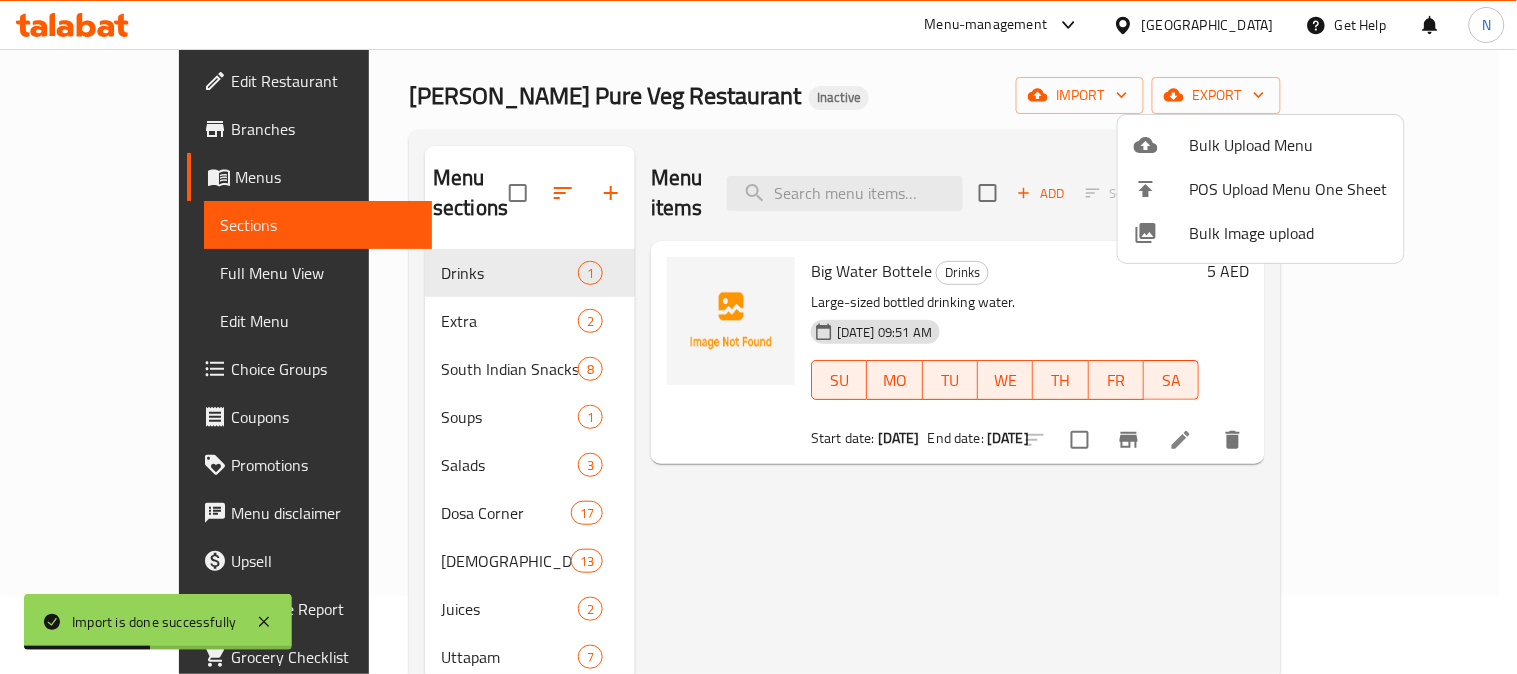 click at bounding box center (758, 337) 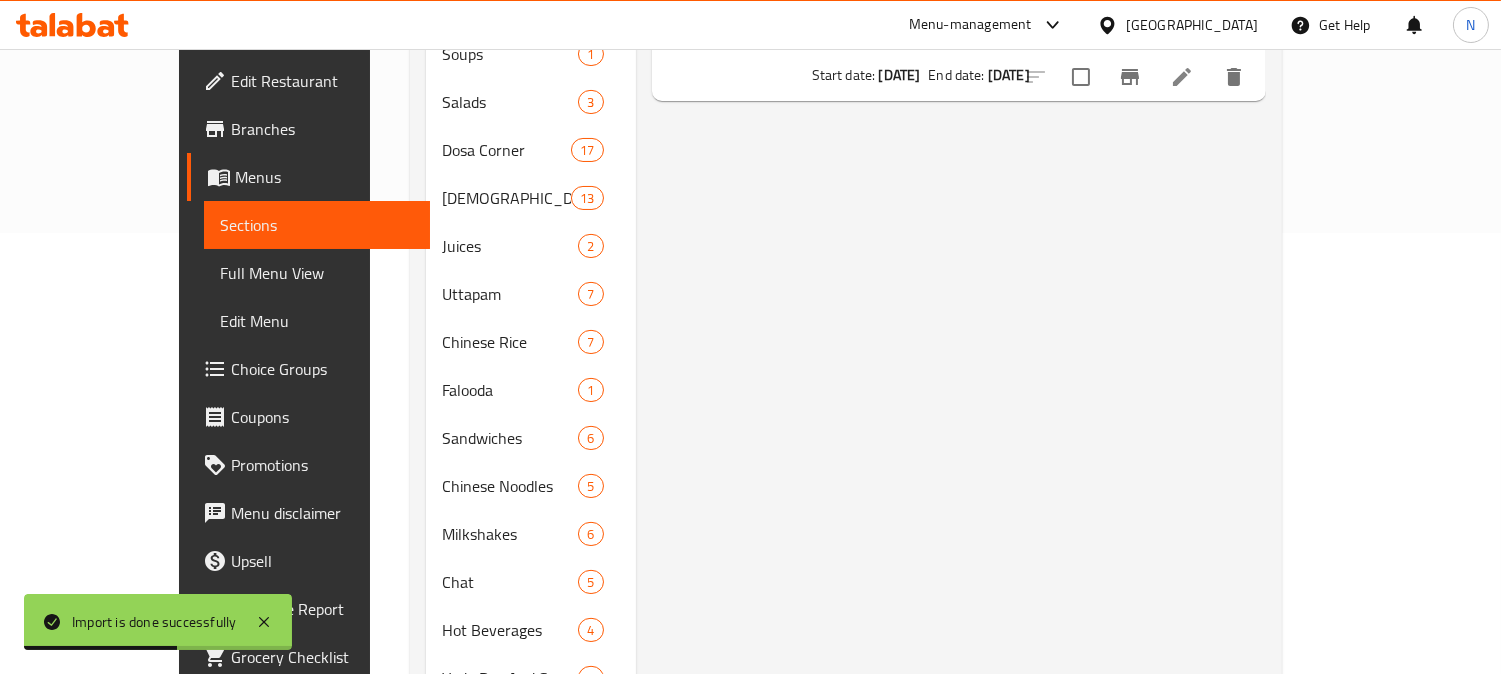 scroll, scrollTop: 444, scrollLeft: 0, axis: vertical 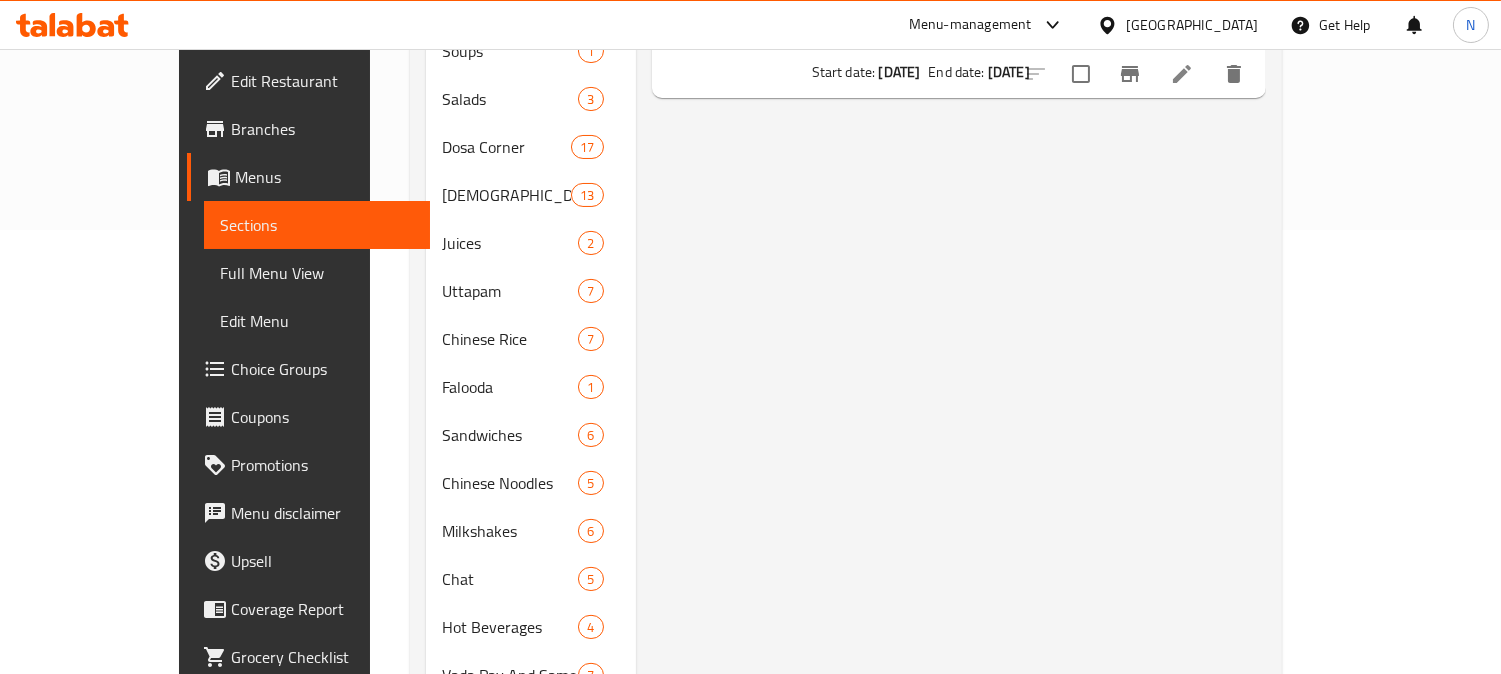 click on "Branches" at bounding box center (322, 129) 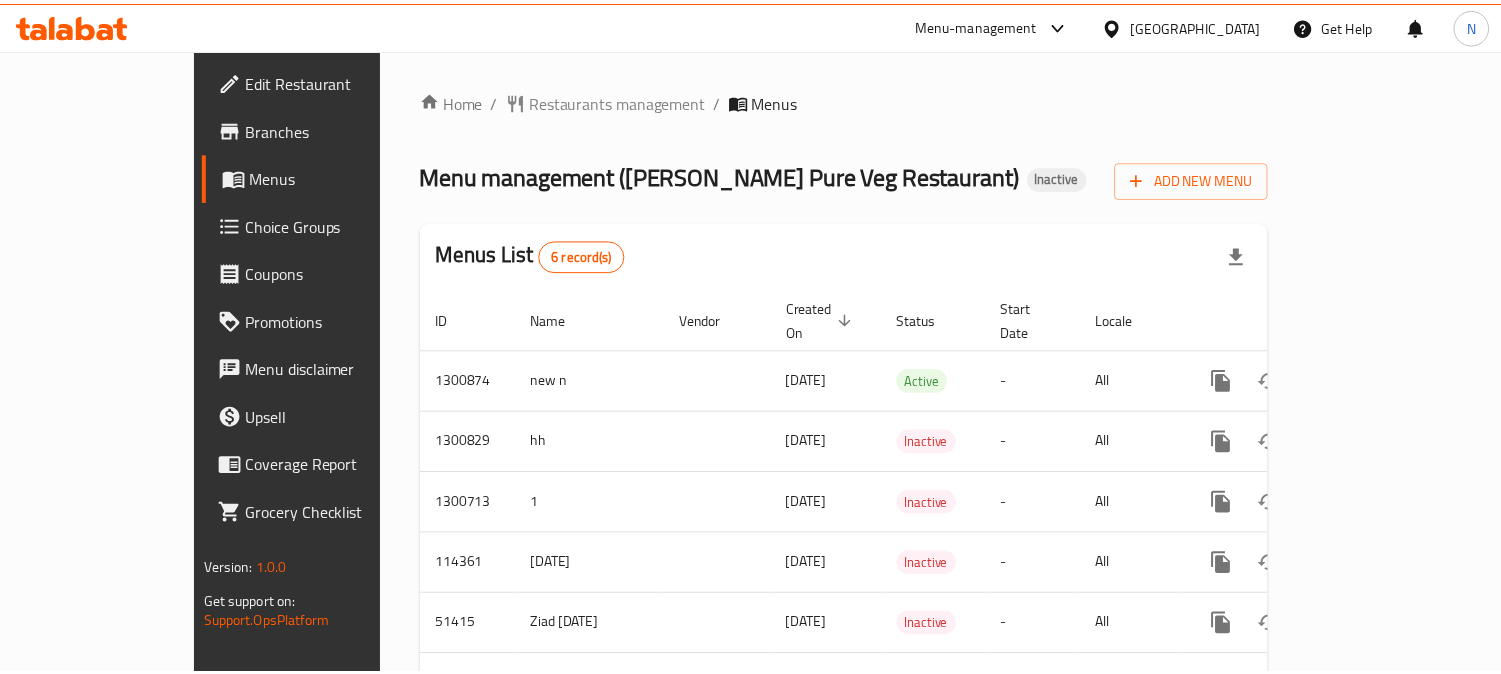 scroll, scrollTop: 0, scrollLeft: 0, axis: both 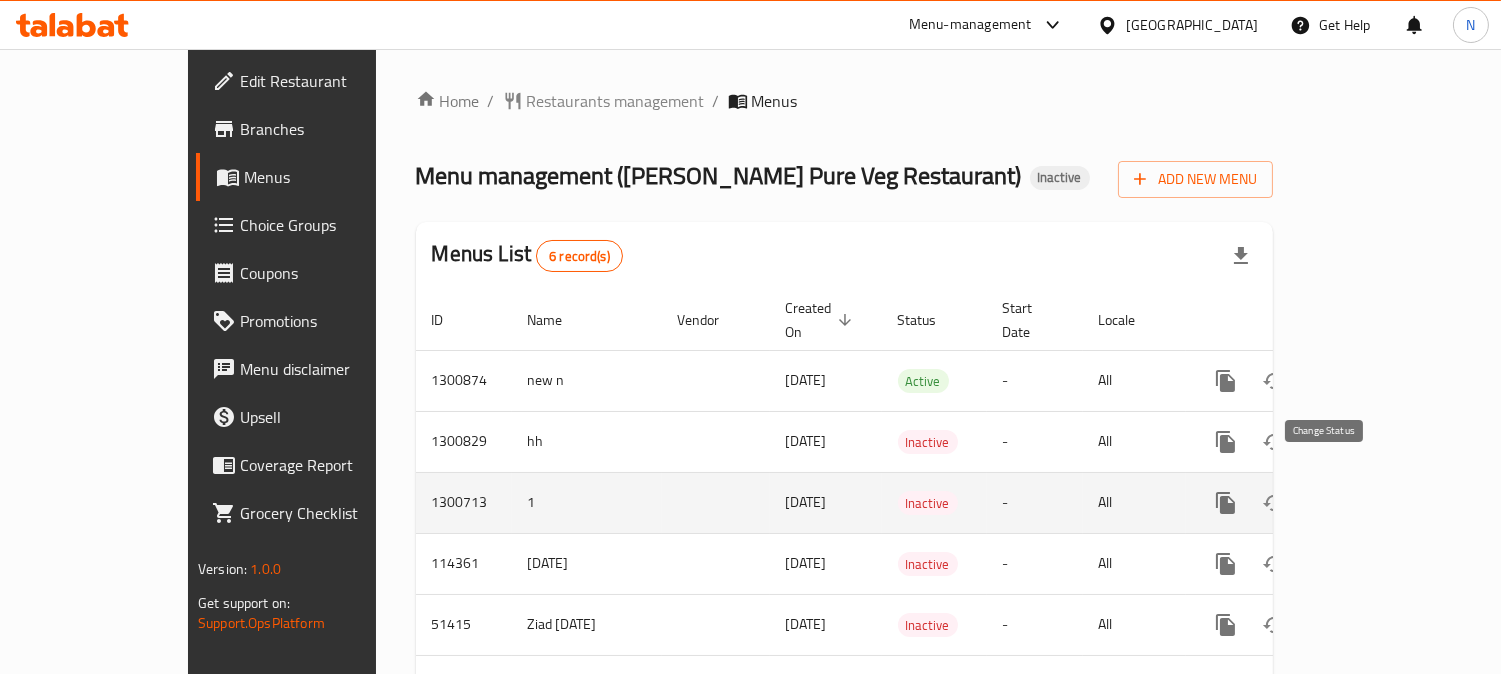 click 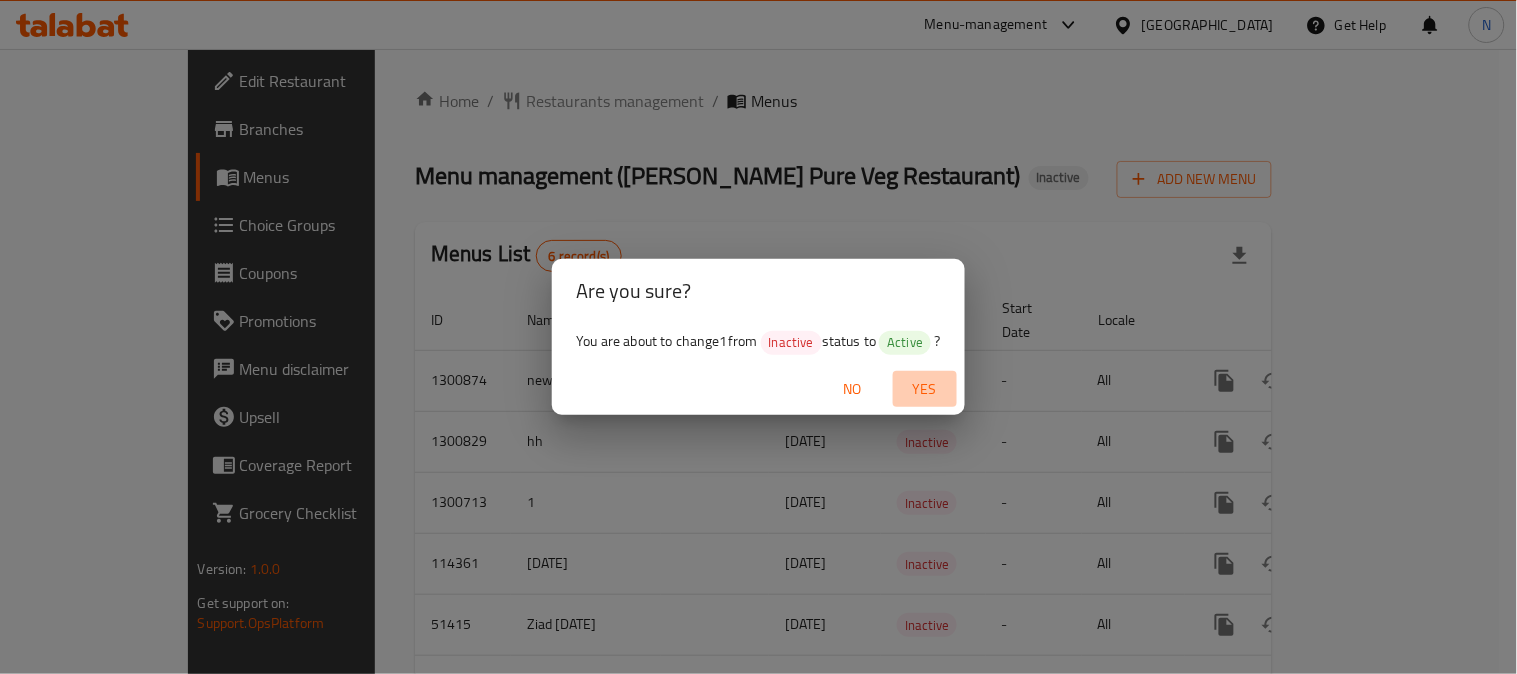 click on "Yes" at bounding box center [925, 389] 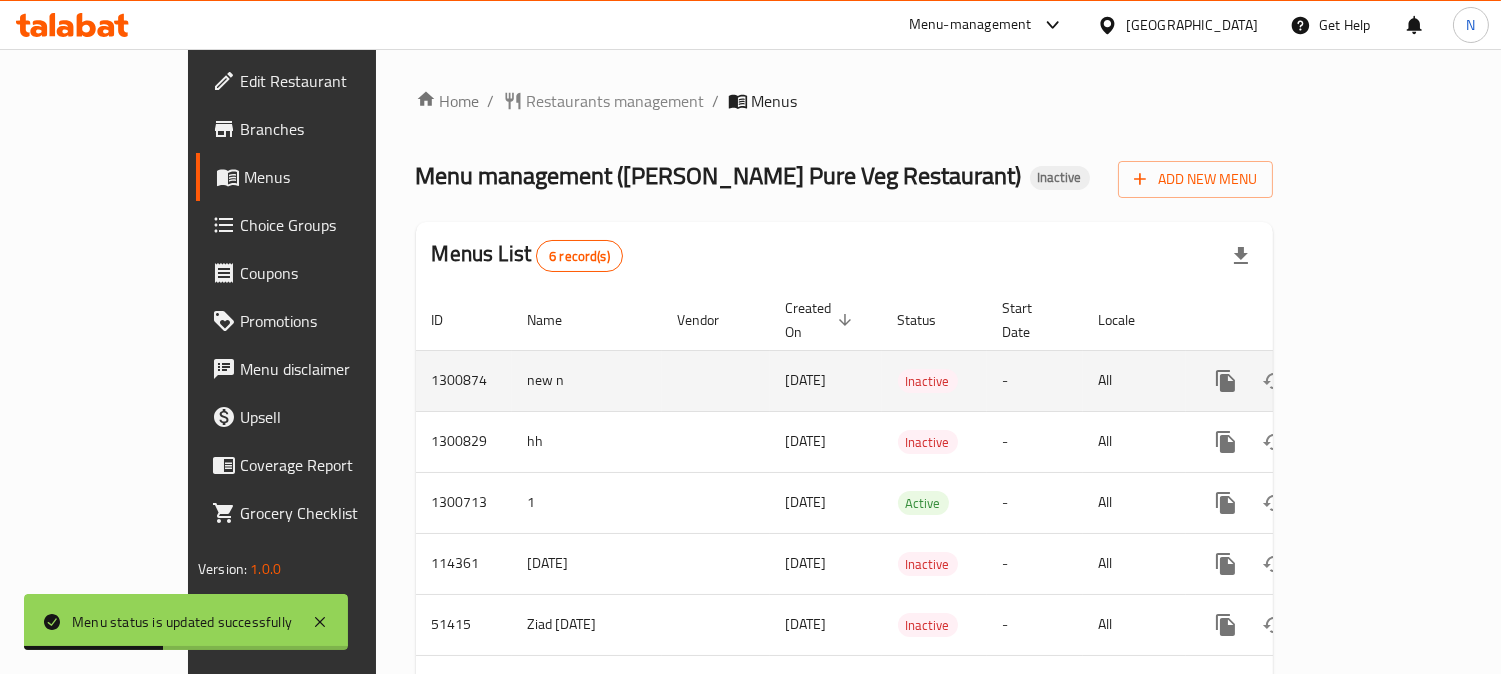 drag, startPoint x: 1375, startPoint y: 361, endPoint x: 417, endPoint y: 357, distance: 958.00836 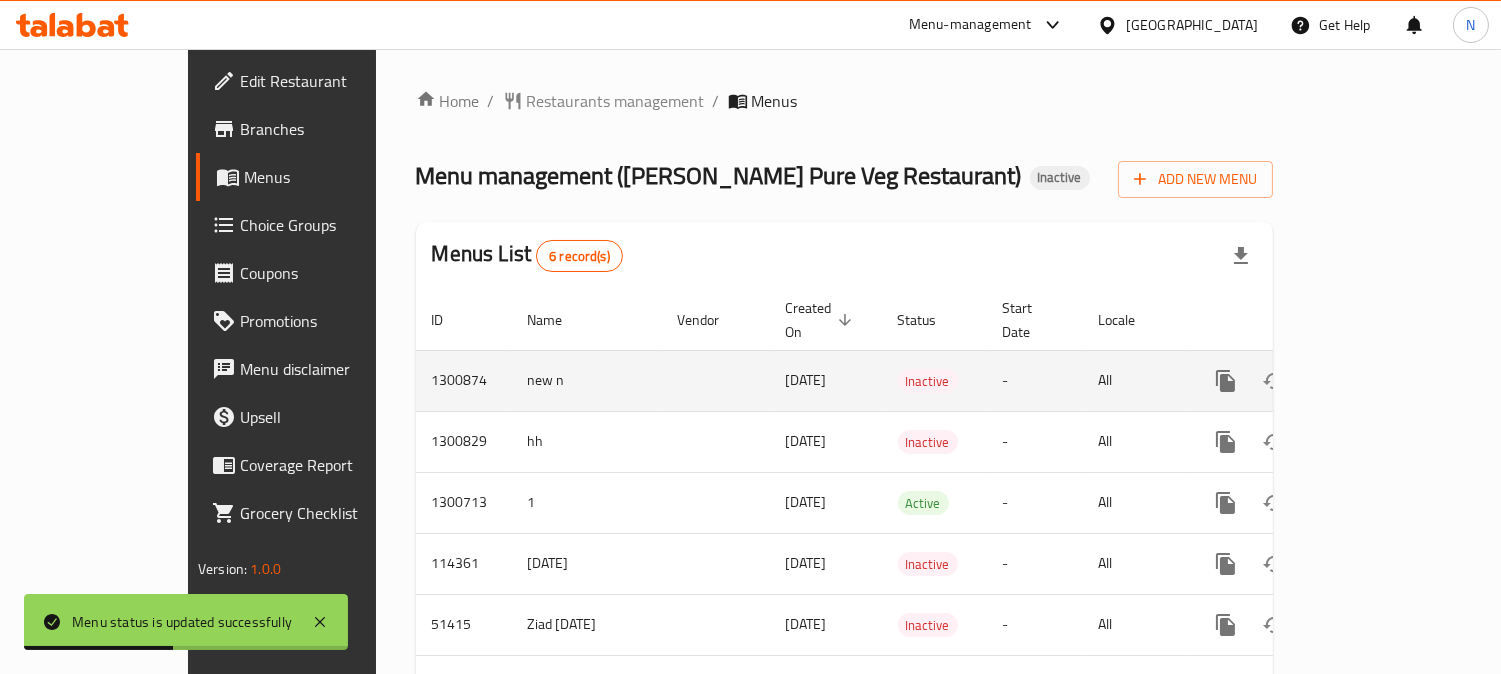 click on "new n" at bounding box center (587, 380) 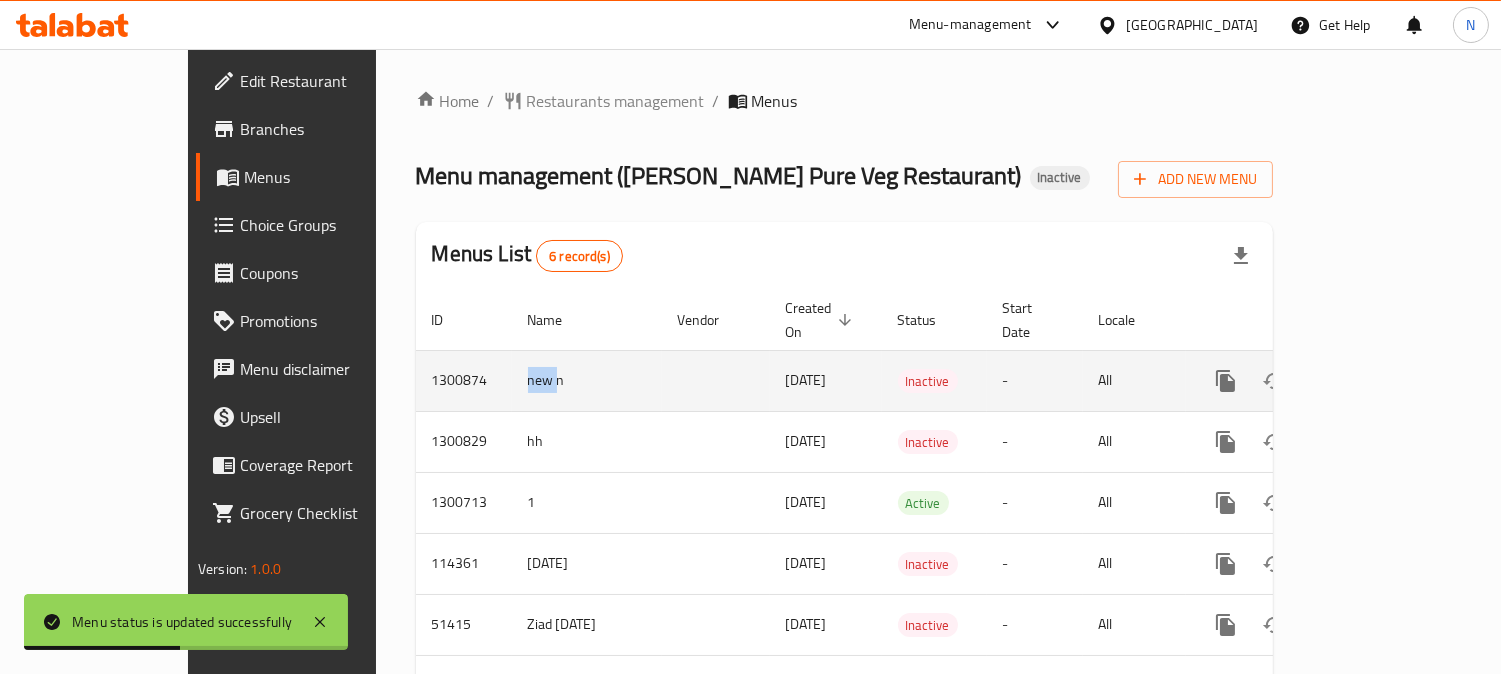 click on "new n" at bounding box center [587, 380] 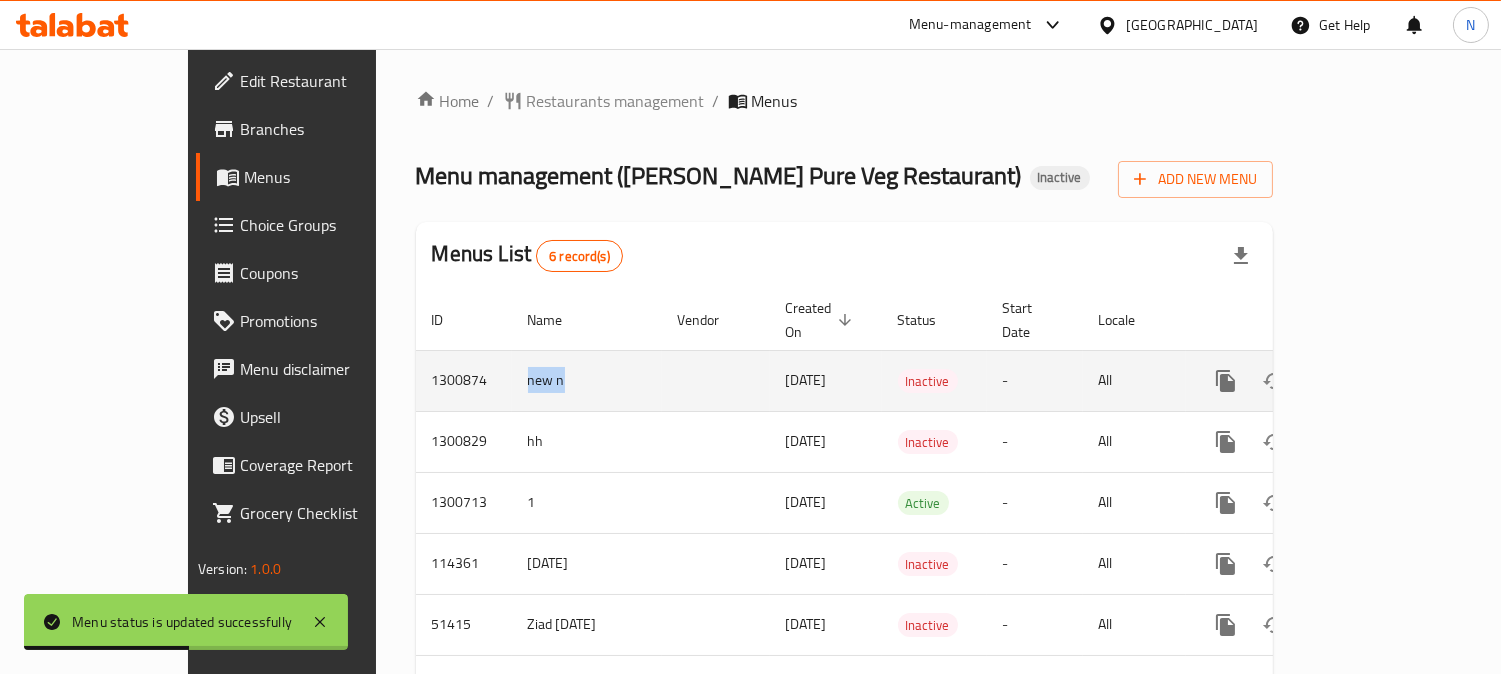 drag, startPoint x: 417, startPoint y: 357, endPoint x: 484, endPoint y: 355, distance: 67.02985 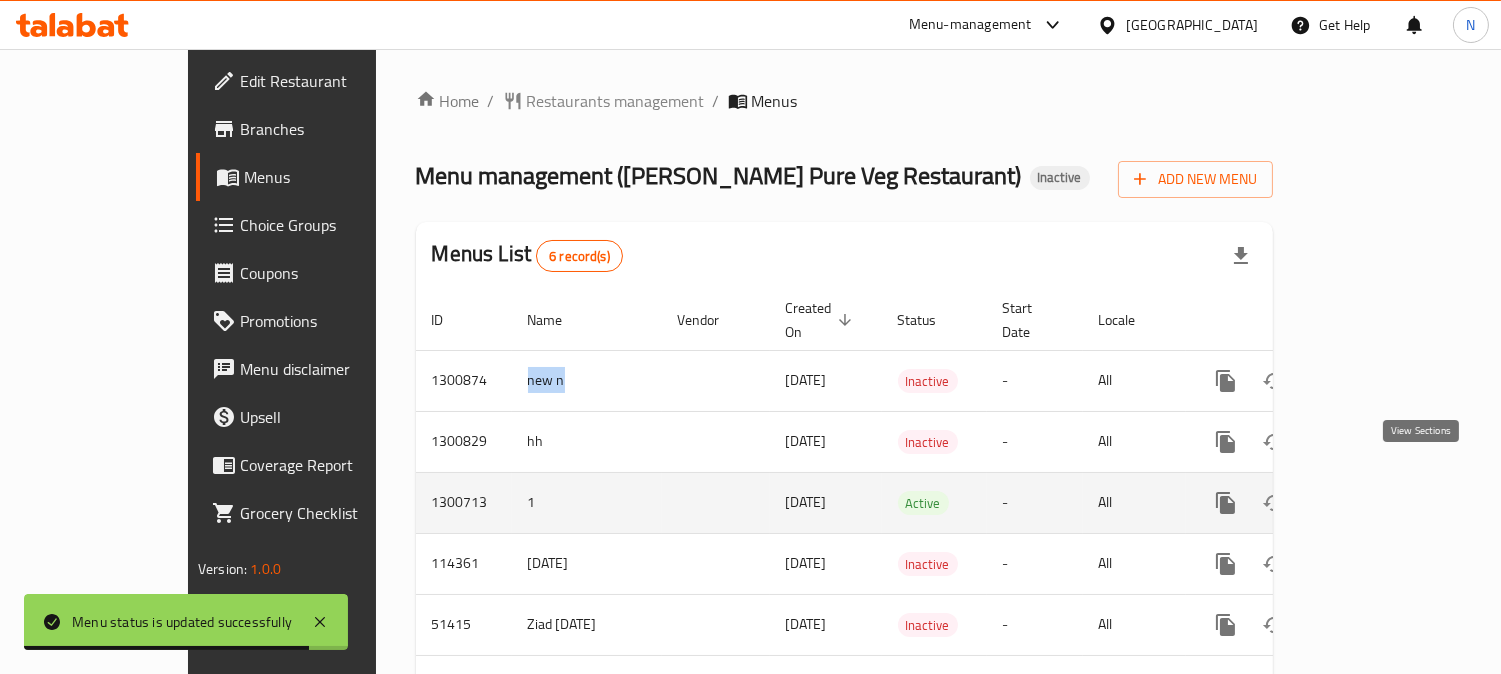 click 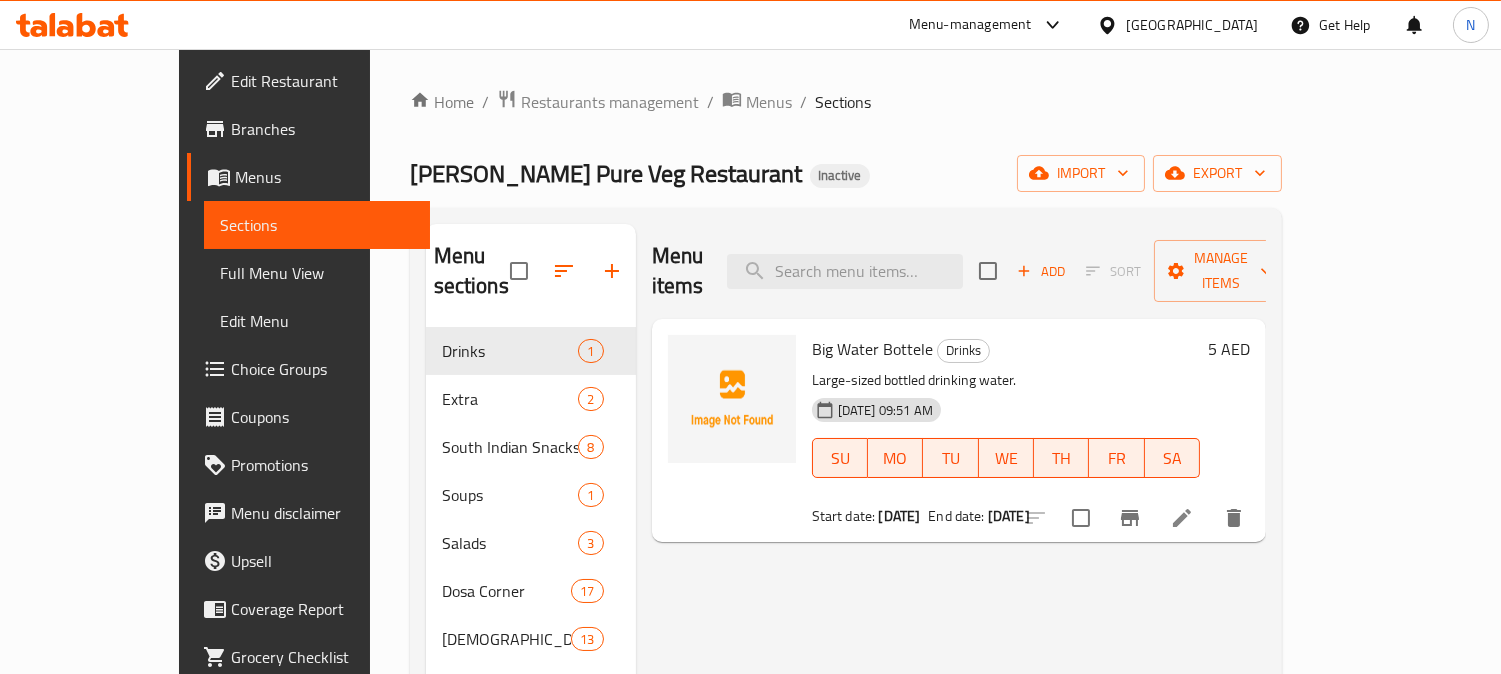 click on "Menu items Add Sort Manage items Big Water Bottele   Drinks Large-sized bottled drinking water. 16-07-2025 09:51 AM SU MO TU WE TH FR SA Start date:    16-07-2025 End date:    16-07-2031 5   AED" at bounding box center (951, 999) 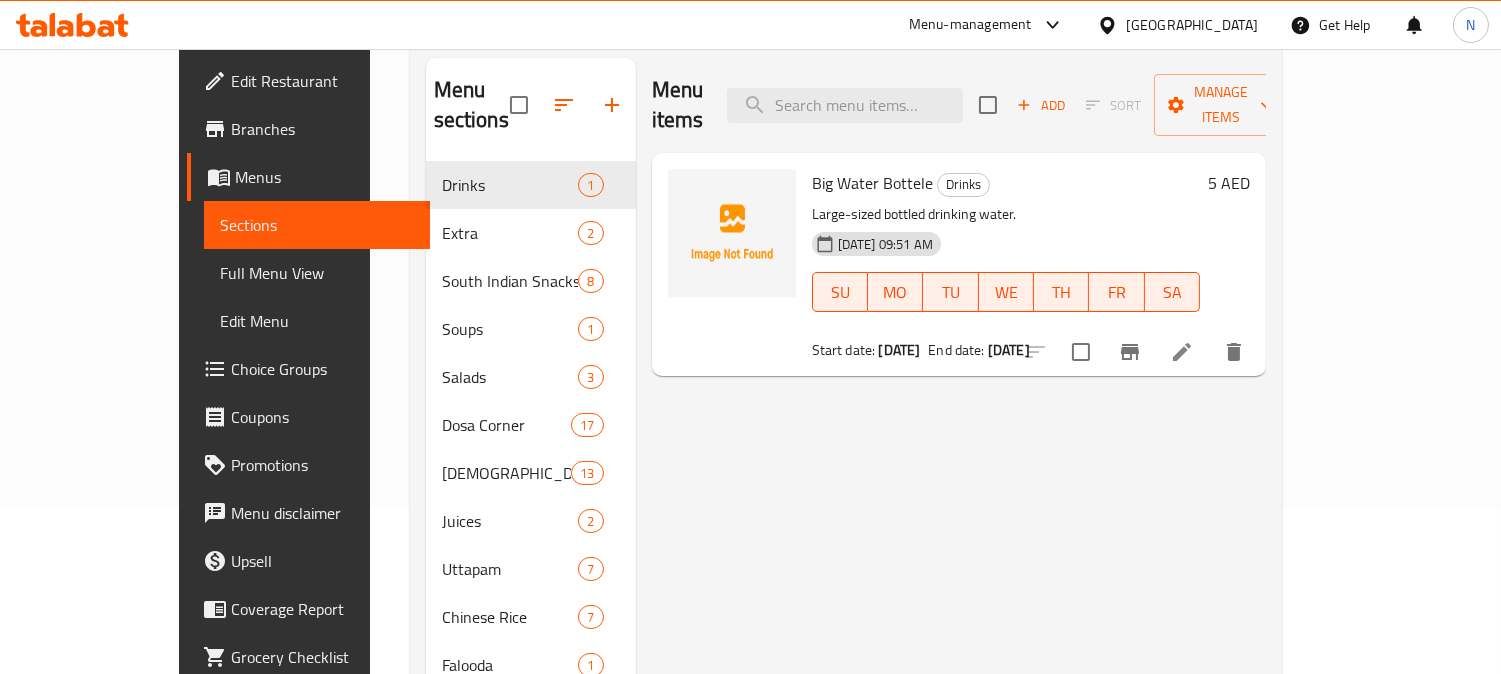 scroll, scrollTop: 0, scrollLeft: 0, axis: both 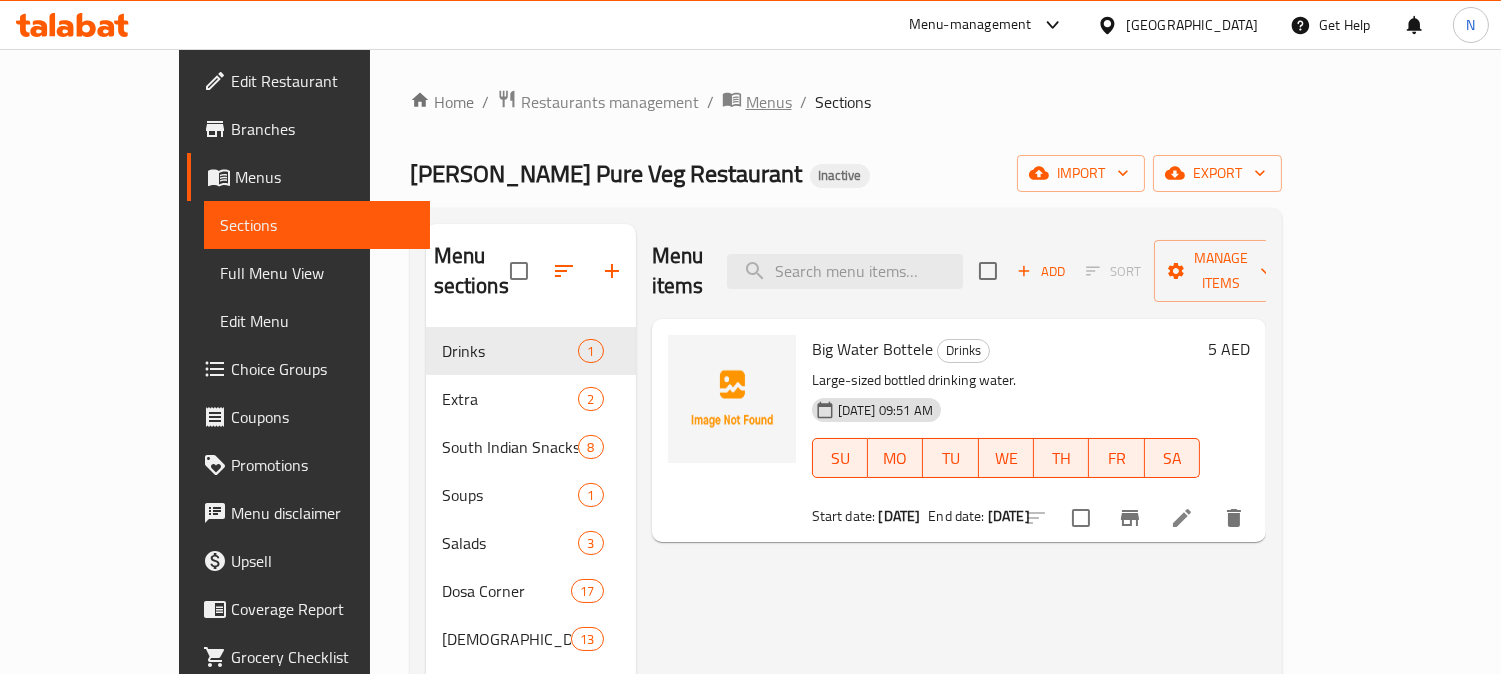 click on "Menus" at bounding box center (769, 102) 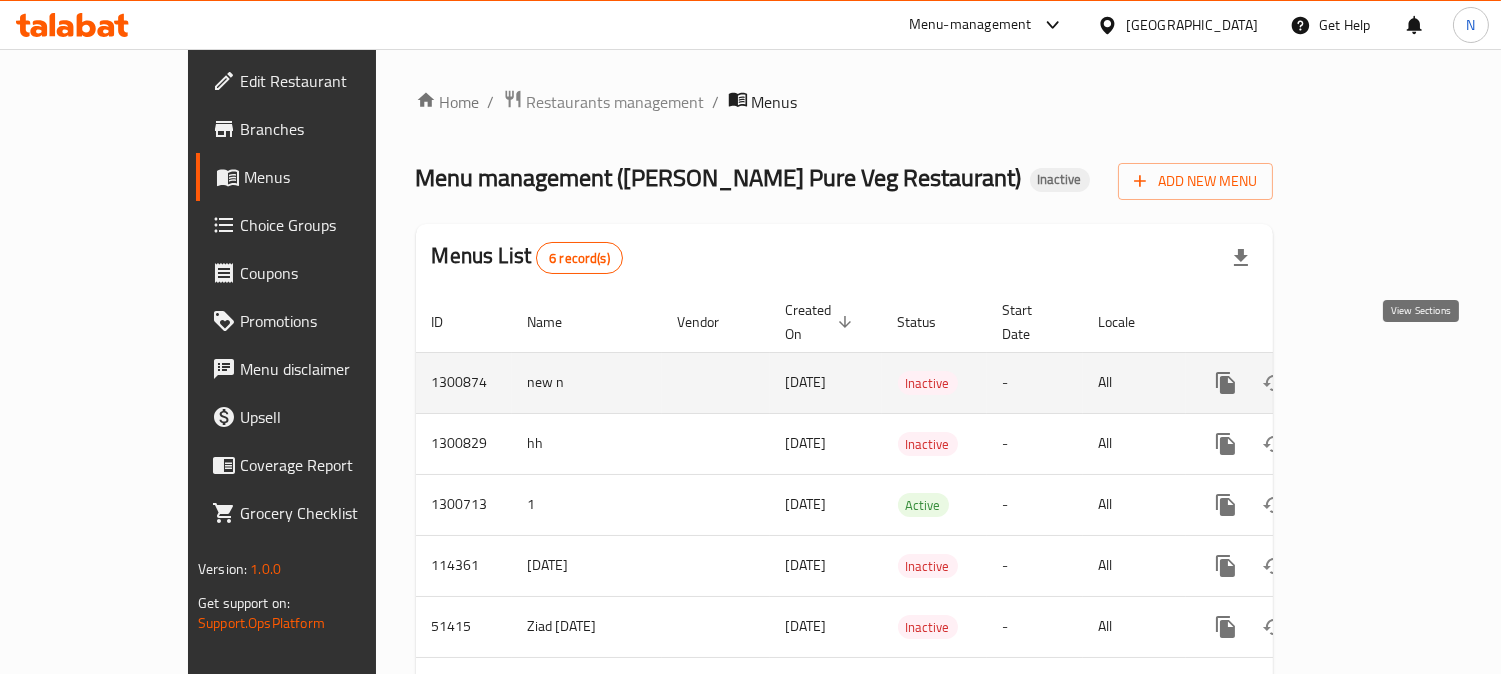 click 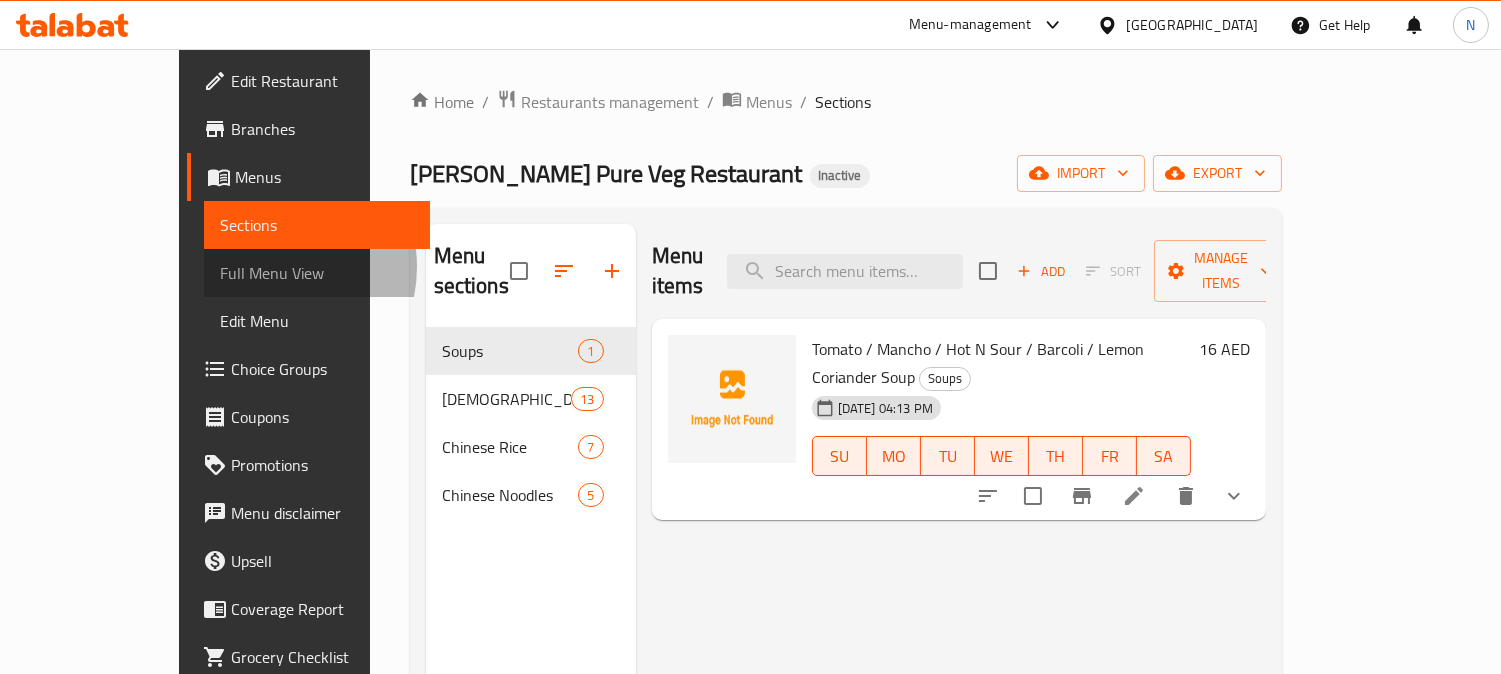 click on "Full Menu View" at bounding box center (317, 273) 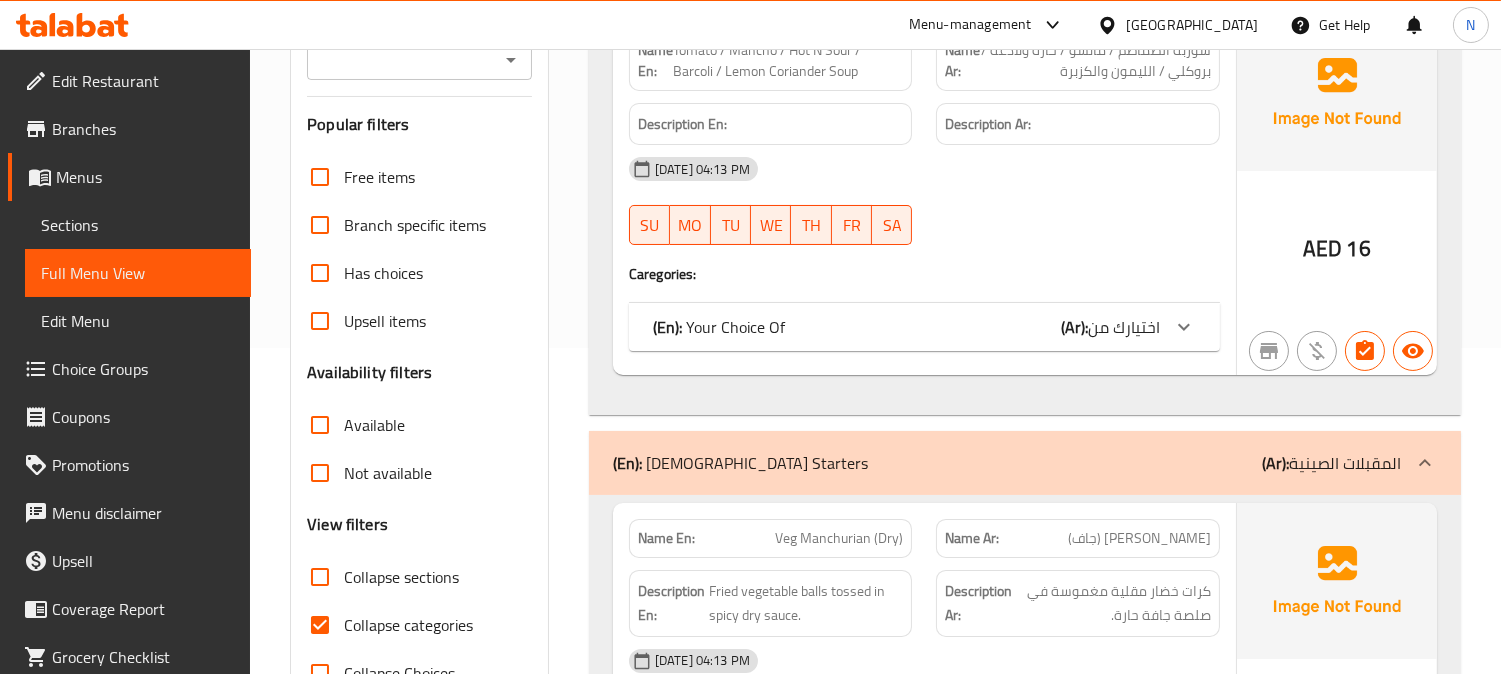 scroll, scrollTop: 444, scrollLeft: 0, axis: vertical 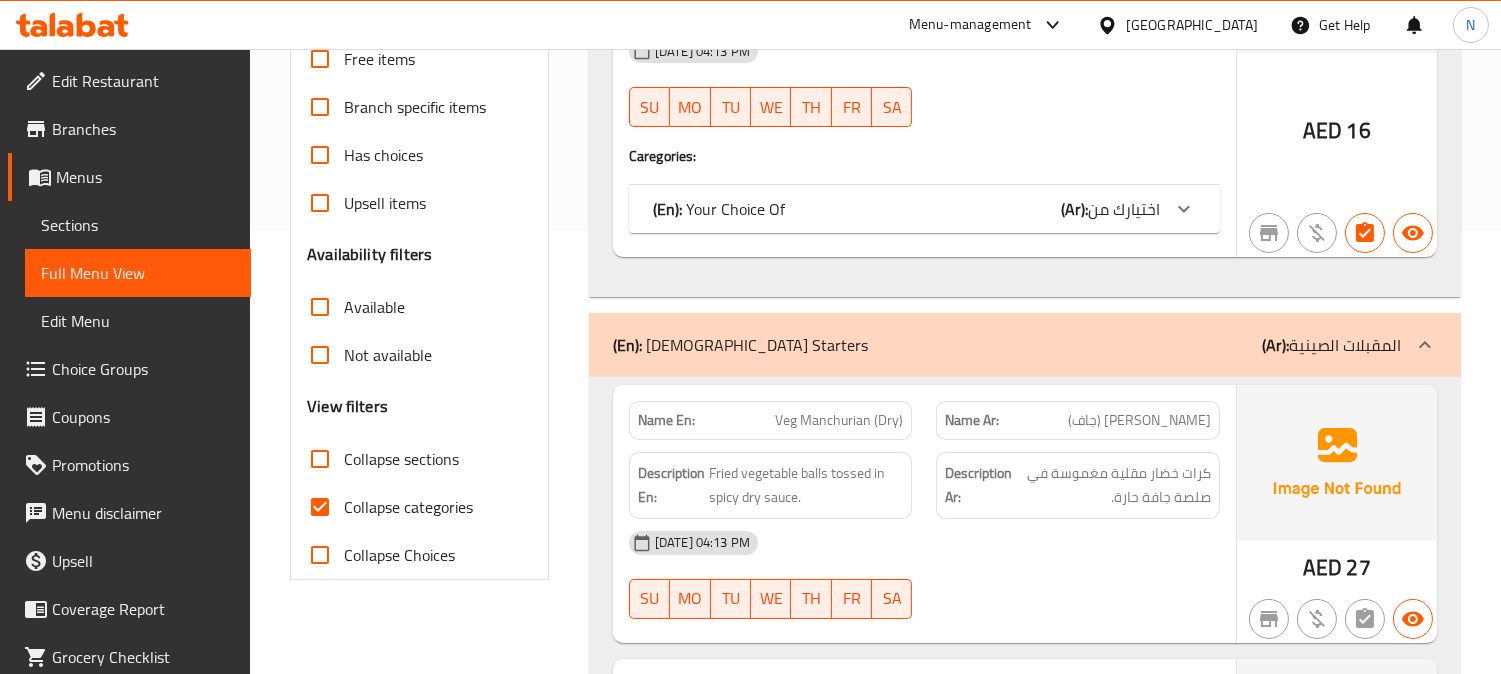 click on "Collapse categories" at bounding box center [320, 507] 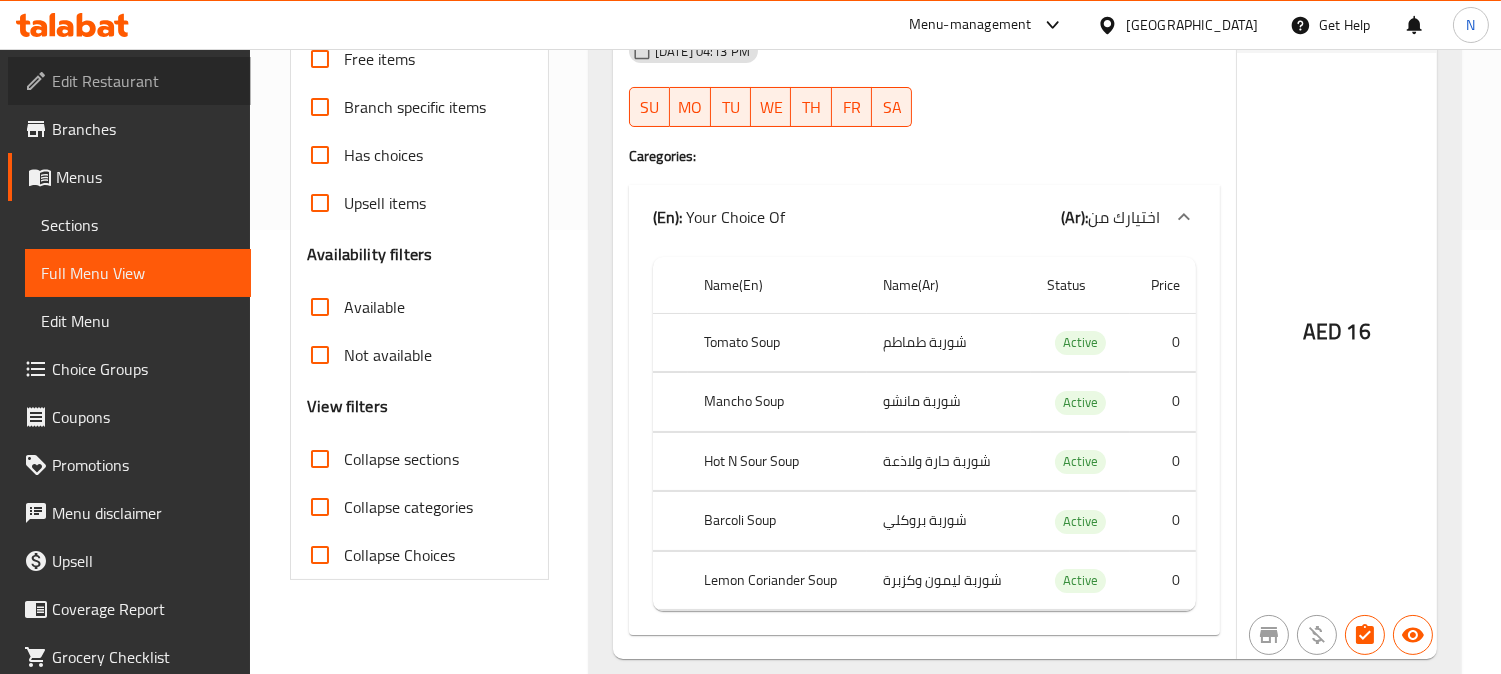 click on "Edit Restaurant" at bounding box center (129, 81) 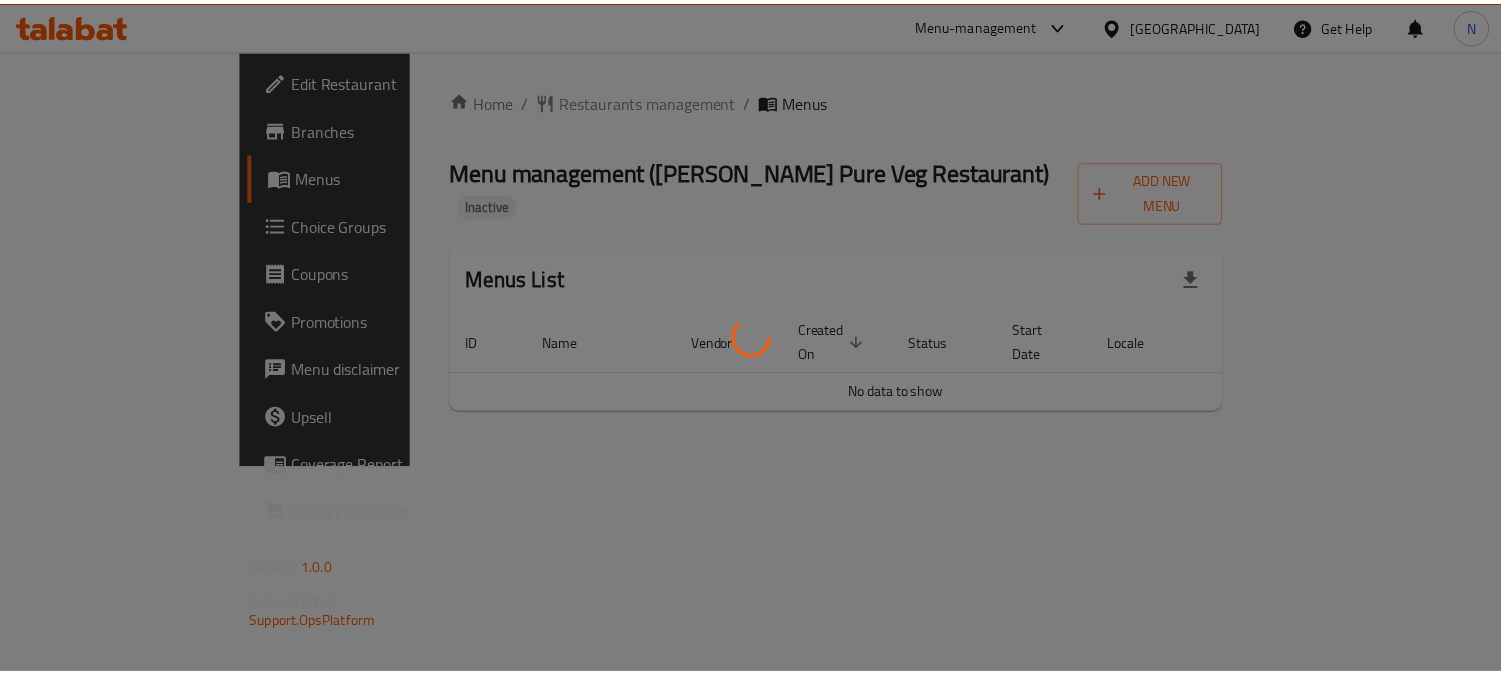 scroll, scrollTop: 0, scrollLeft: 0, axis: both 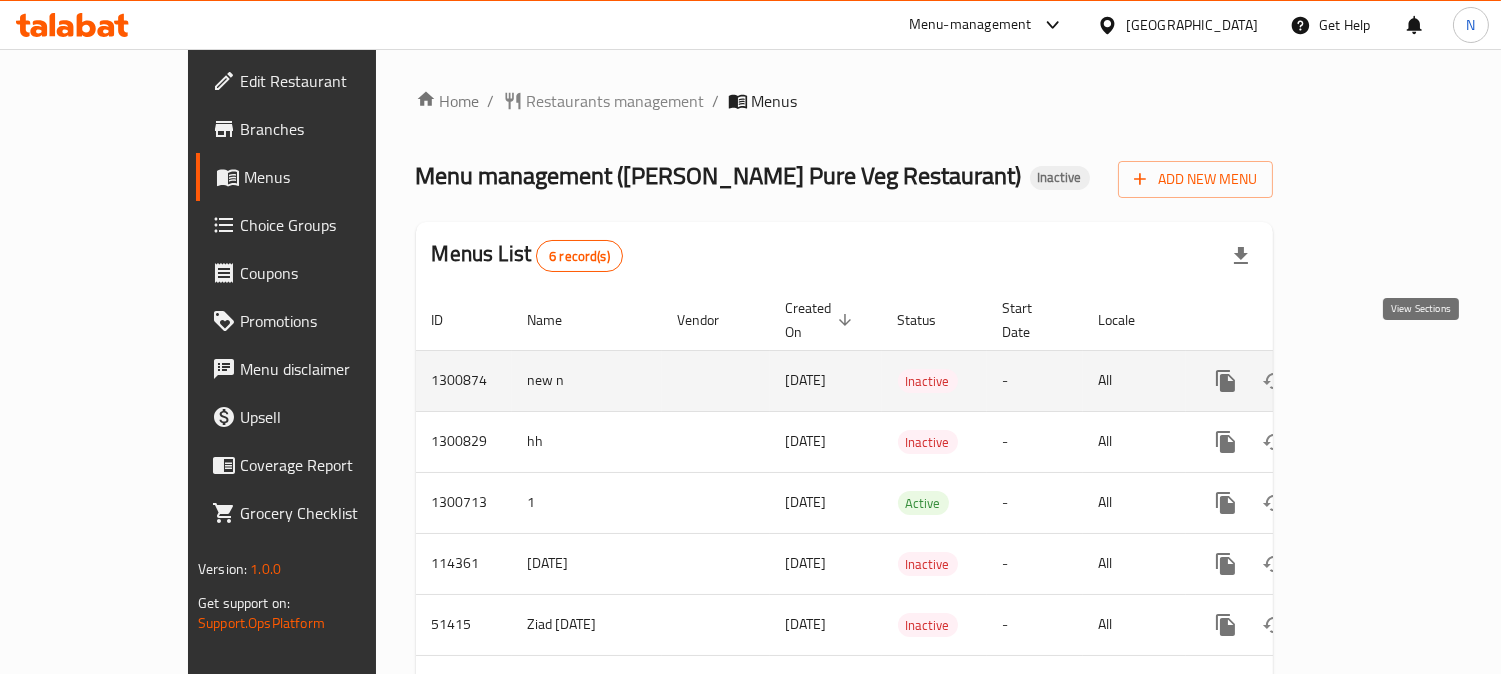 click at bounding box center (1370, 381) 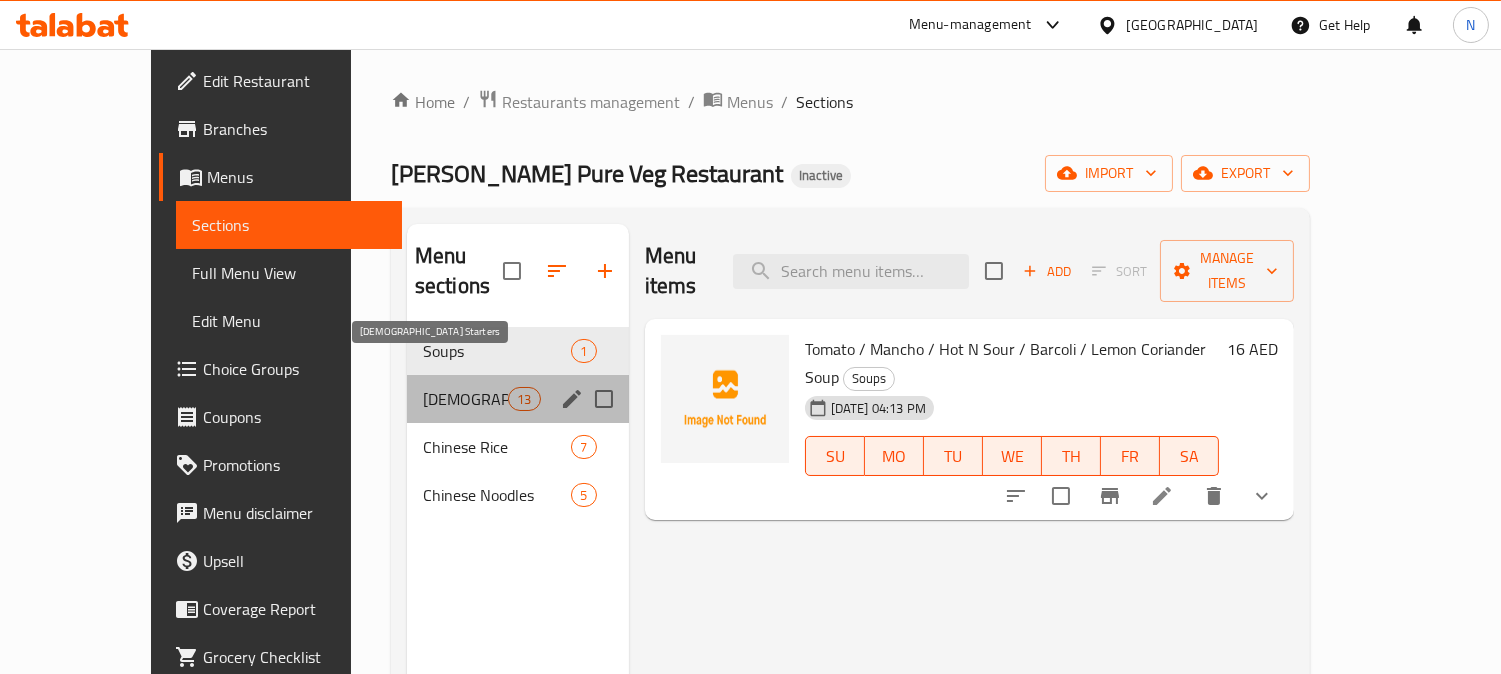 click on "Chinese Starters" at bounding box center [465, 399] 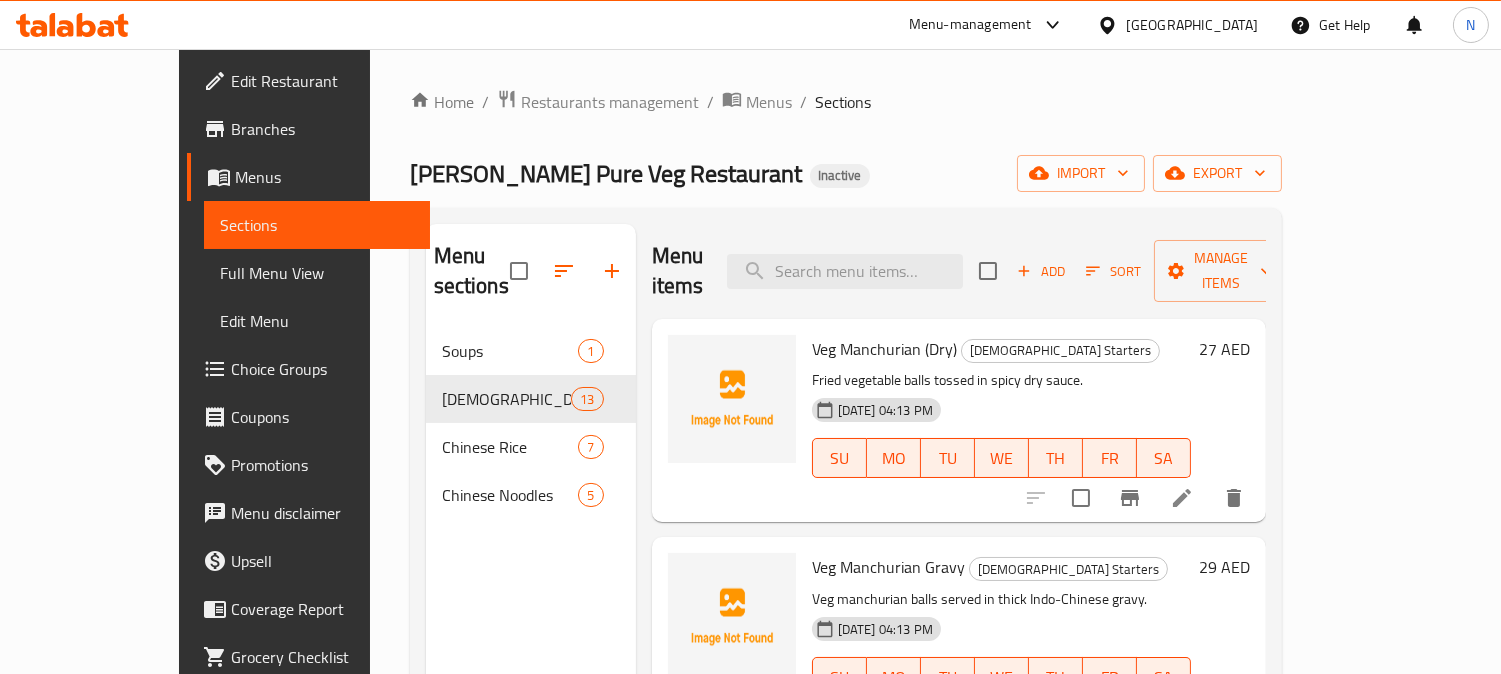 click on "Full Menu View" at bounding box center [317, 273] 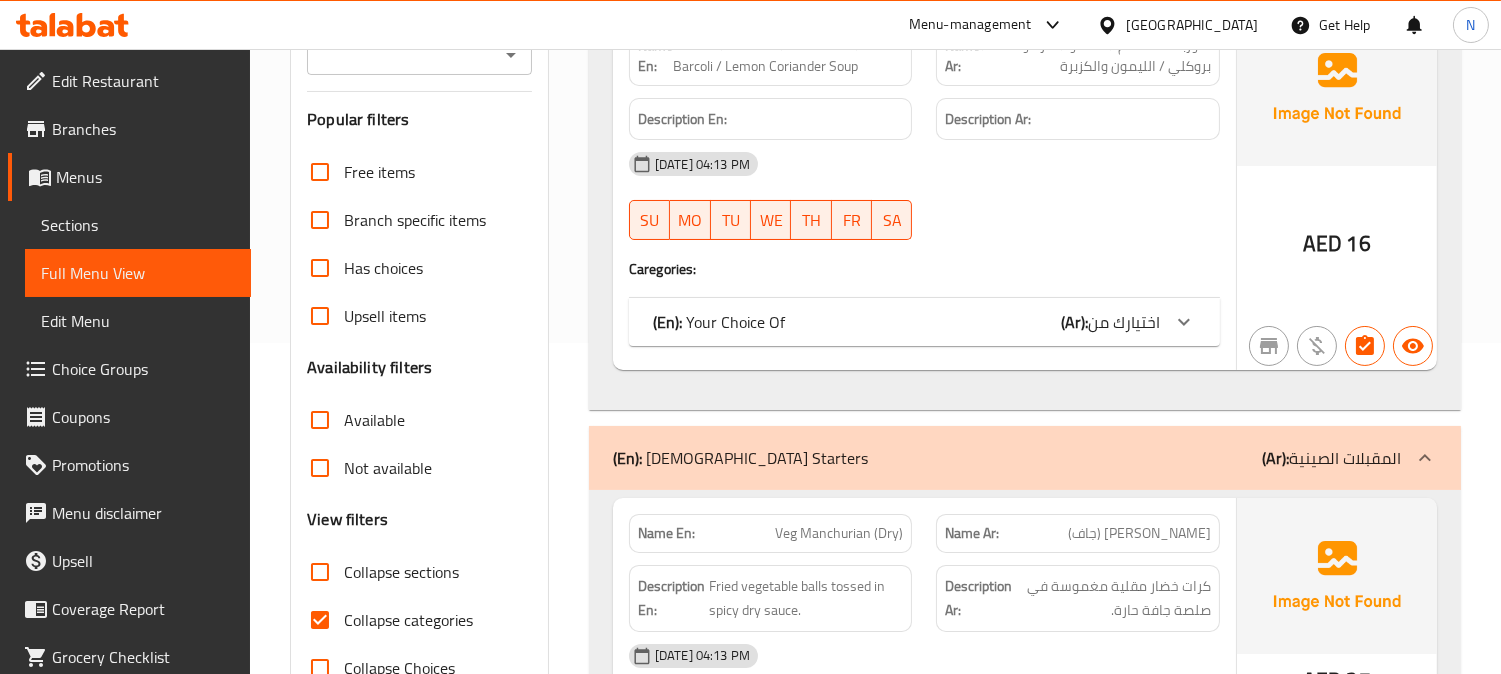 scroll, scrollTop: 333, scrollLeft: 0, axis: vertical 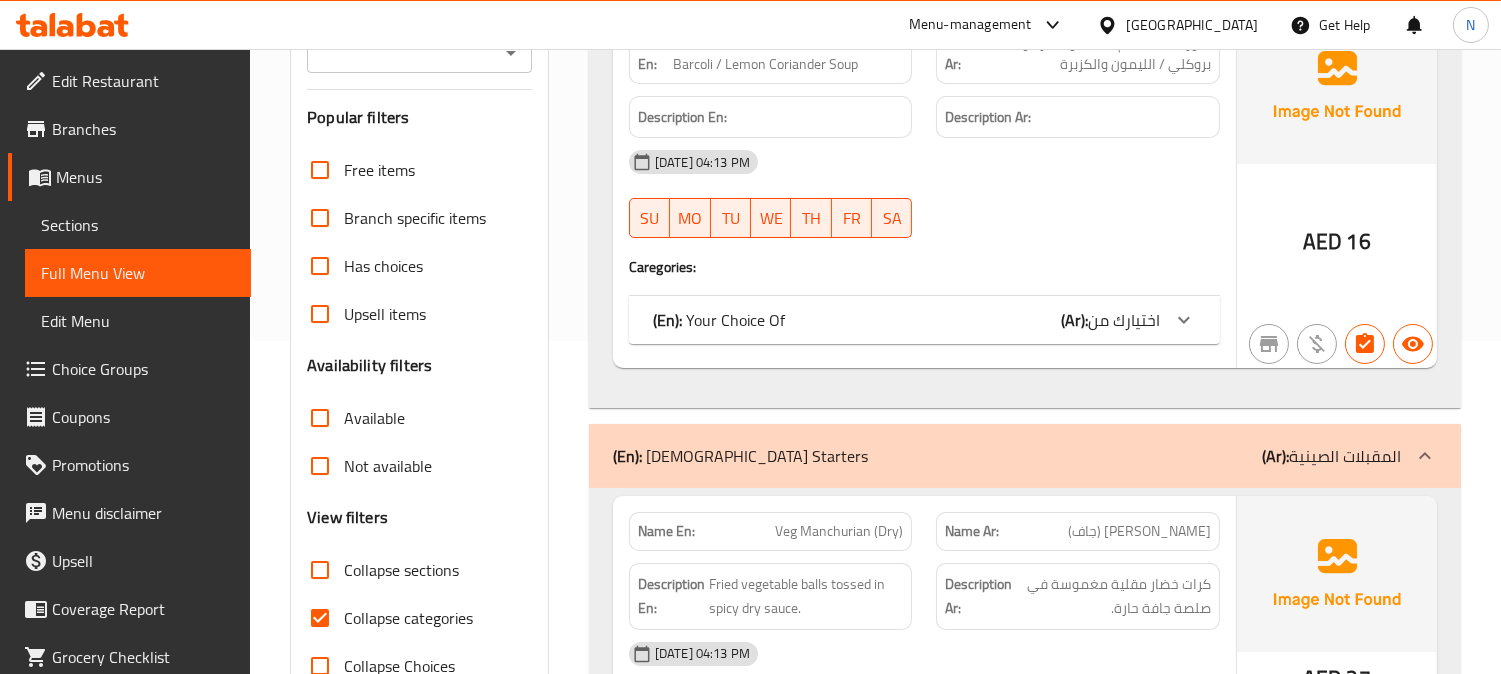 click on "Collapse categories" at bounding box center (320, 618) 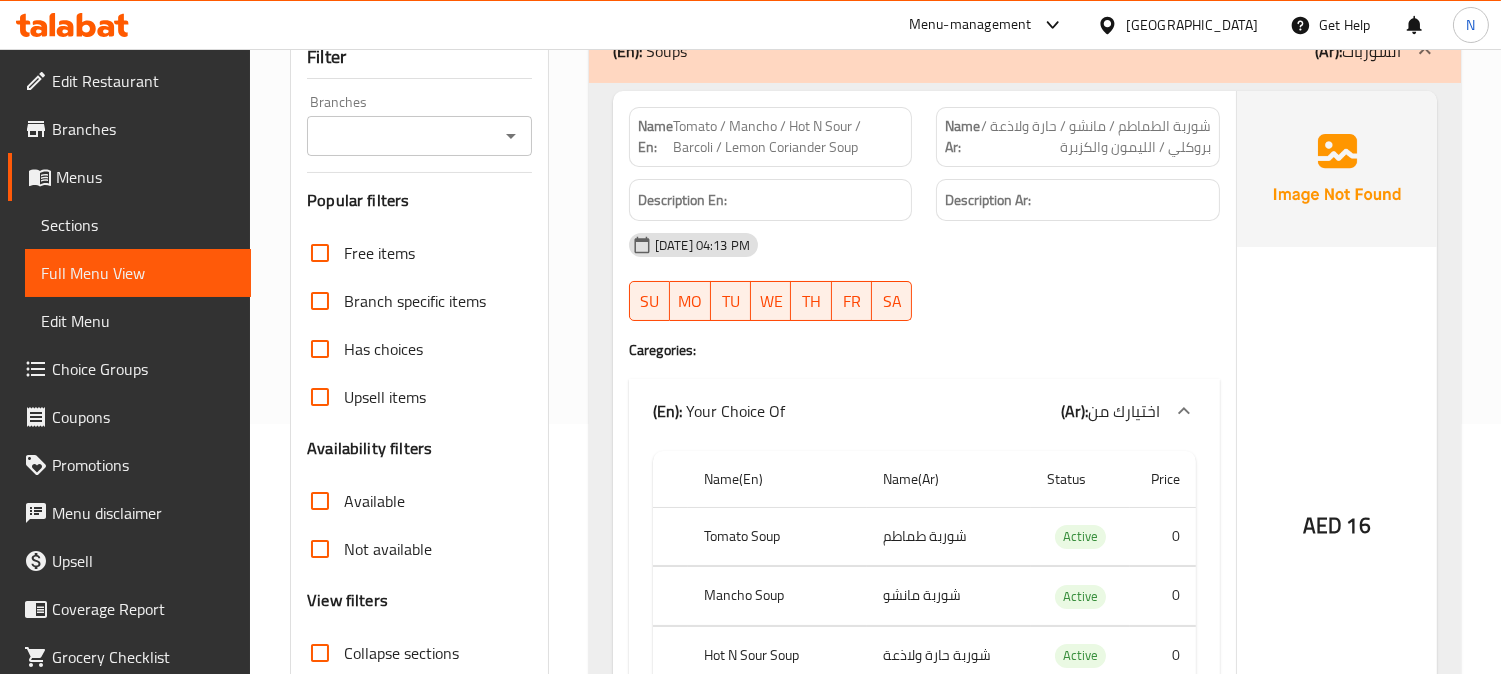 scroll, scrollTop: 0, scrollLeft: 0, axis: both 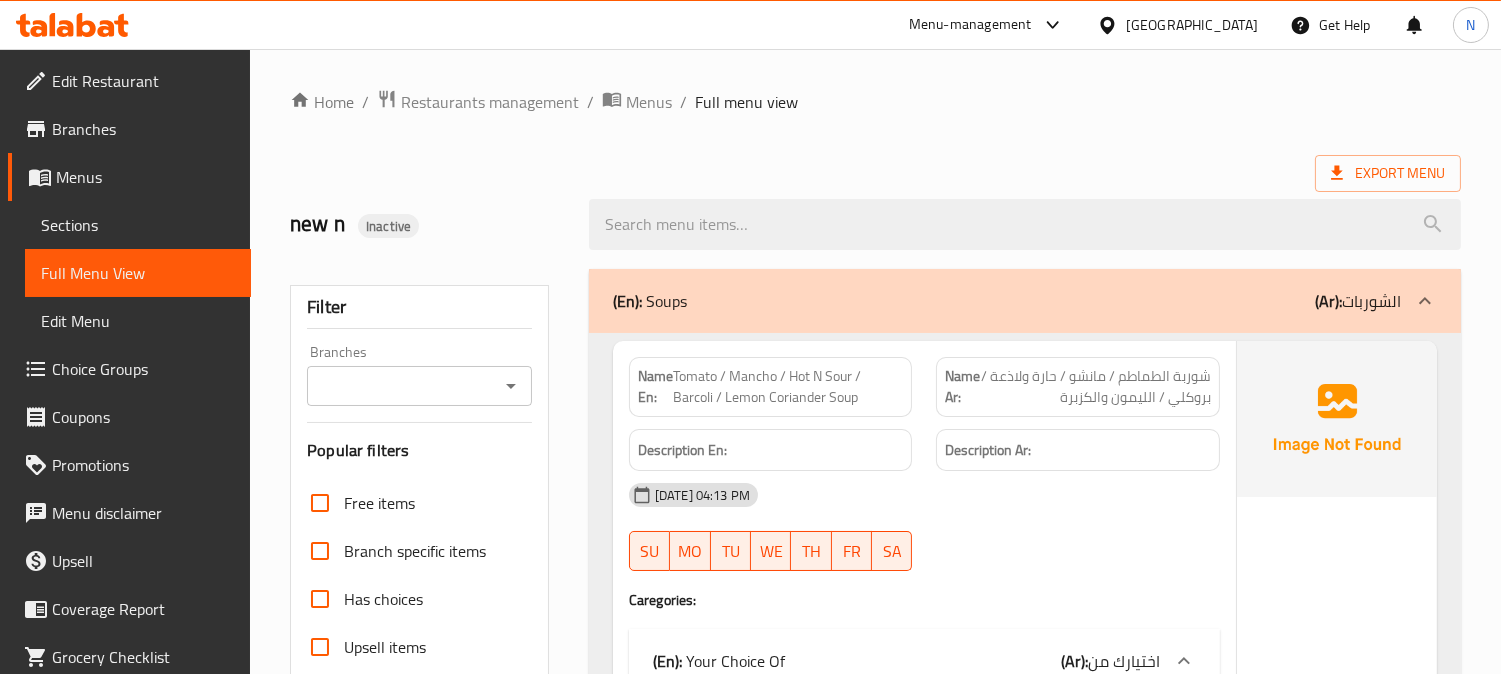 click on "AED 16" at bounding box center [1337, 722] 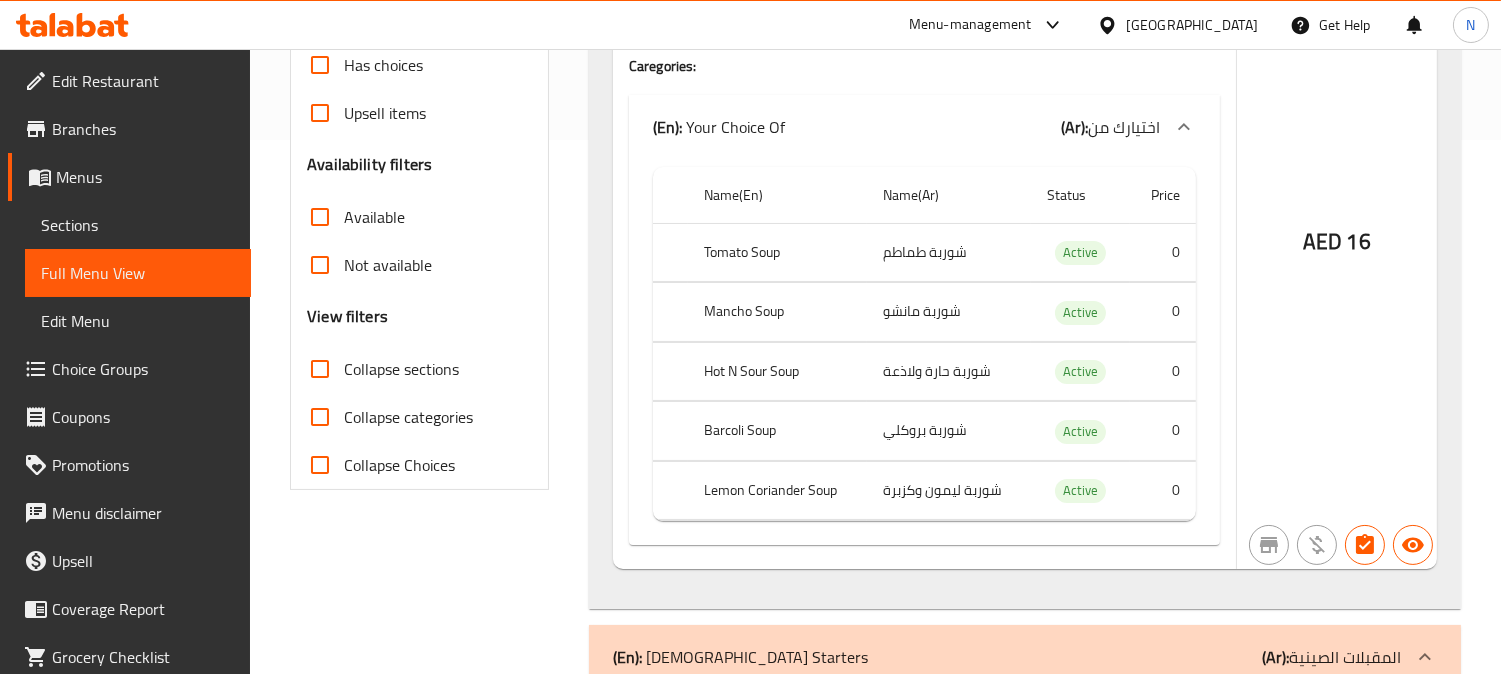 scroll, scrollTop: 555, scrollLeft: 0, axis: vertical 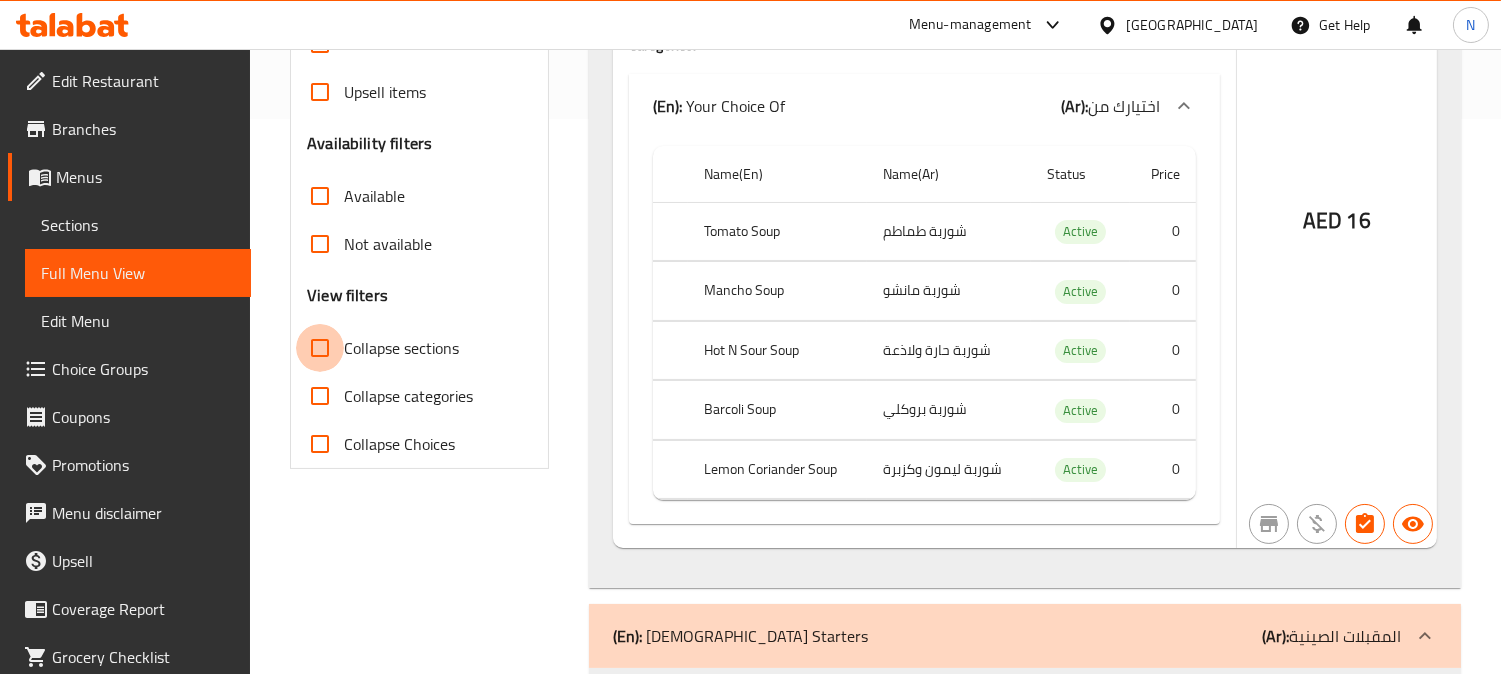click on "Collapse sections" at bounding box center (320, 348) 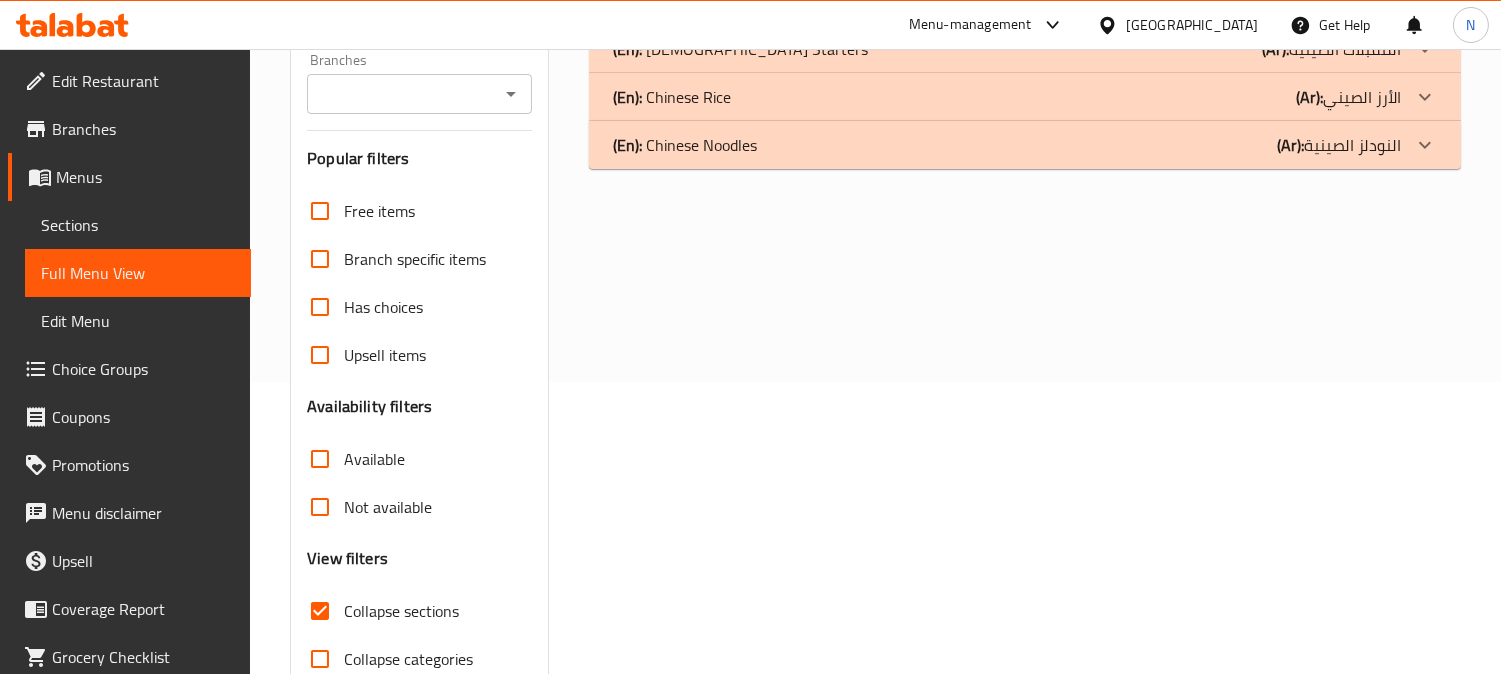 scroll, scrollTop: 390, scrollLeft: 0, axis: vertical 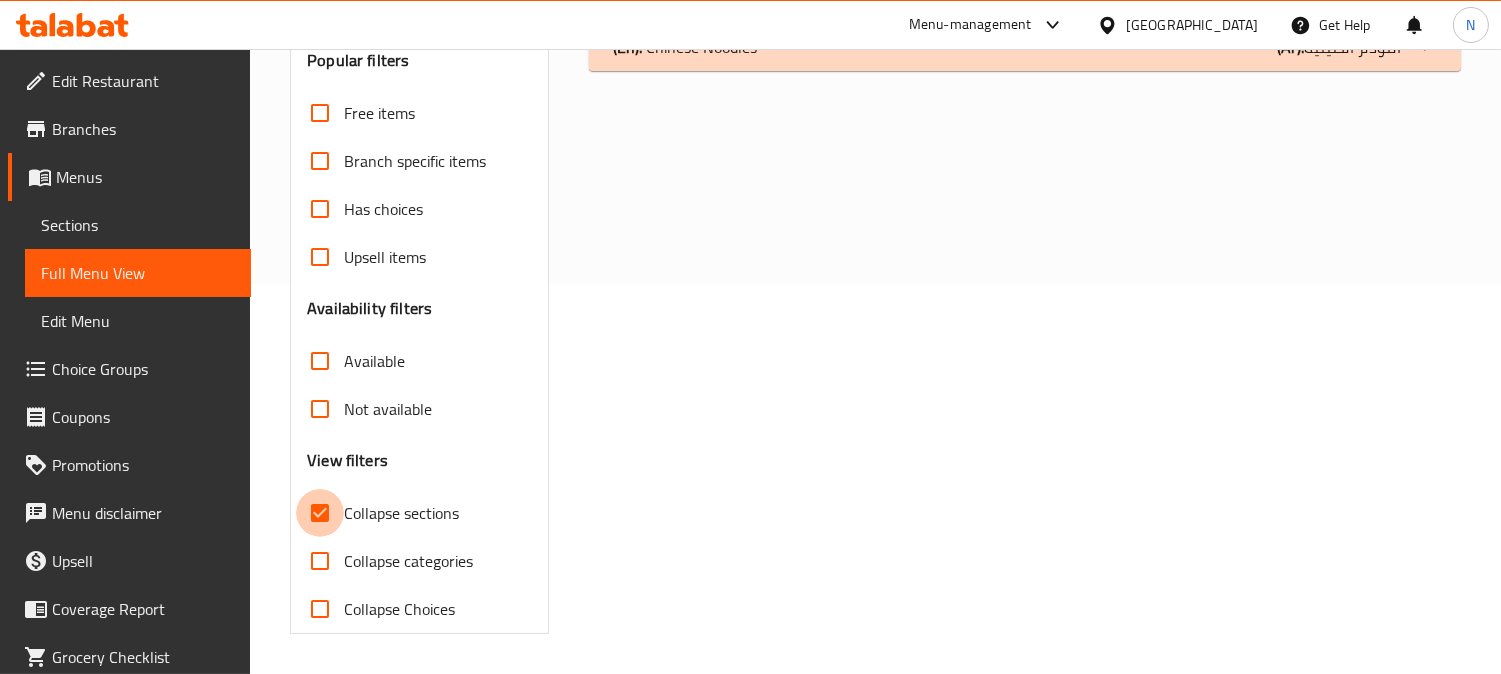 click on "Collapse sections" at bounding box center [320, 513] 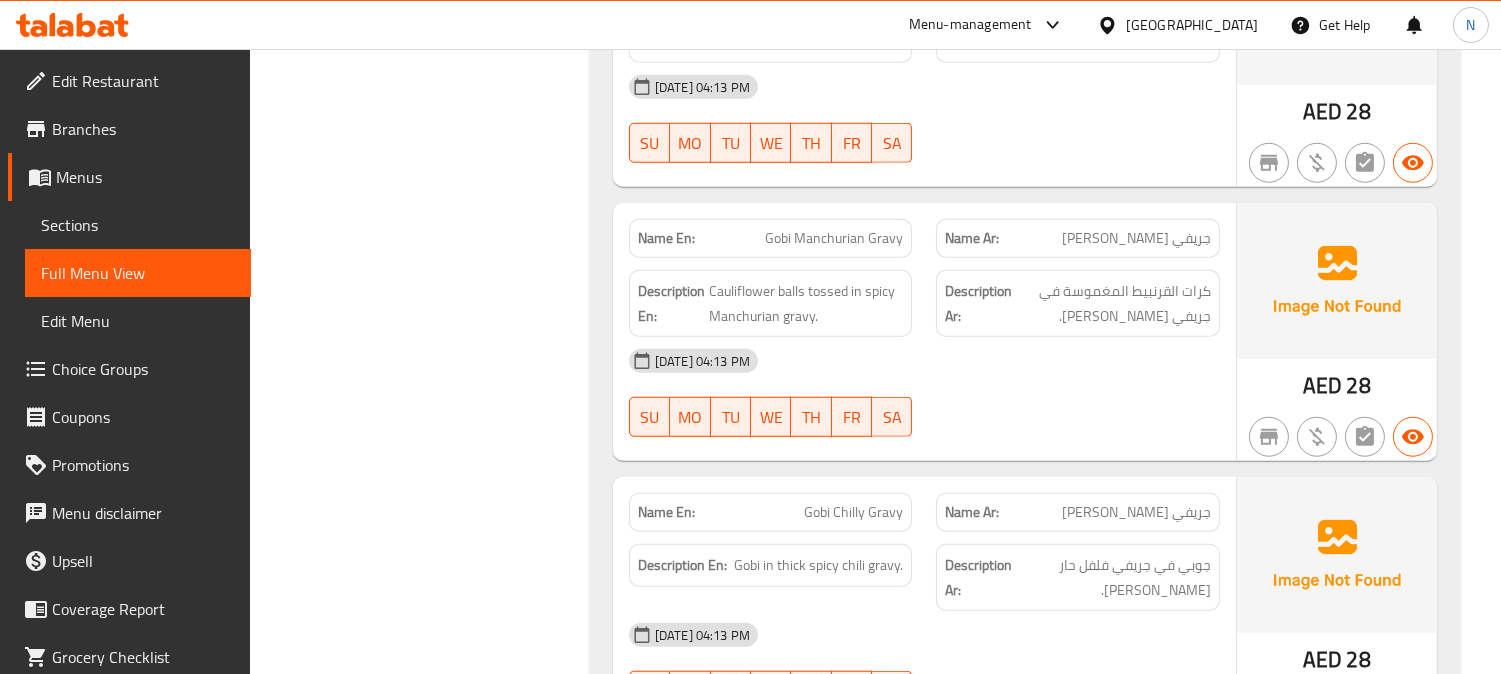 scroll, scrollTop: 3222, scrollLeft: 0, axis: vertical 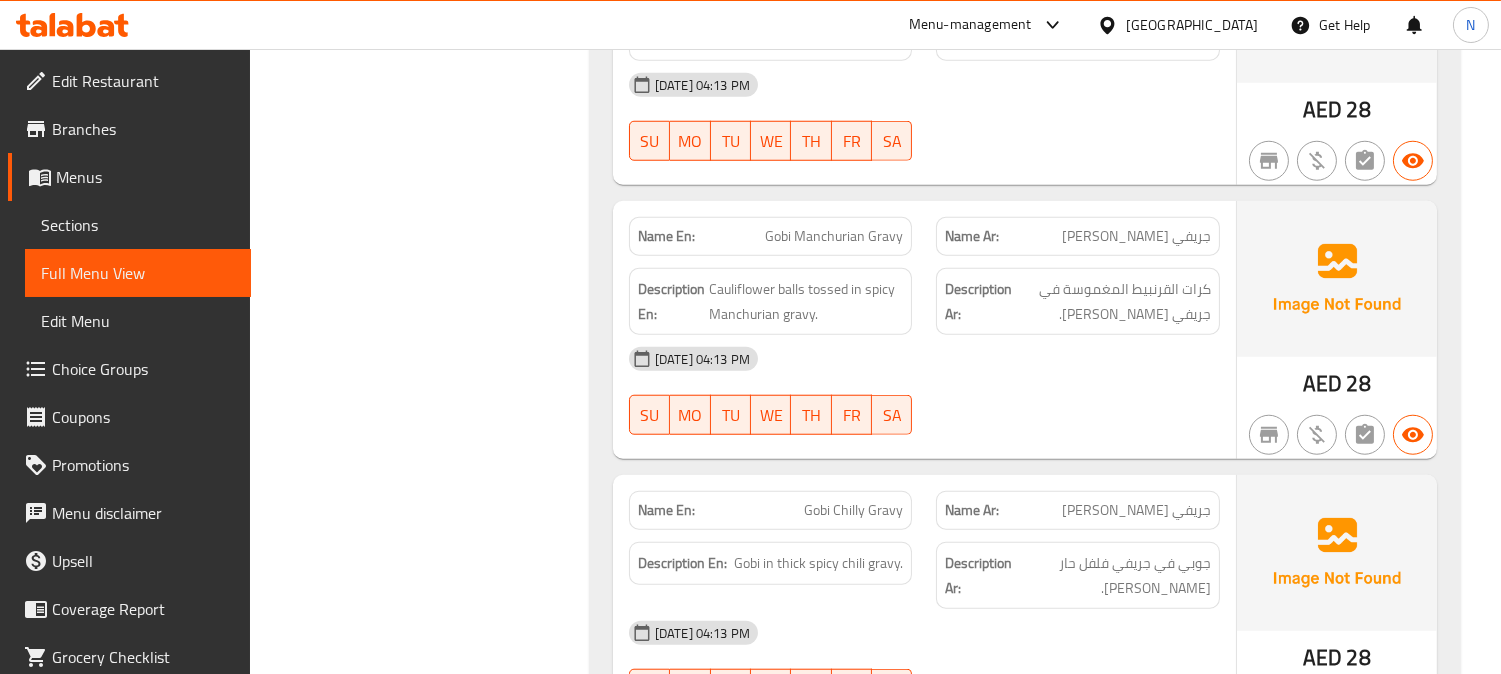 click on "Gobi Manchurian Gravy" at bounding box center [834, 236] 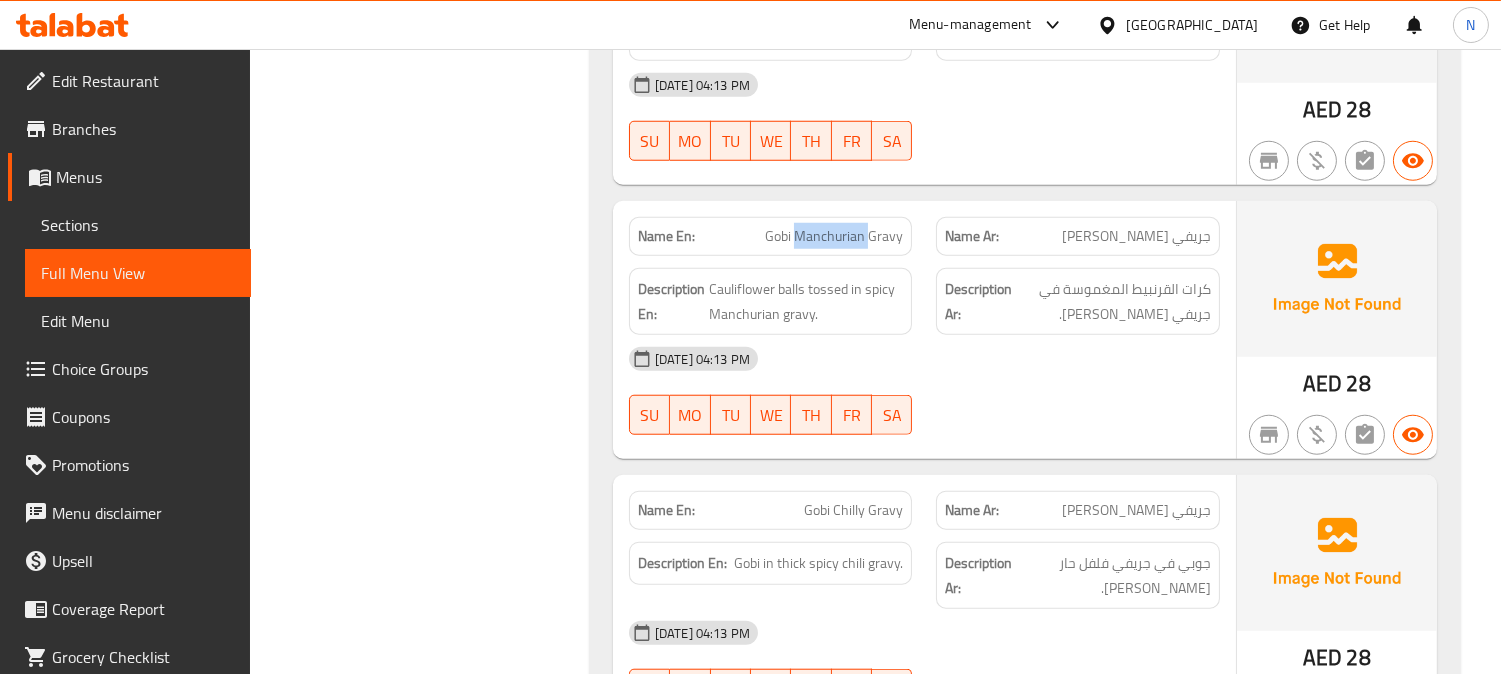 click on "Gobi Manchurian Gravy" at bounding box center (834, 236) 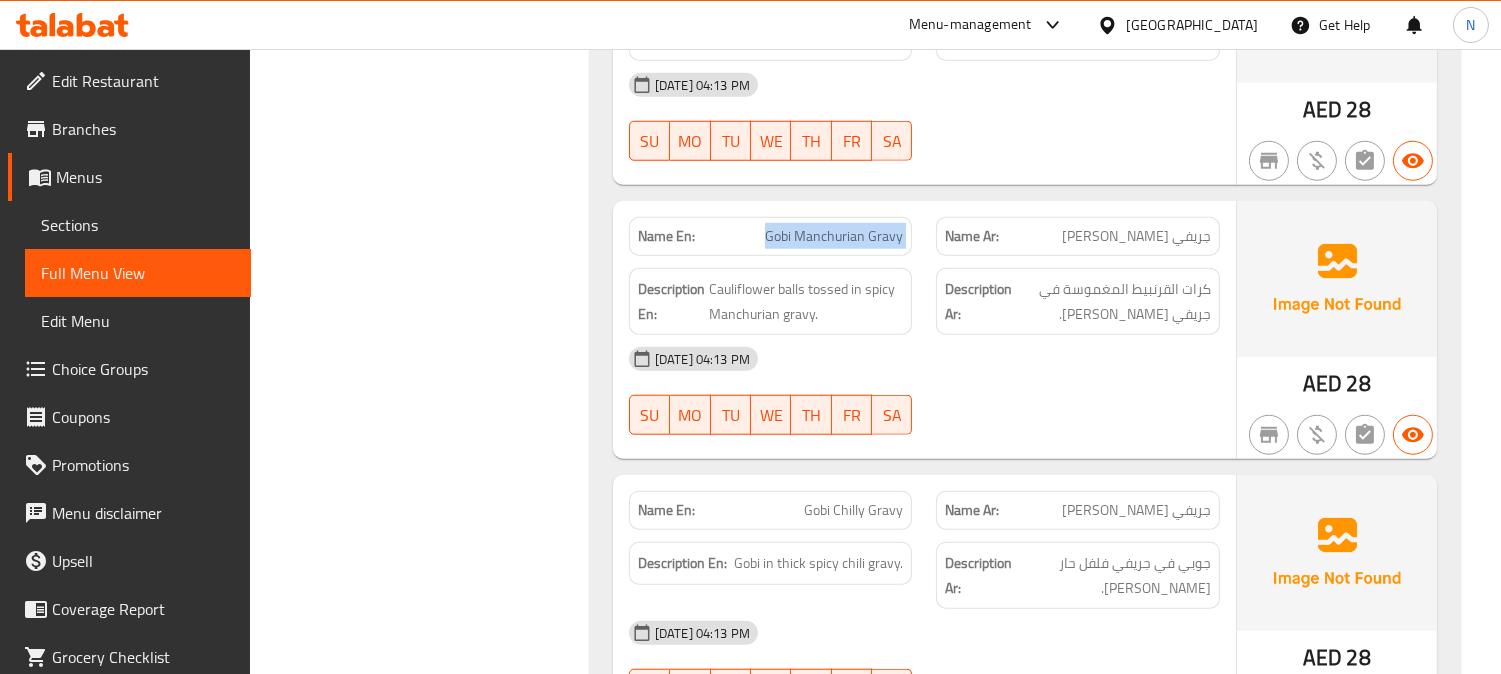 click on "Gobi Manchurian Gravy" at bounding box center (834, 236) 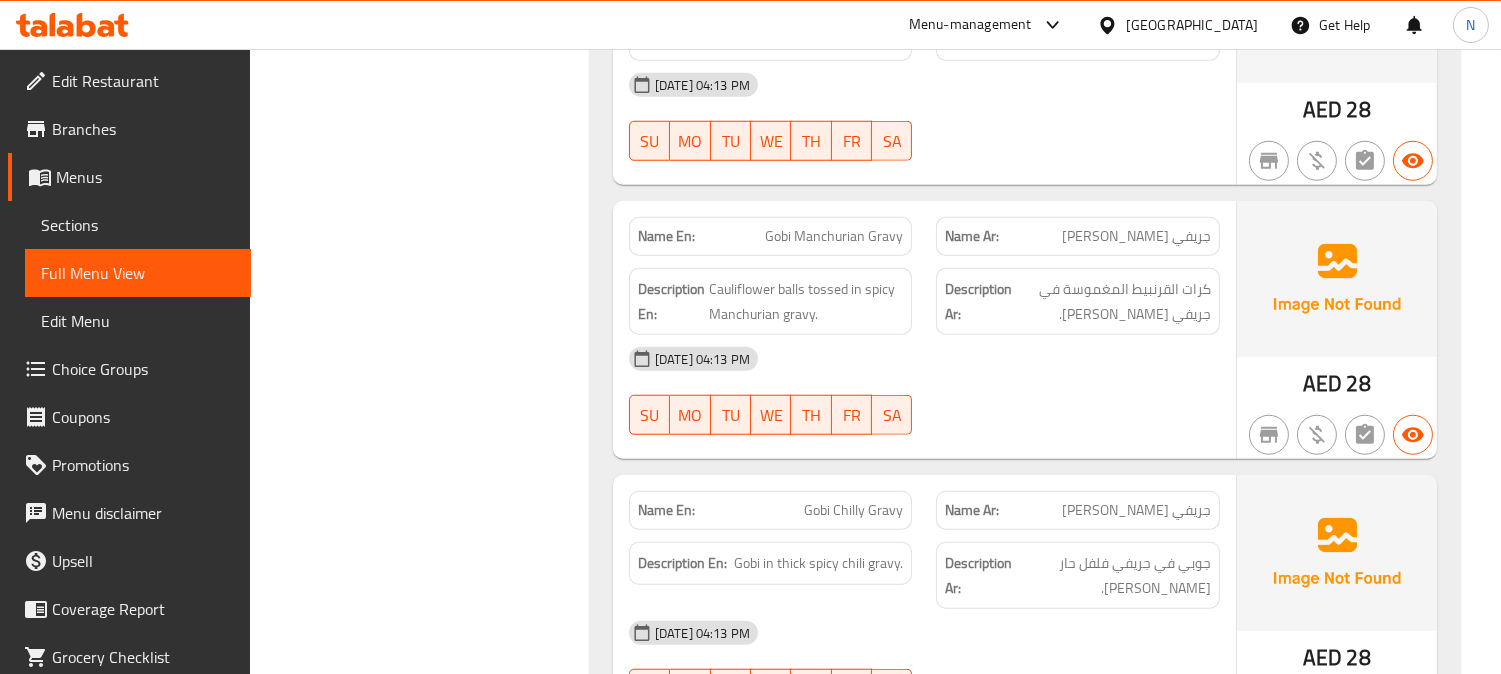 click on "16-07-2025 04:13 PM SU MO TU WE TH FR SA" at bounding box center (924, 391) 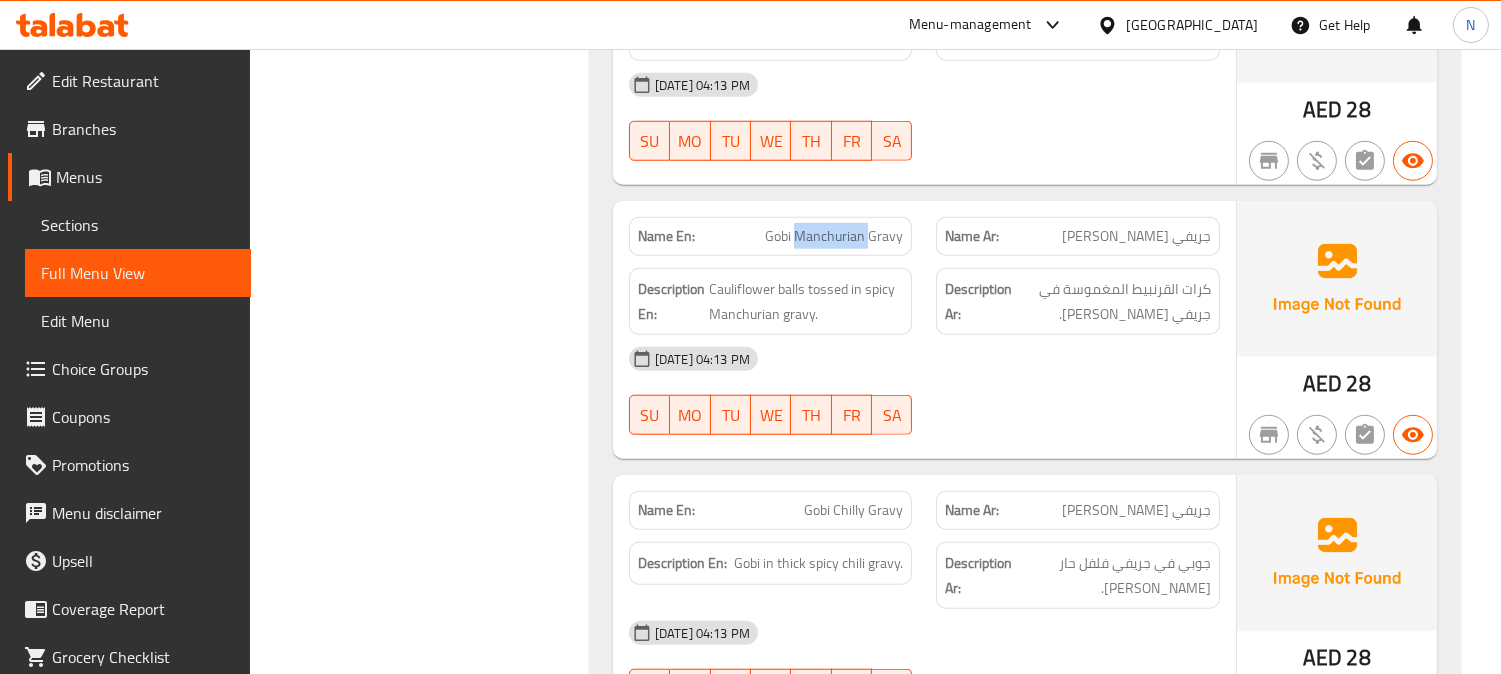 click on "Gobi Manchurian Gravy" at bounding box center (834, 236) 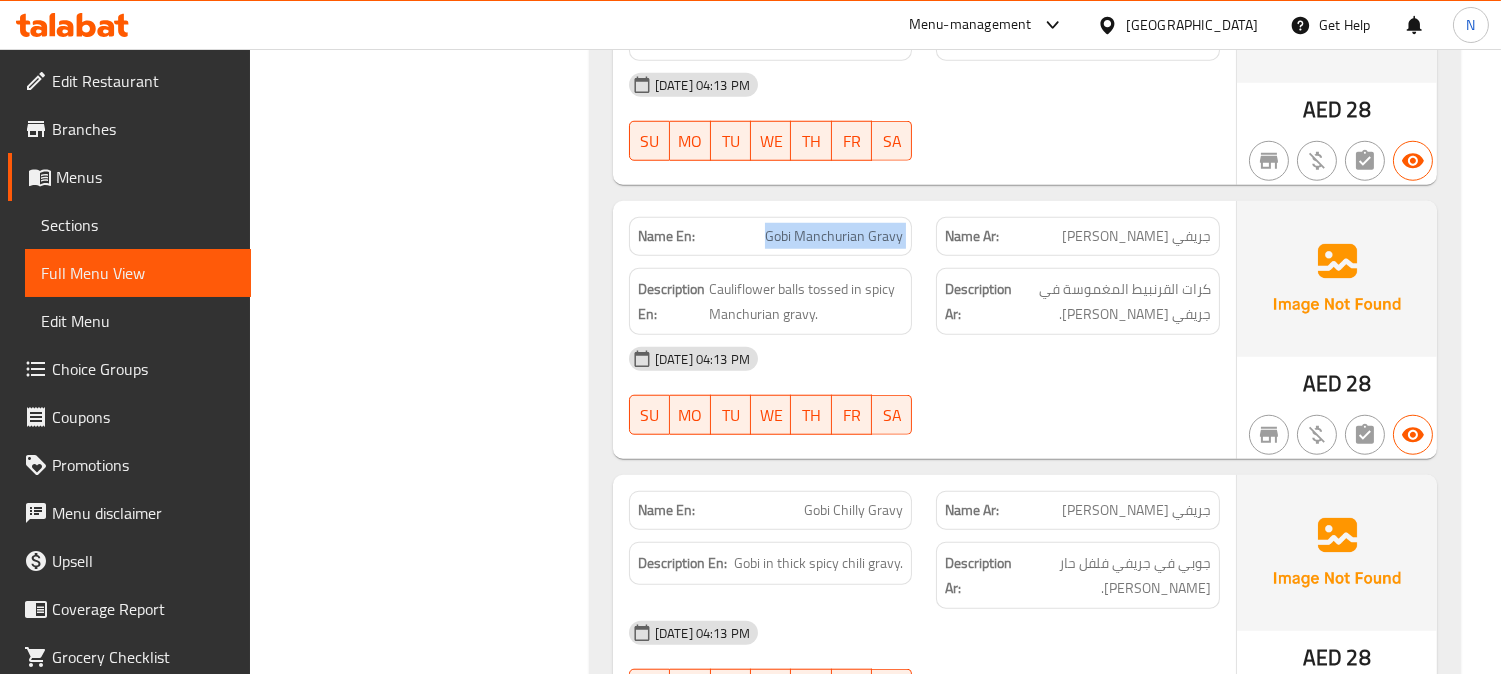 click on "Gobi Manchurian Gravy" at bounding box center (834, 236) 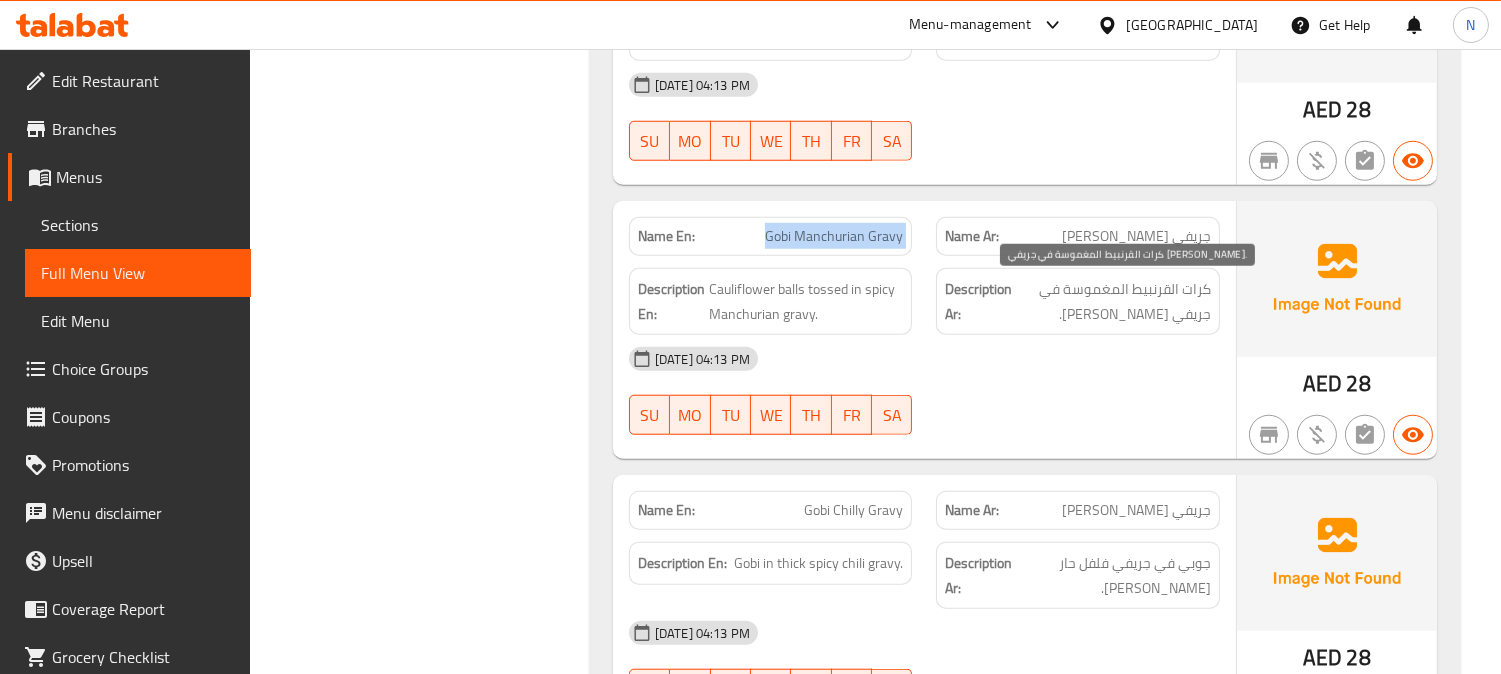 copy on "Gobi Manchurian Gravy" 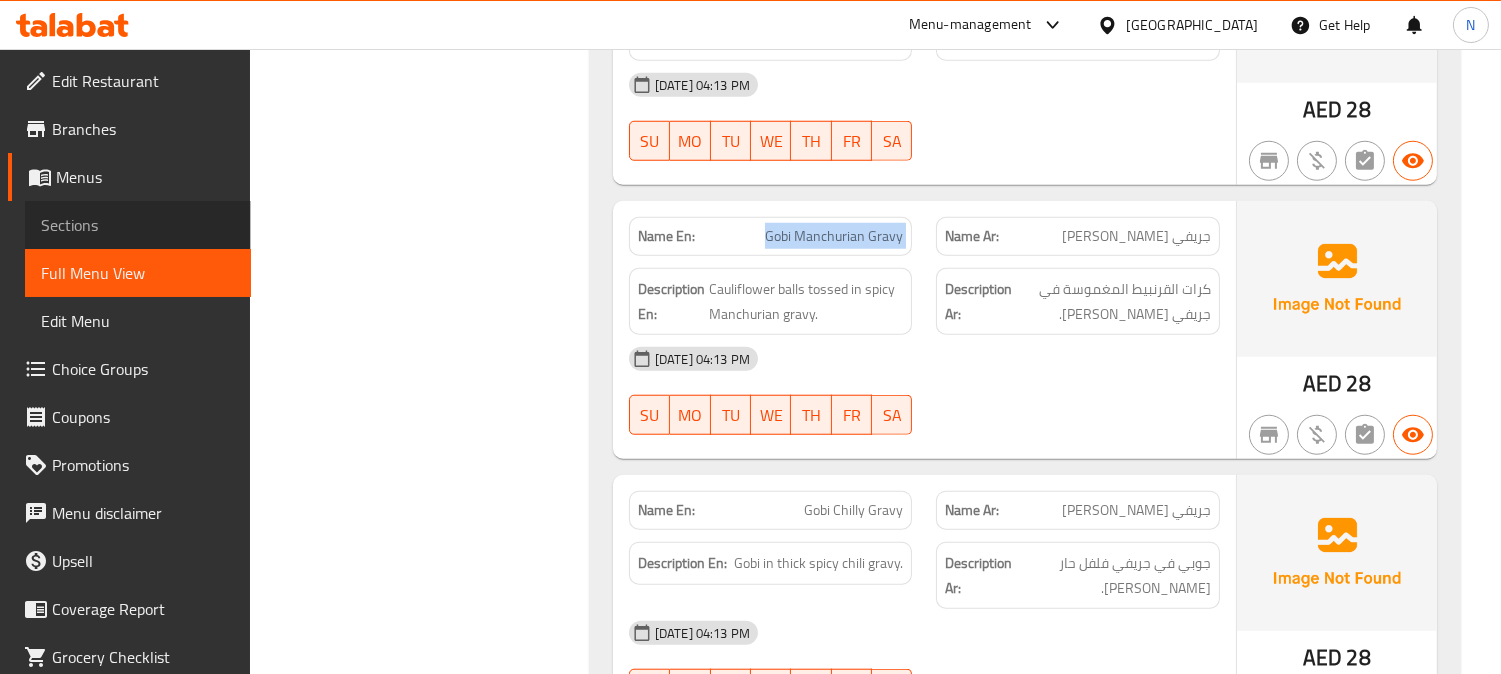 click on "Sections" at bounding box center (138, 225) 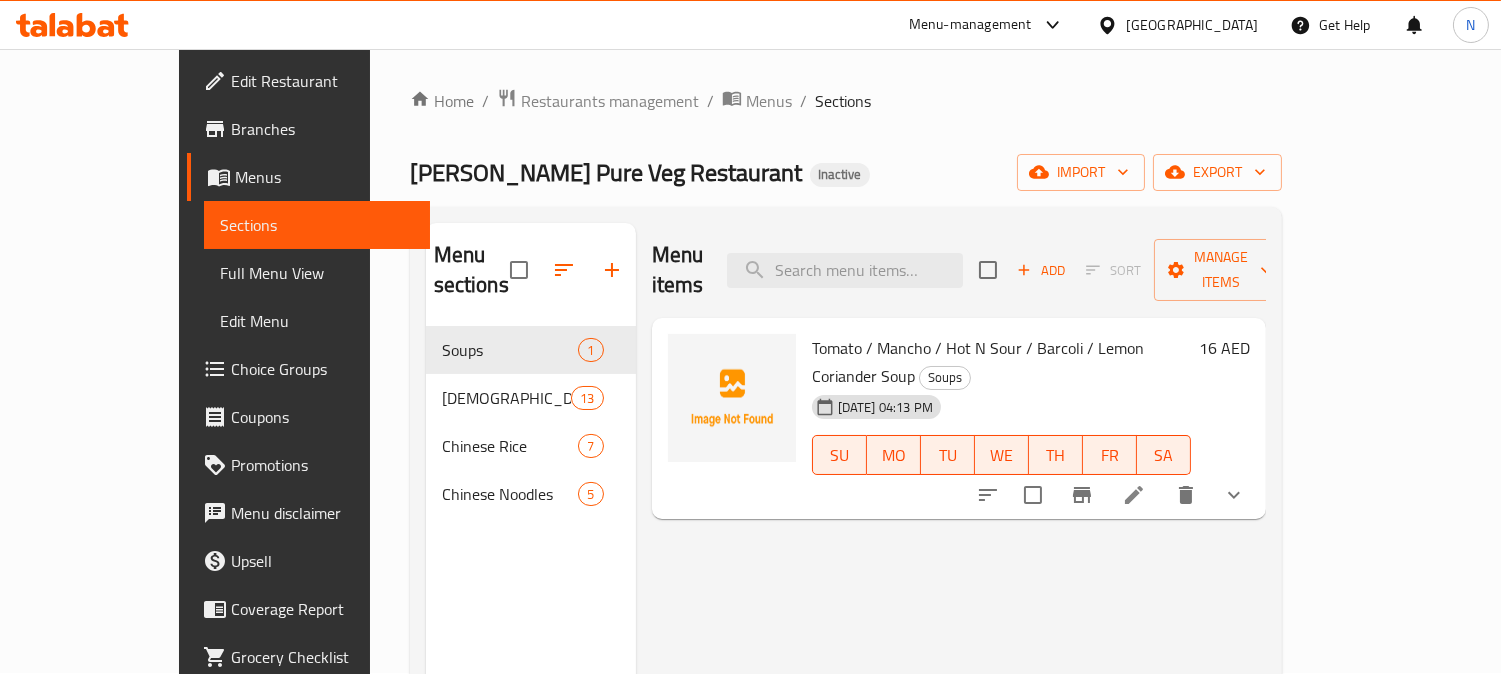 scroll, scrollTop: 0, scrollLeft: 0, axis: both 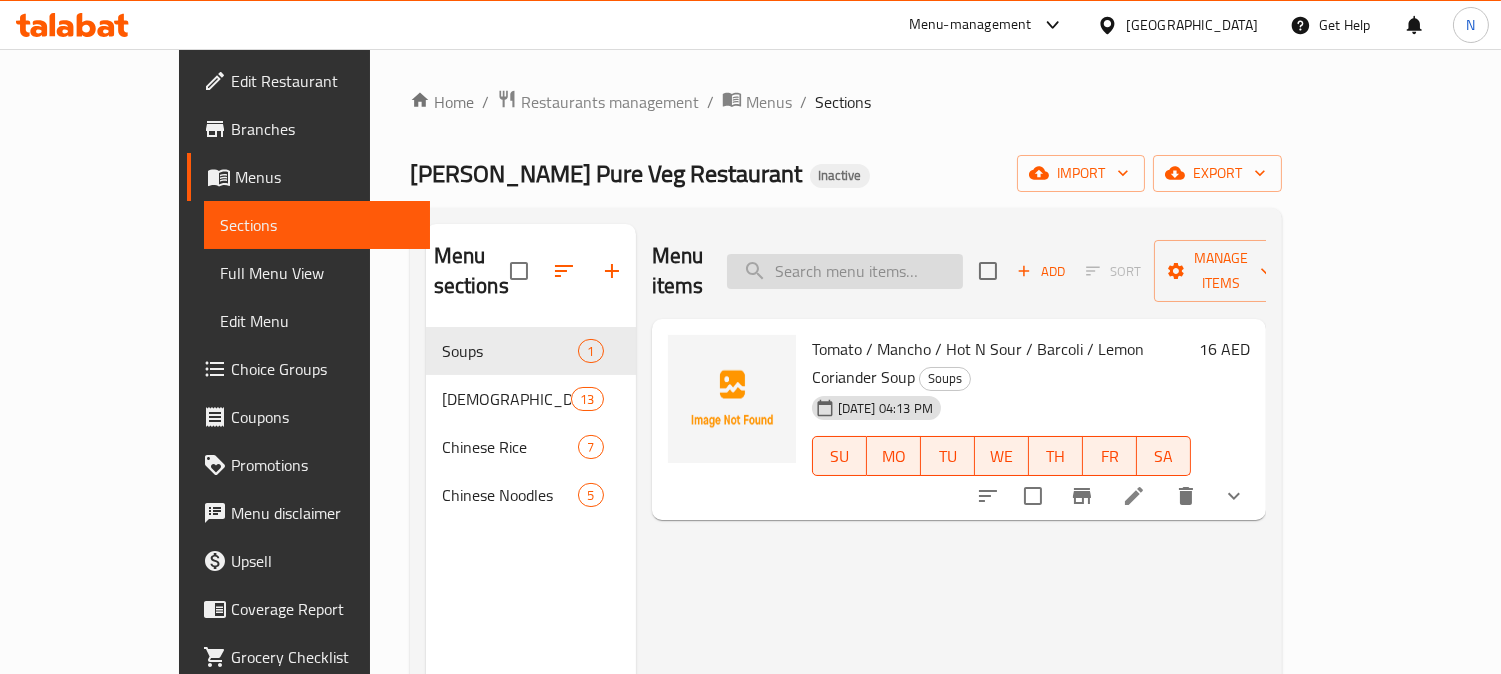 paste on "Gobi Manchurian Gravy" 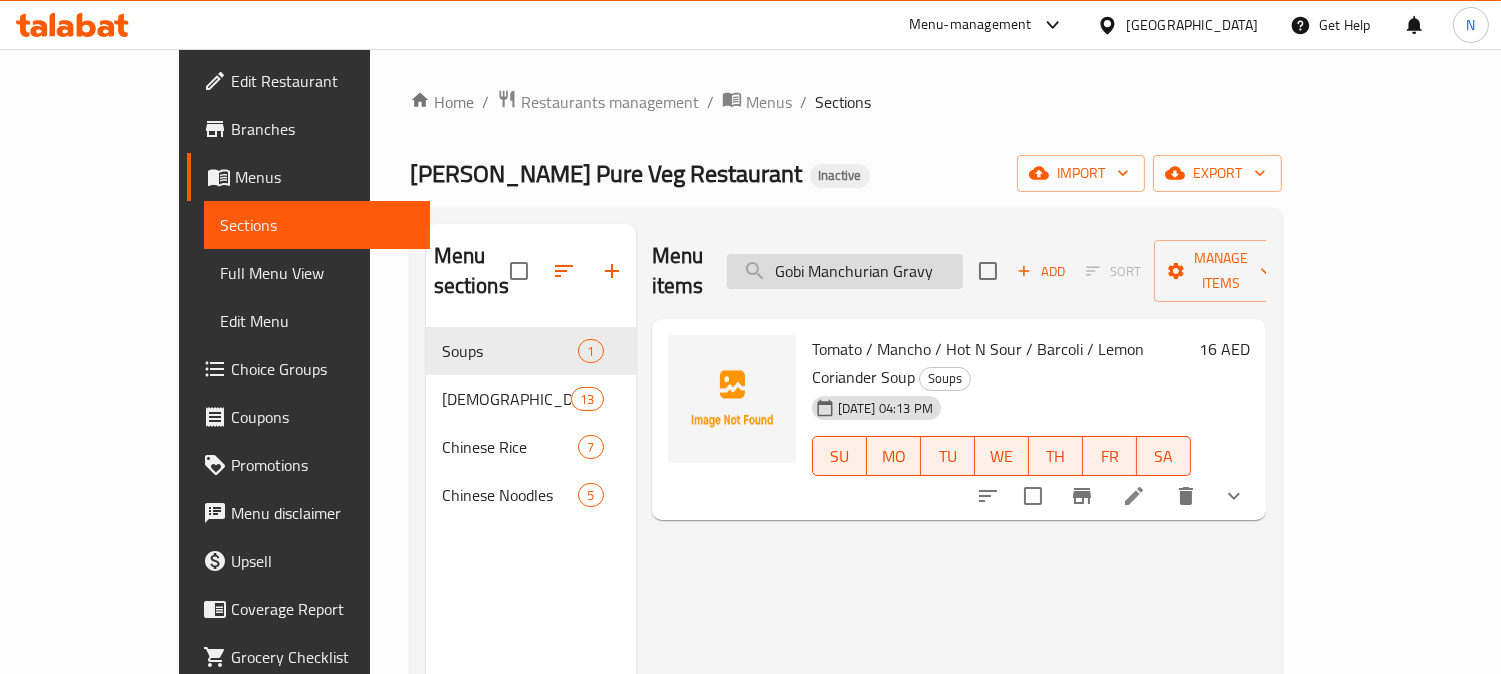 click on "Gobi Manchurian Gravy" at bounding box center [845, 271] 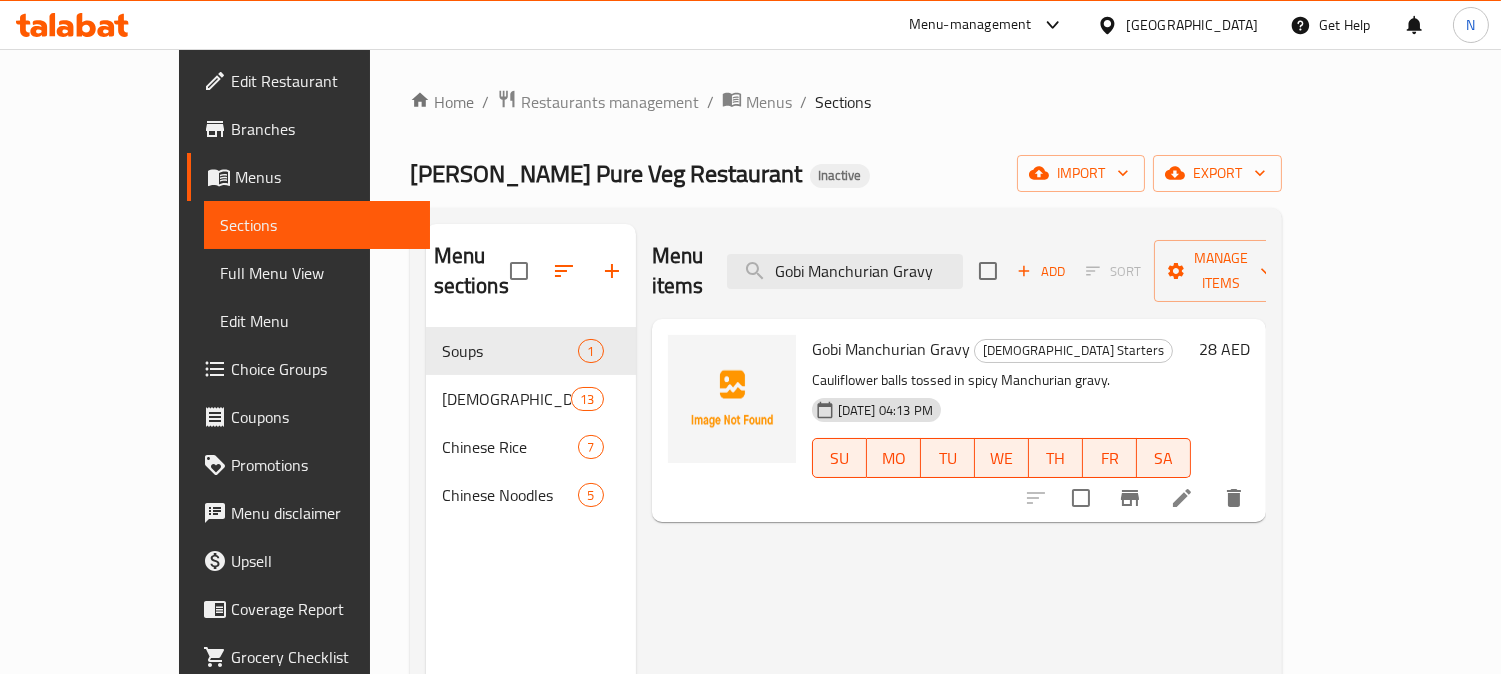 type on "Gobi Manchurian Gravy" 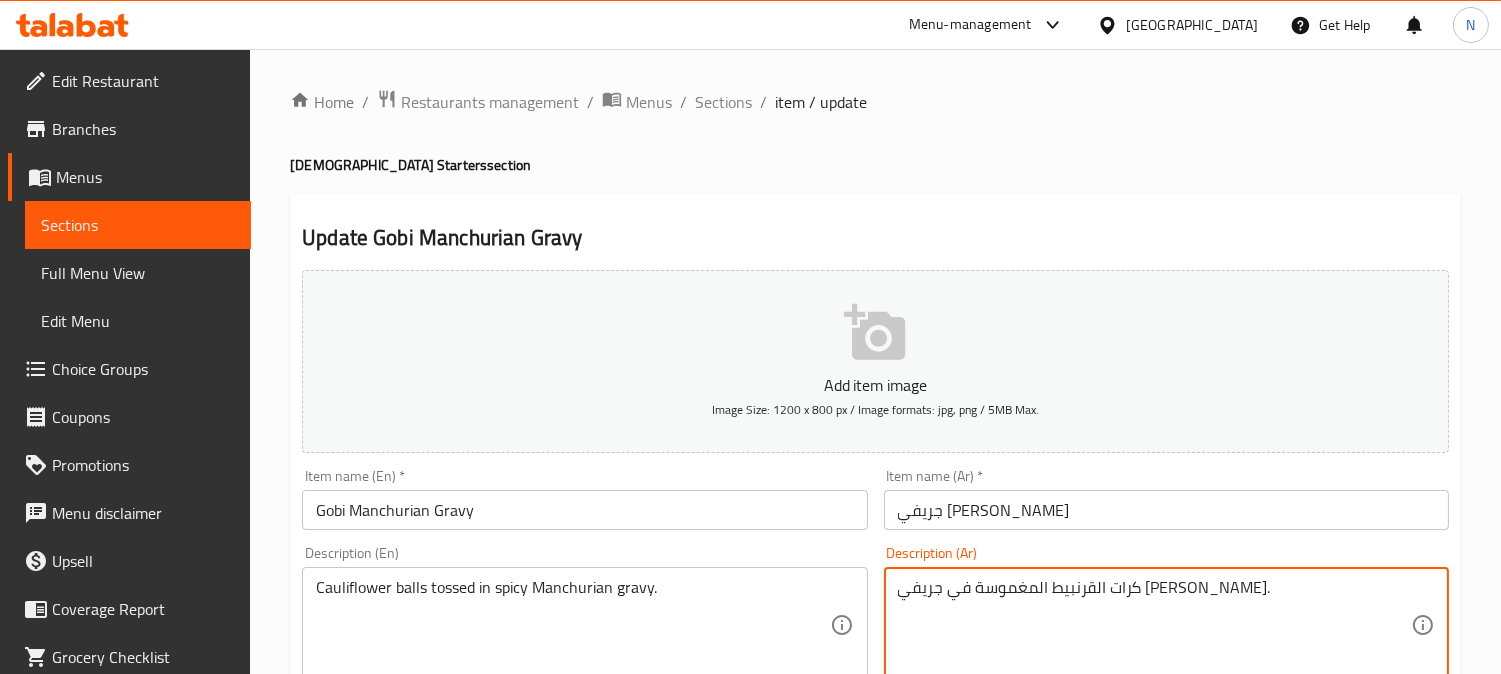 click on "كرات القرنبيط المغموسة في جريفي منشوريان حار." at bounding box center (1154, 625) 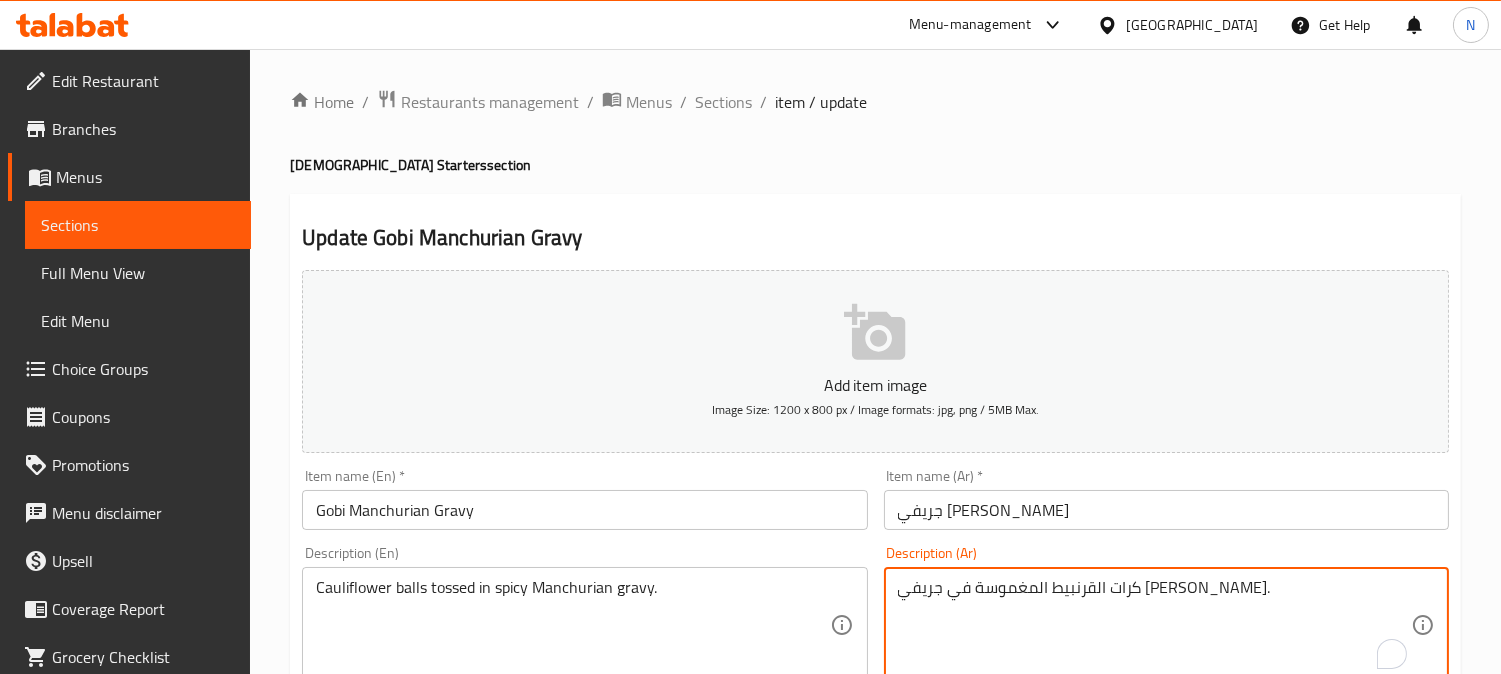 click on "جريفي جوبي مانشوريان" at bounding box center (1166, 510) 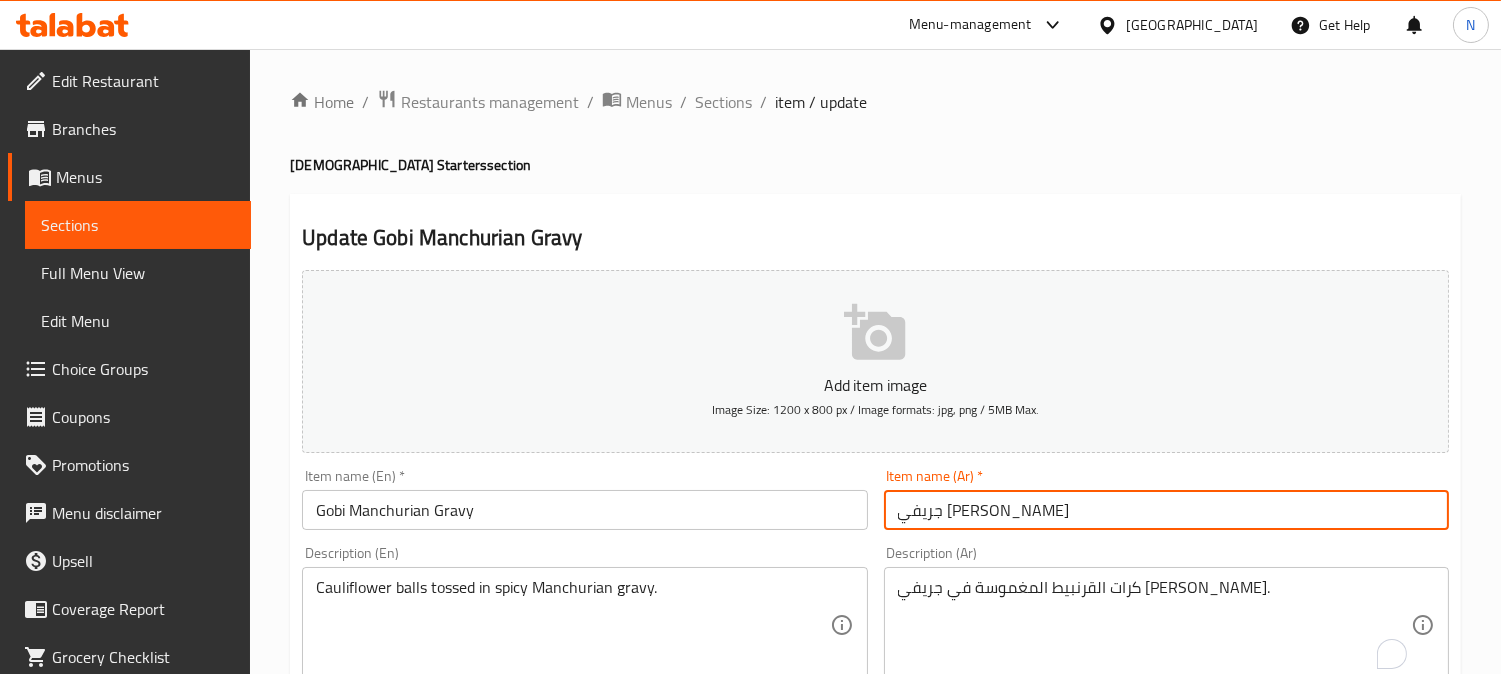 click on "جريفي جوبي مانشوريان" at bounding box center [1166, 510] 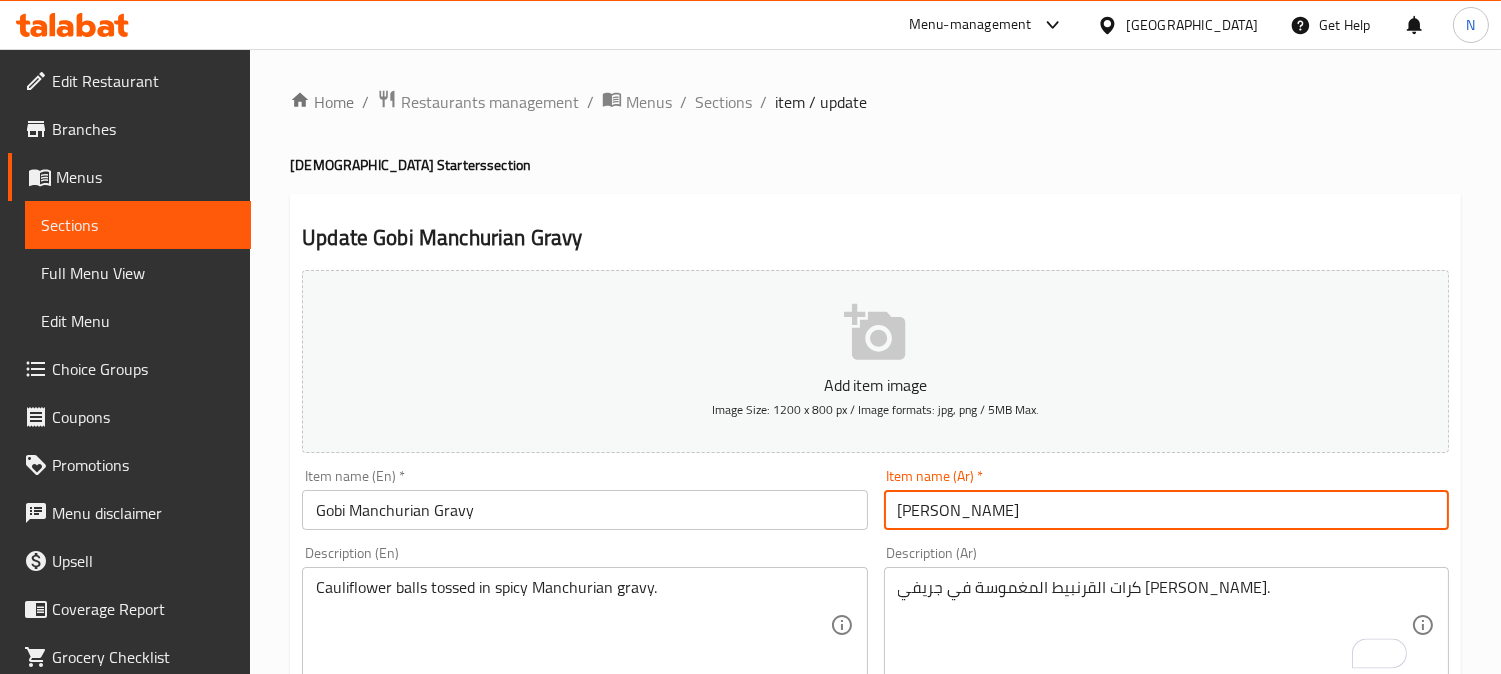 type on "جريفي جوبي منشوريان" 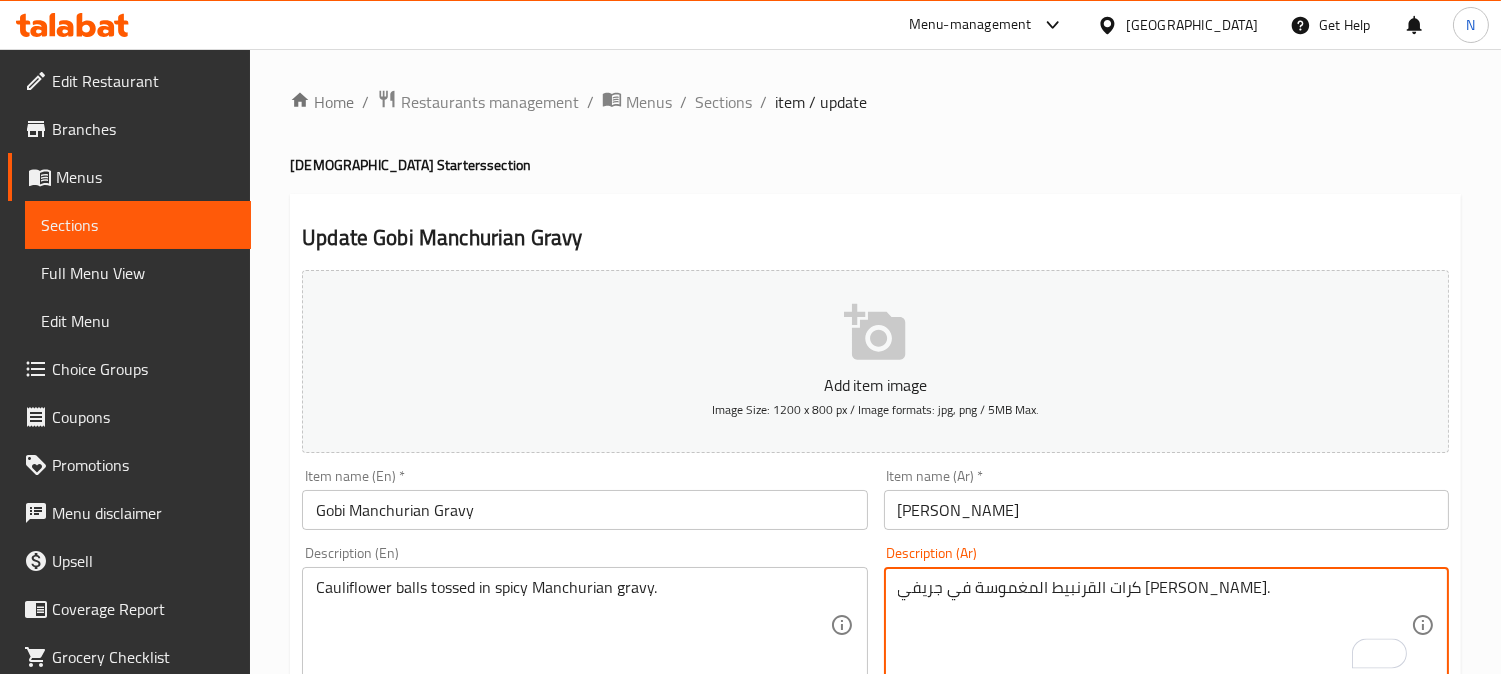scroll, scrollTop: 735, scrollLeft: 0, axis: vertical 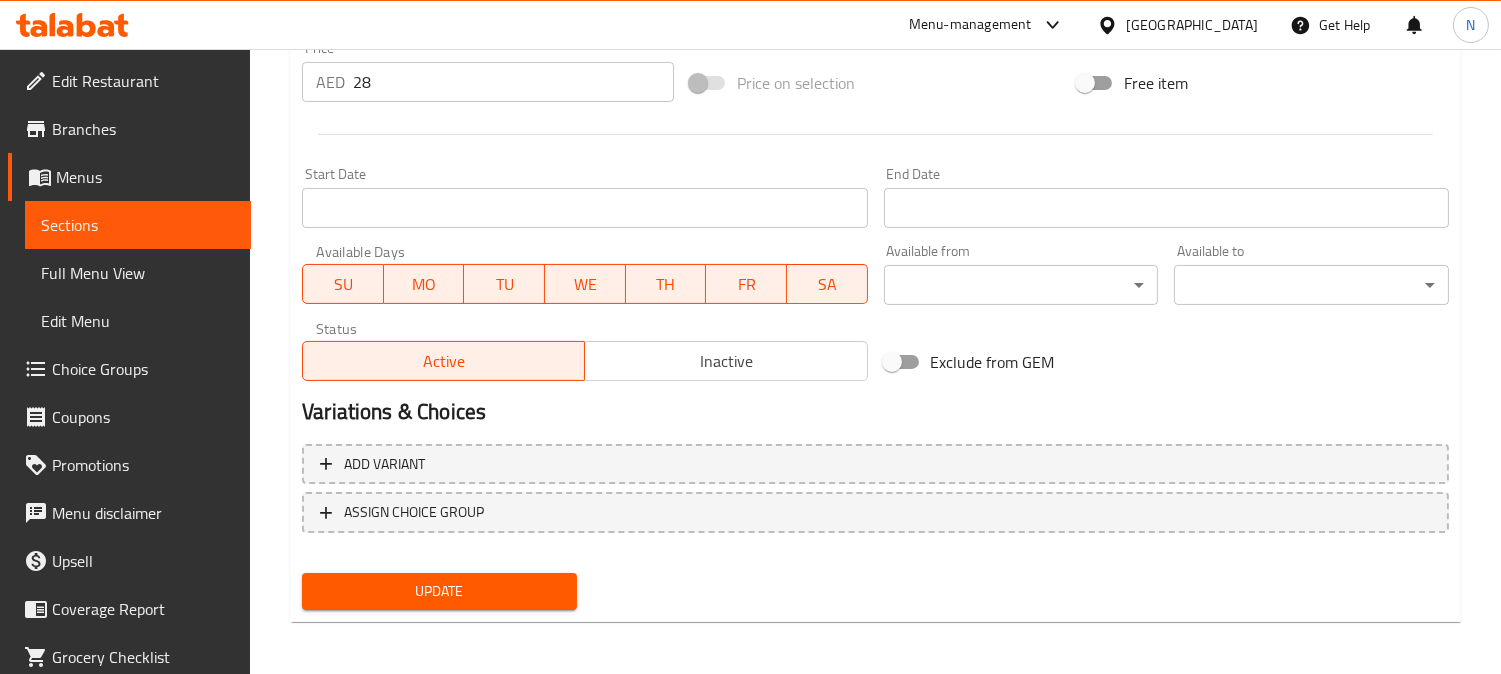 click on "Update" at bounding box center [439, 591] 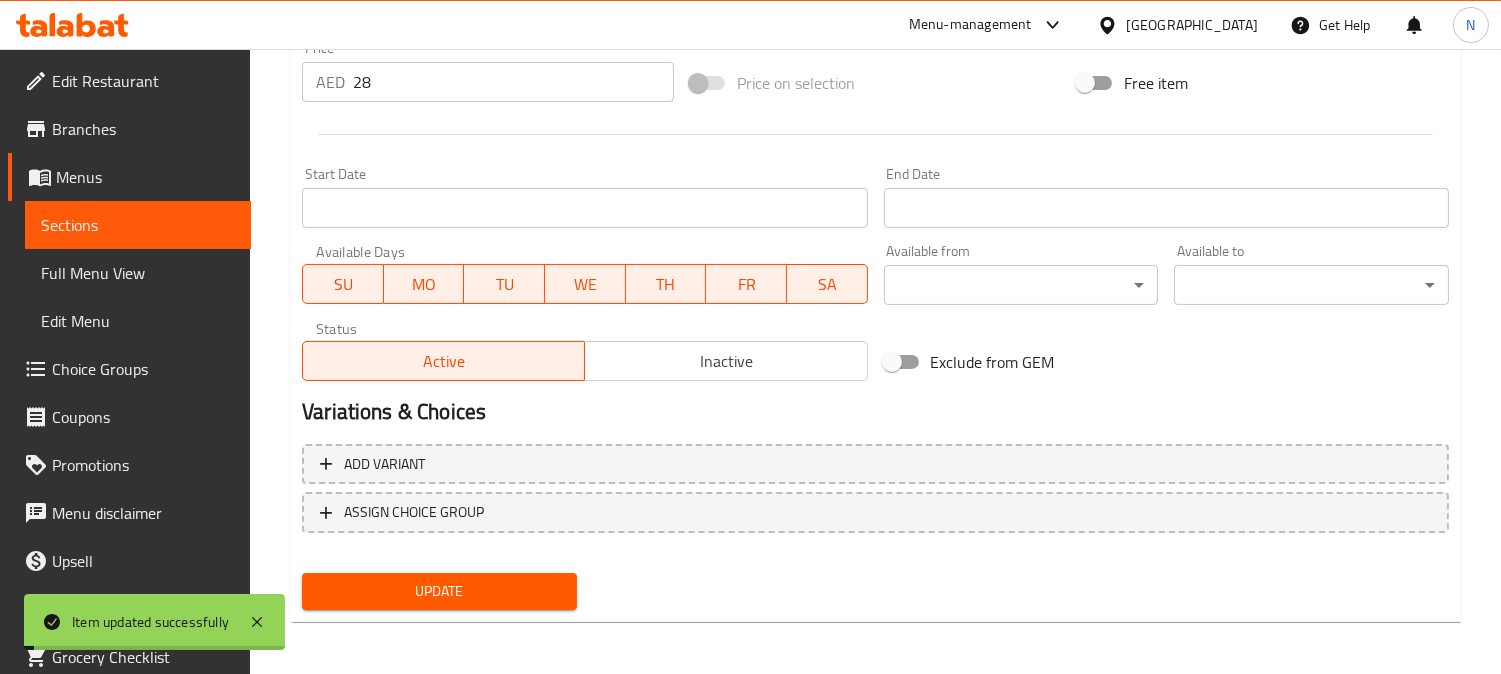 click on "Full Menu View" at bounding box center (138, 273) 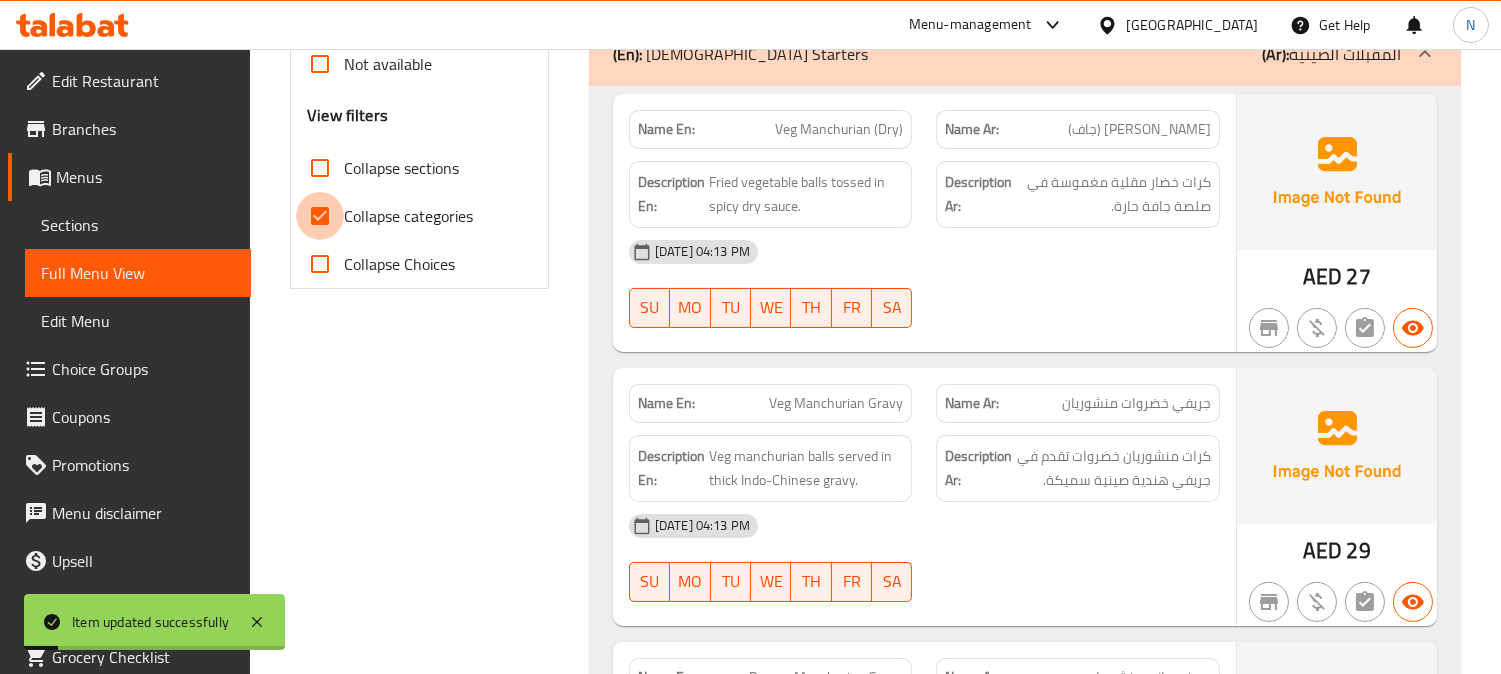click on "Collapse categories" at bounding box center [320, 216] 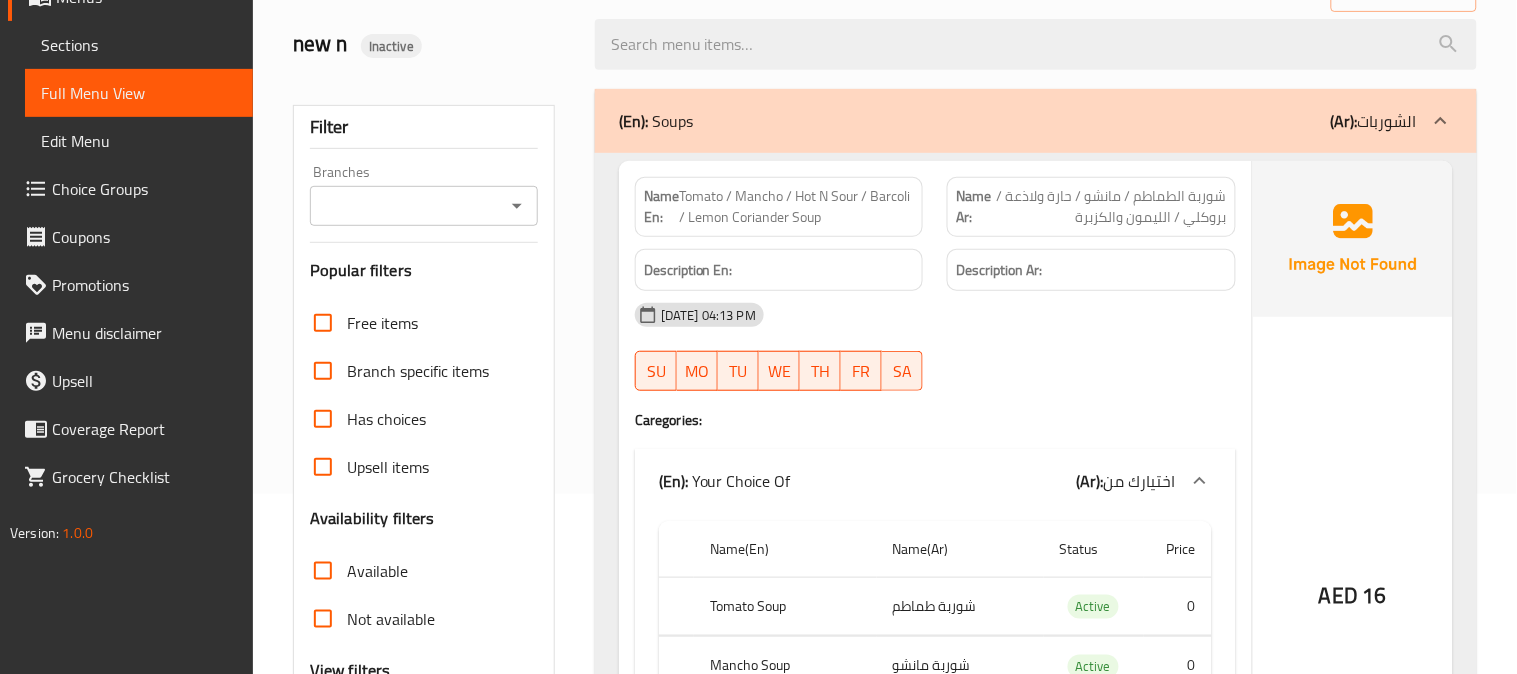 scroll, scrollTop: 138, scrollLeft: 0, axis: vertical 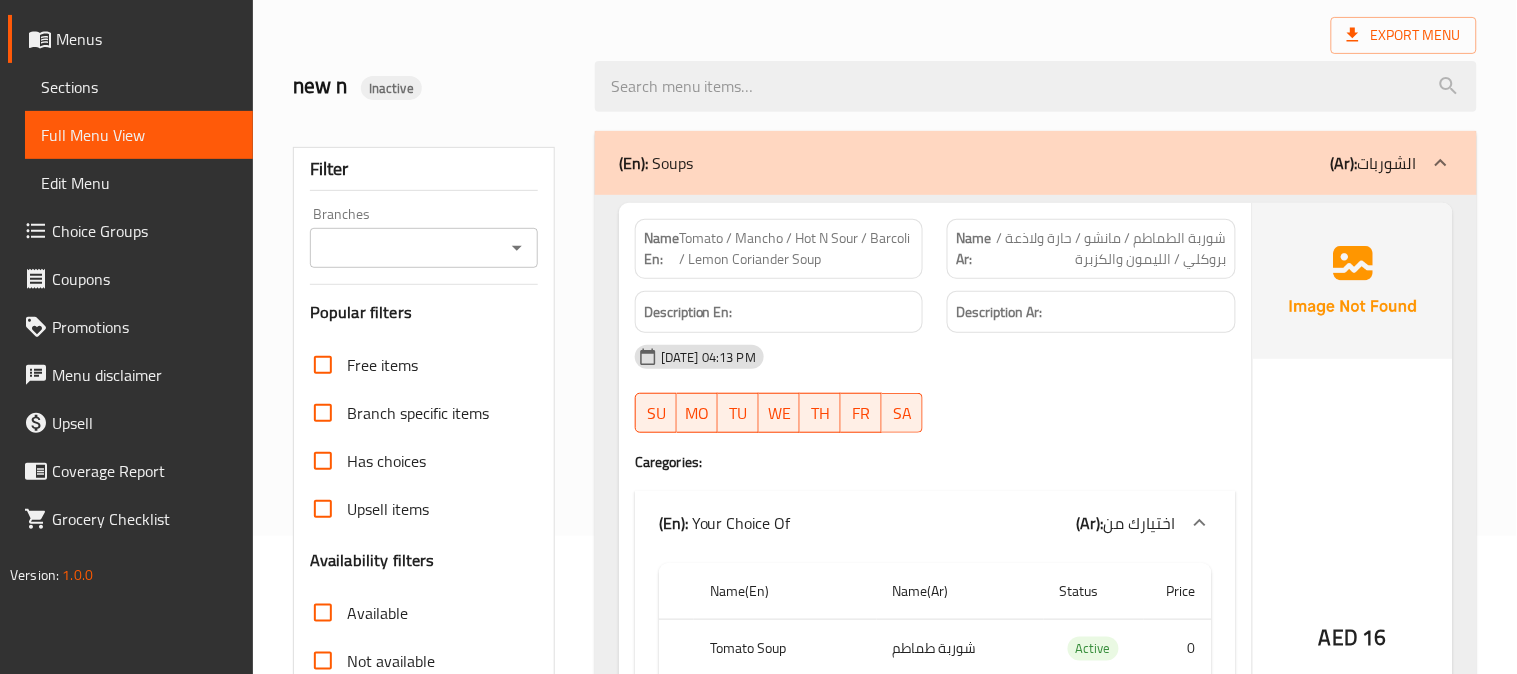 click on "16-07-2025 04:13 PM SU MO TU WE TH FR SA" at bounding box center (935, 389) 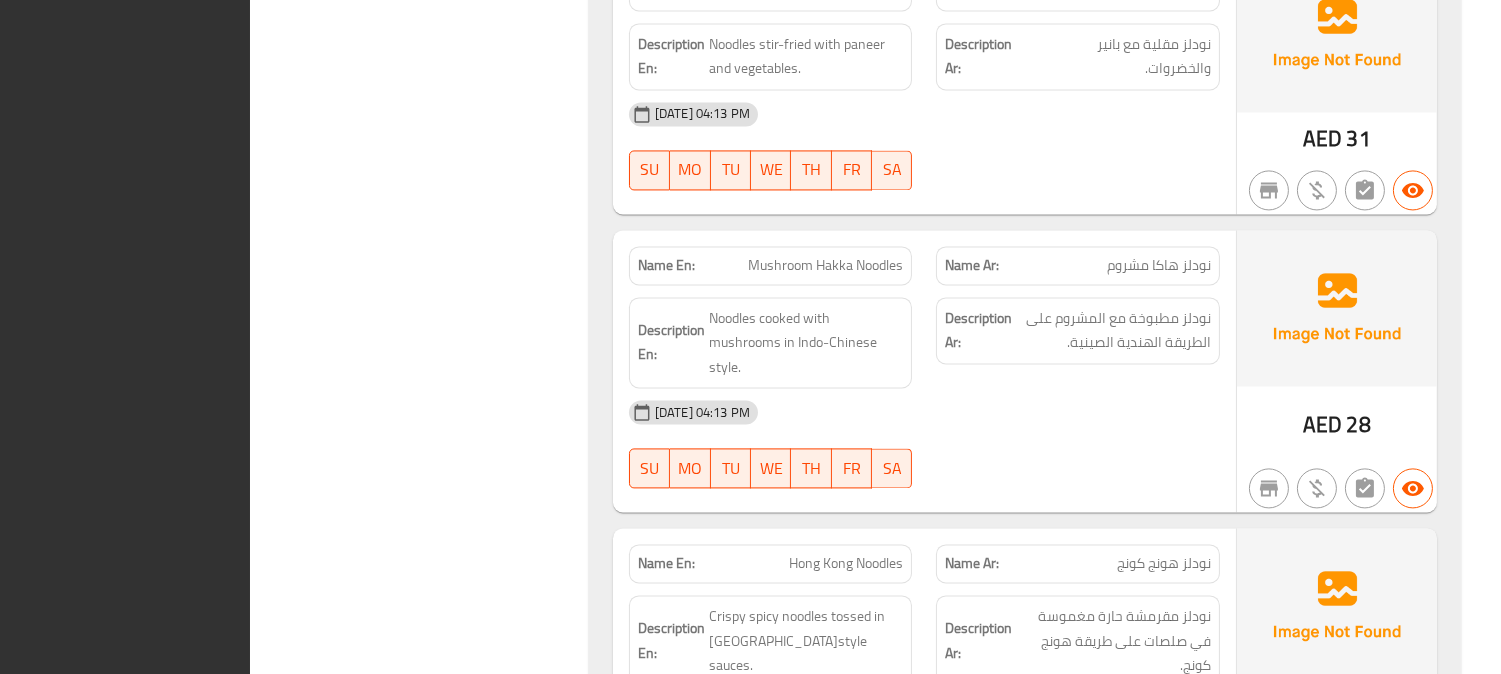 scroll, scrollTop: 7751, scrollLeft: 0, axis: vertical 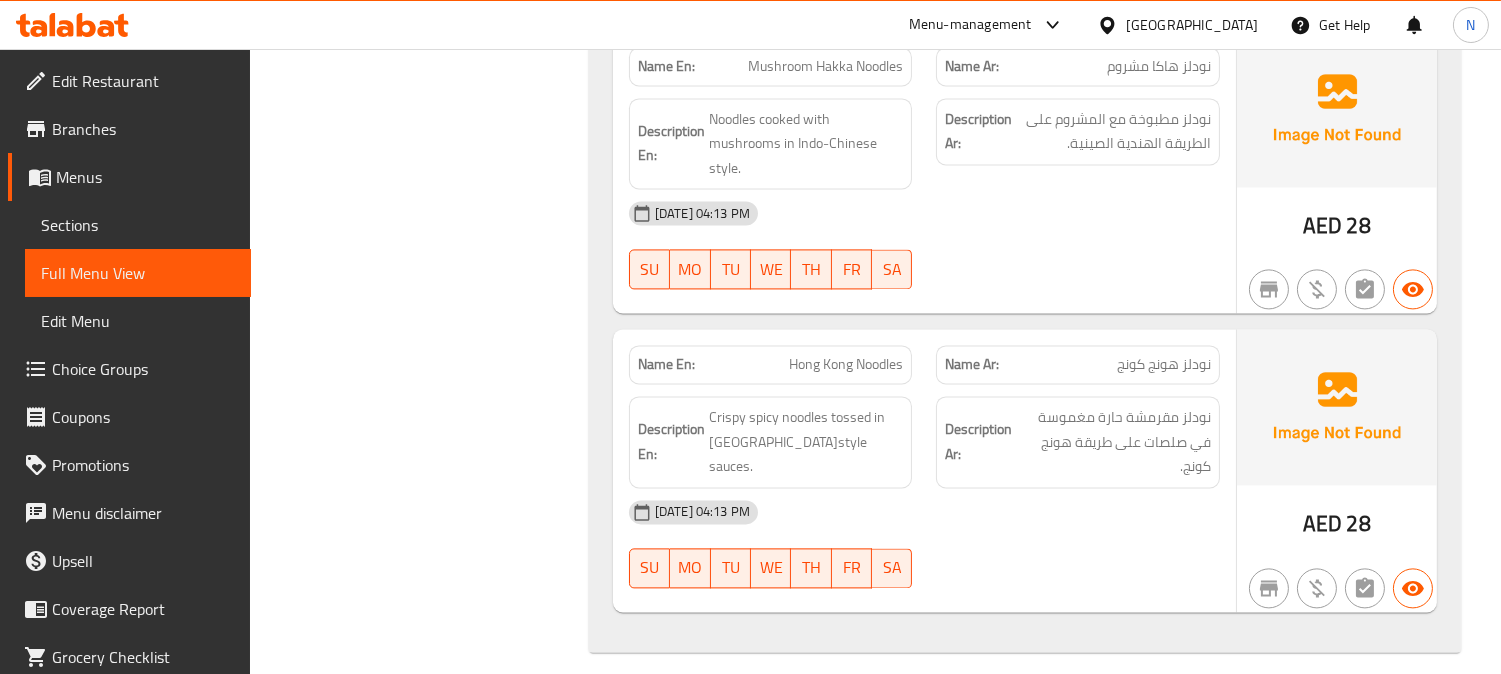 drag, startPoint x: 1164, startPoint y: 493, endPoint x: 1136, endPoint y: 454, distance: 48.010414 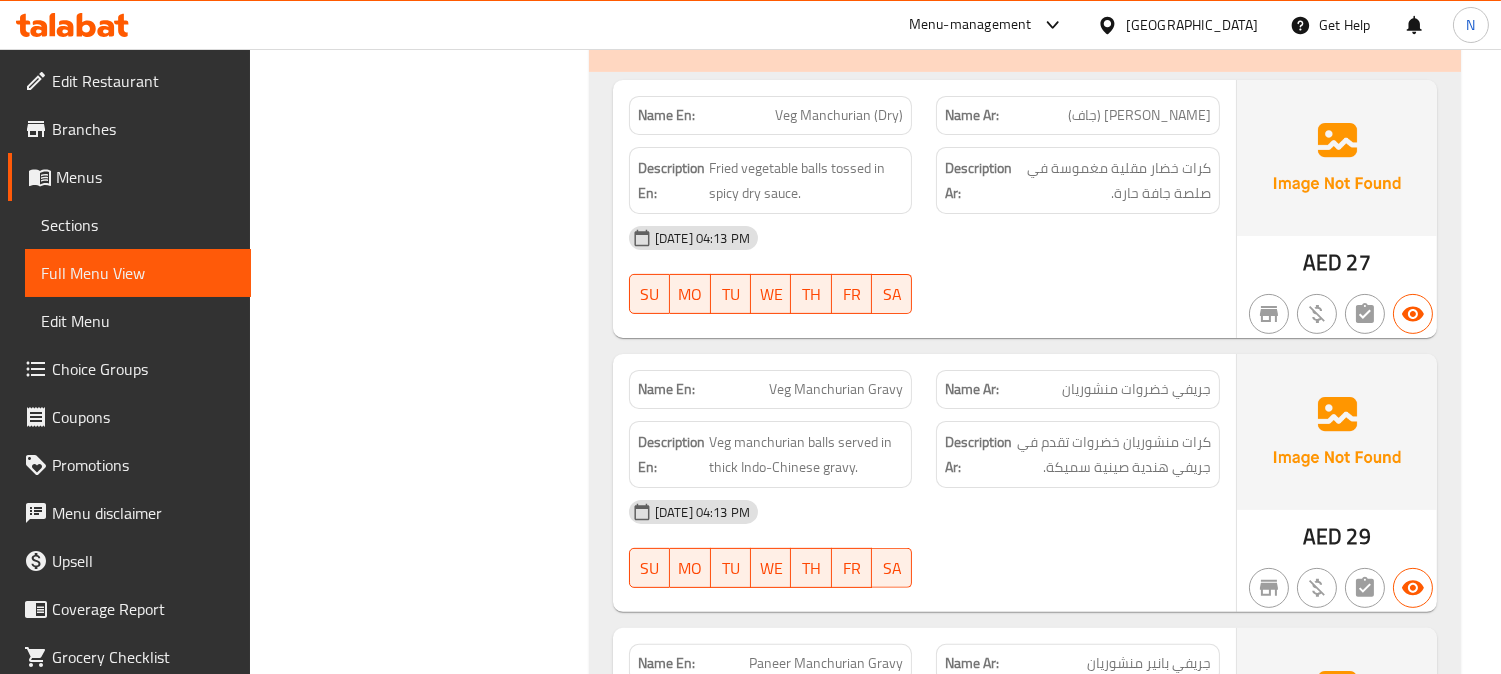 scroll, scrollTop: 1107, scrollLeft: 0, axis: vertical 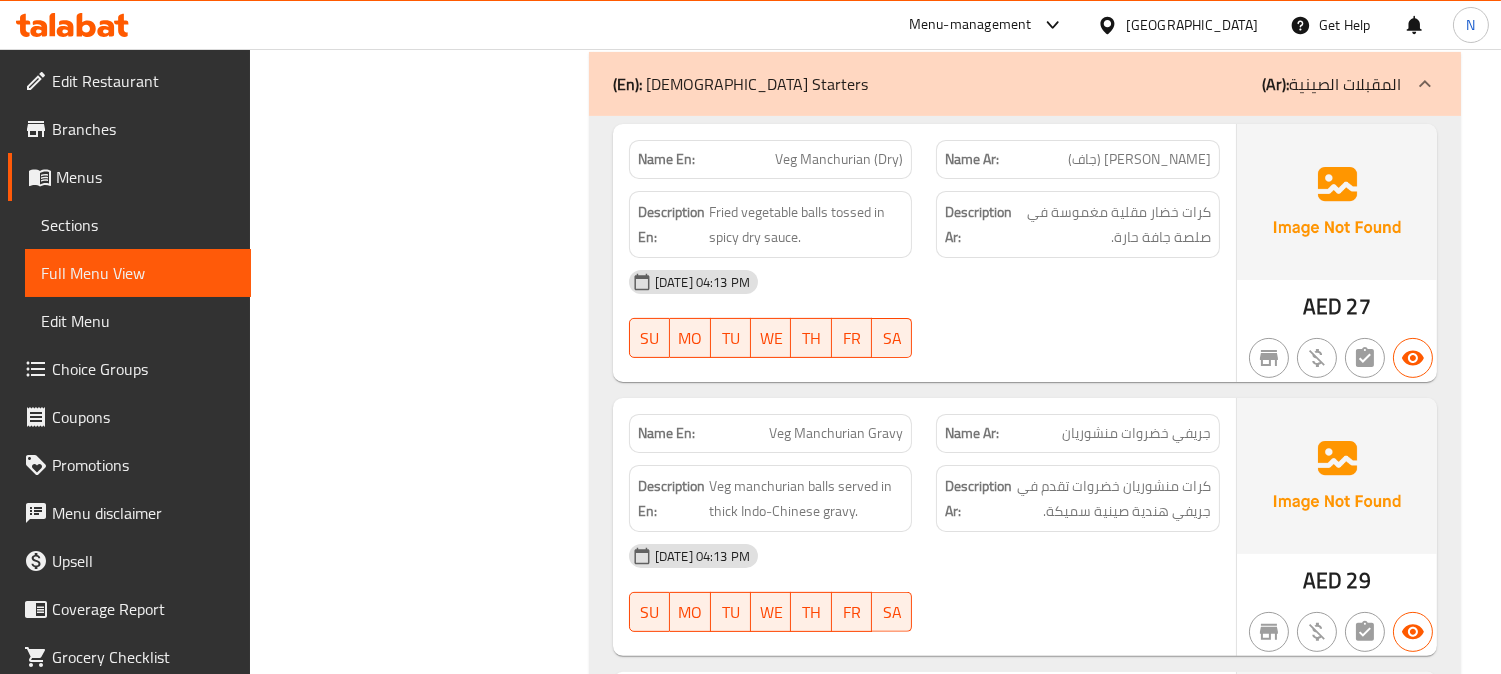 click on "جريفي خضروات منشوريان" at bounding box center [1136, 433] 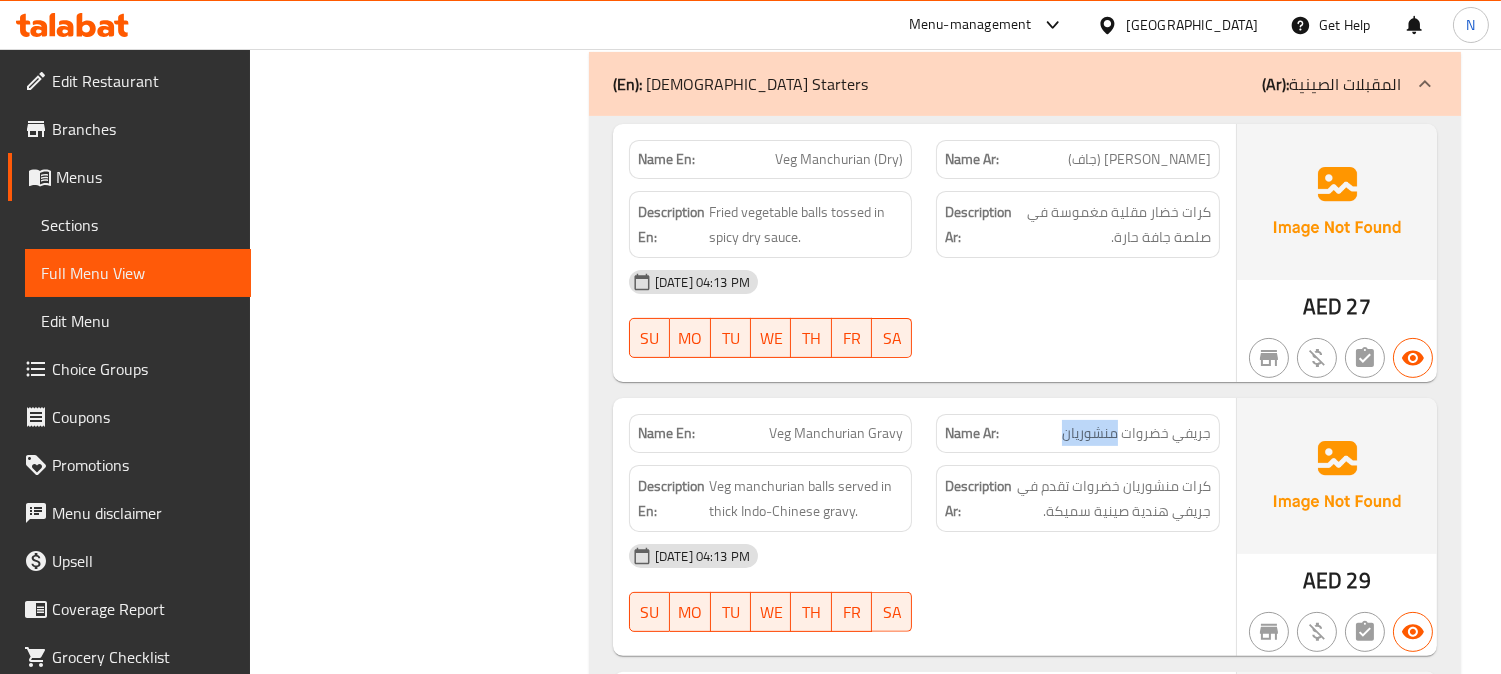 click on "جريفي خضروات منشوريان" at bounding box center (1136, 433) 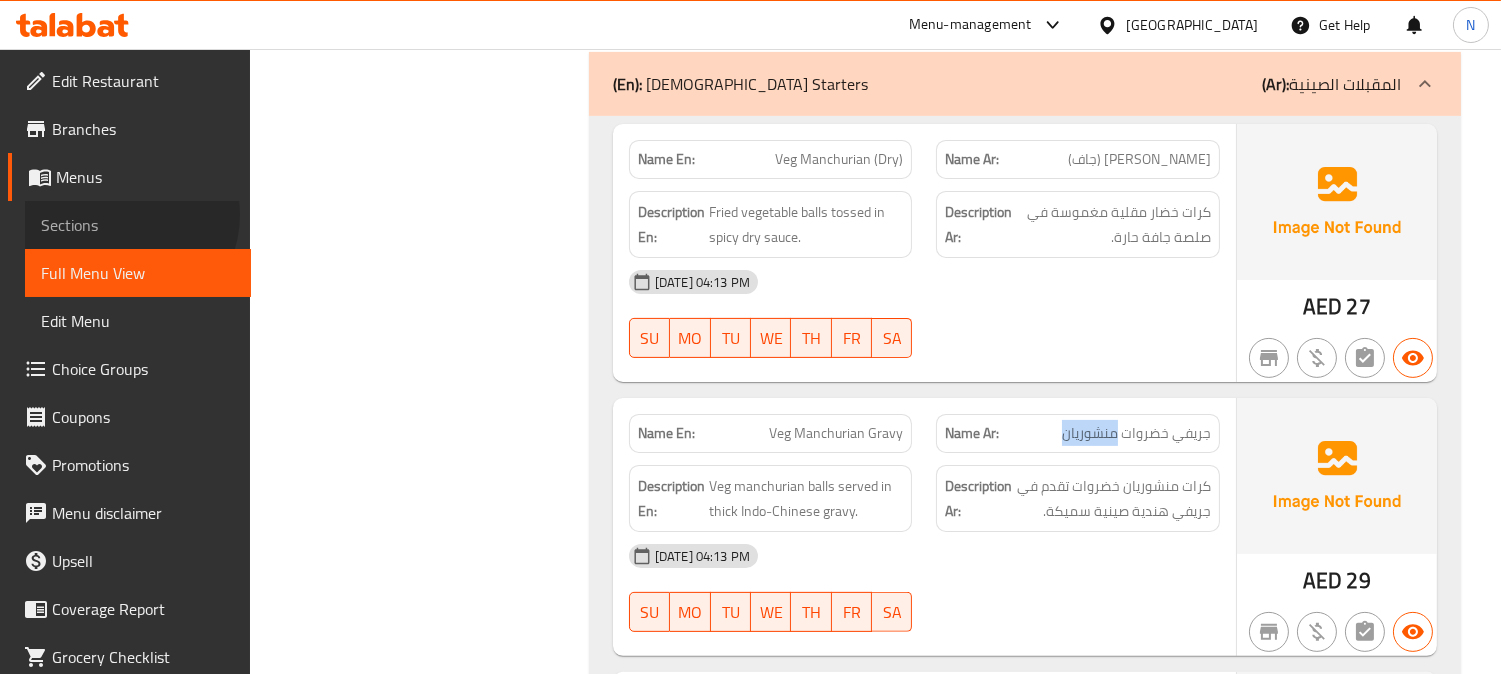 click on "Sections" at bounding box center (138, 225) 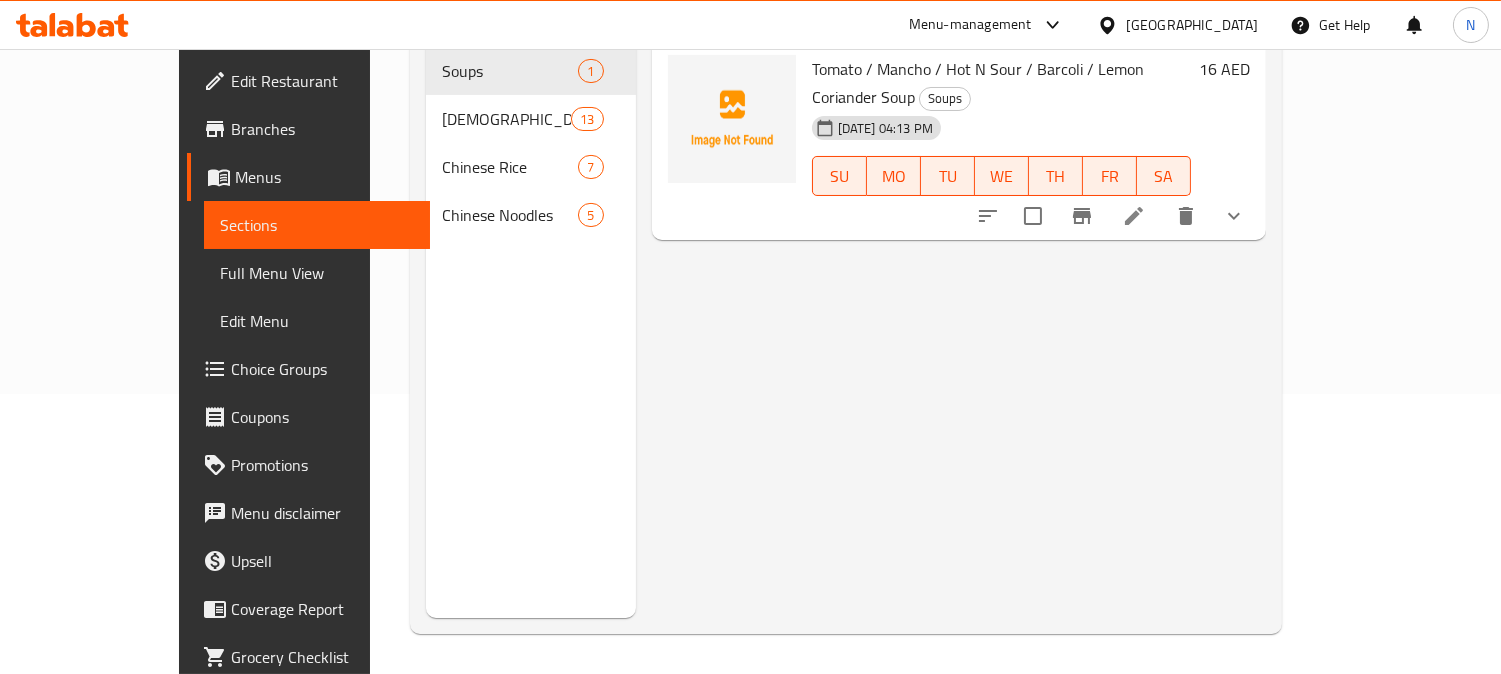 scroll, scrollTop: 280, scrollLeft: 0, axis: vertical 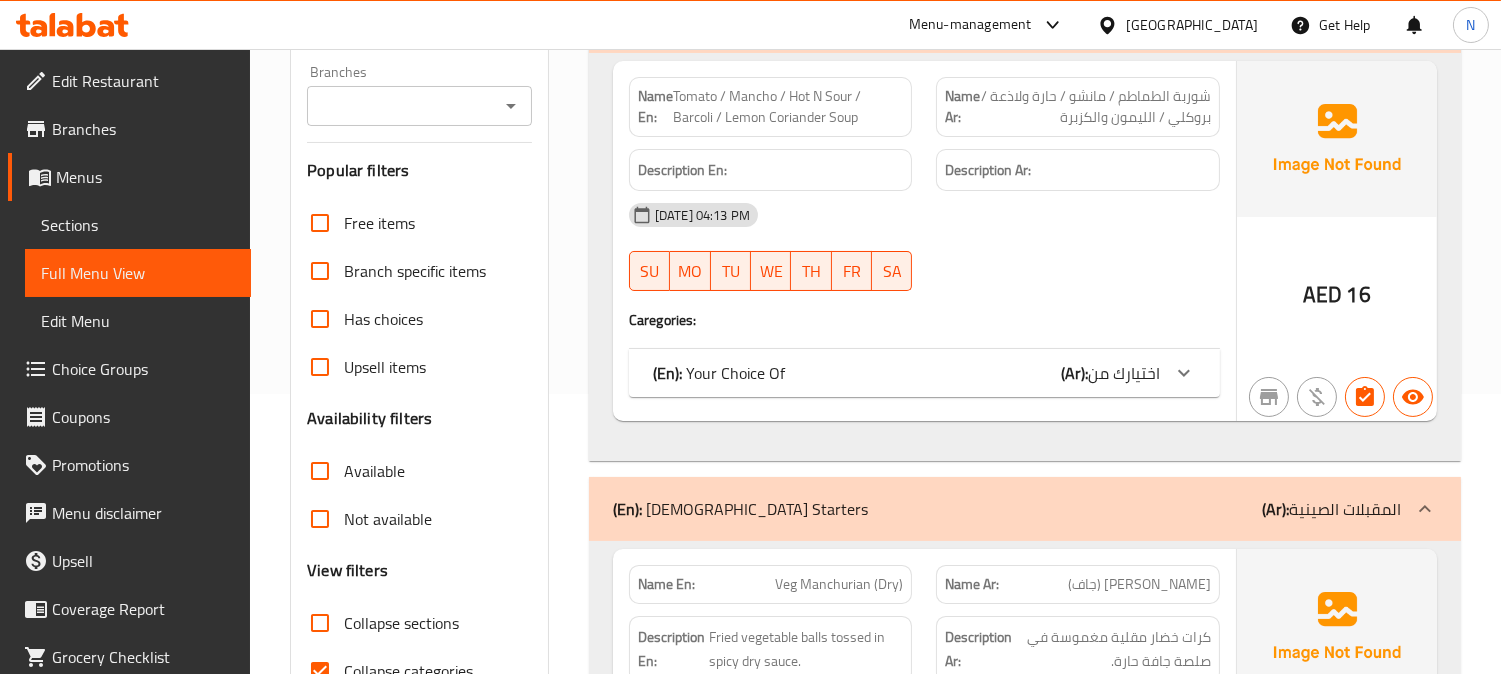 drag, startPoint x: 118, startPoint y: 221, endPoint x: 122, endPoint y: 194, distance: 27.294687 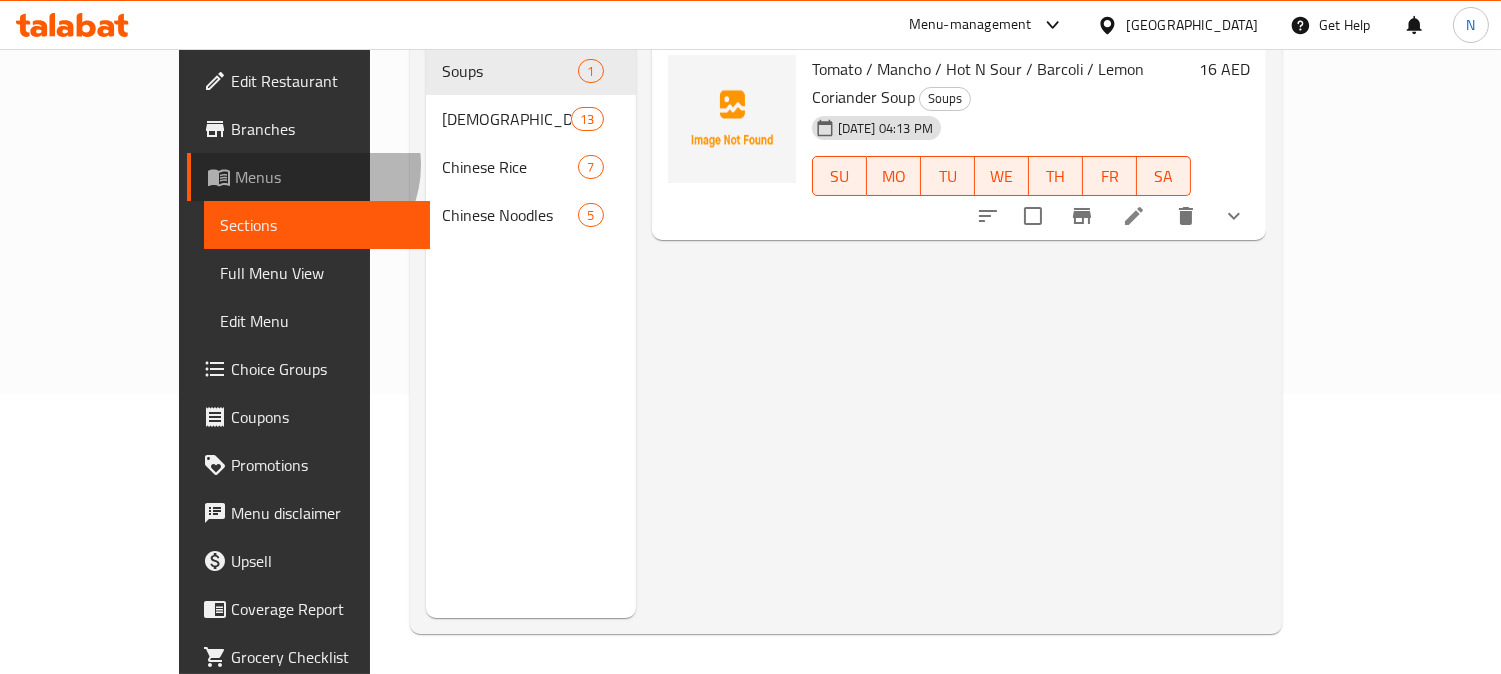 click on "Menus" at bounding box center [324, 177] 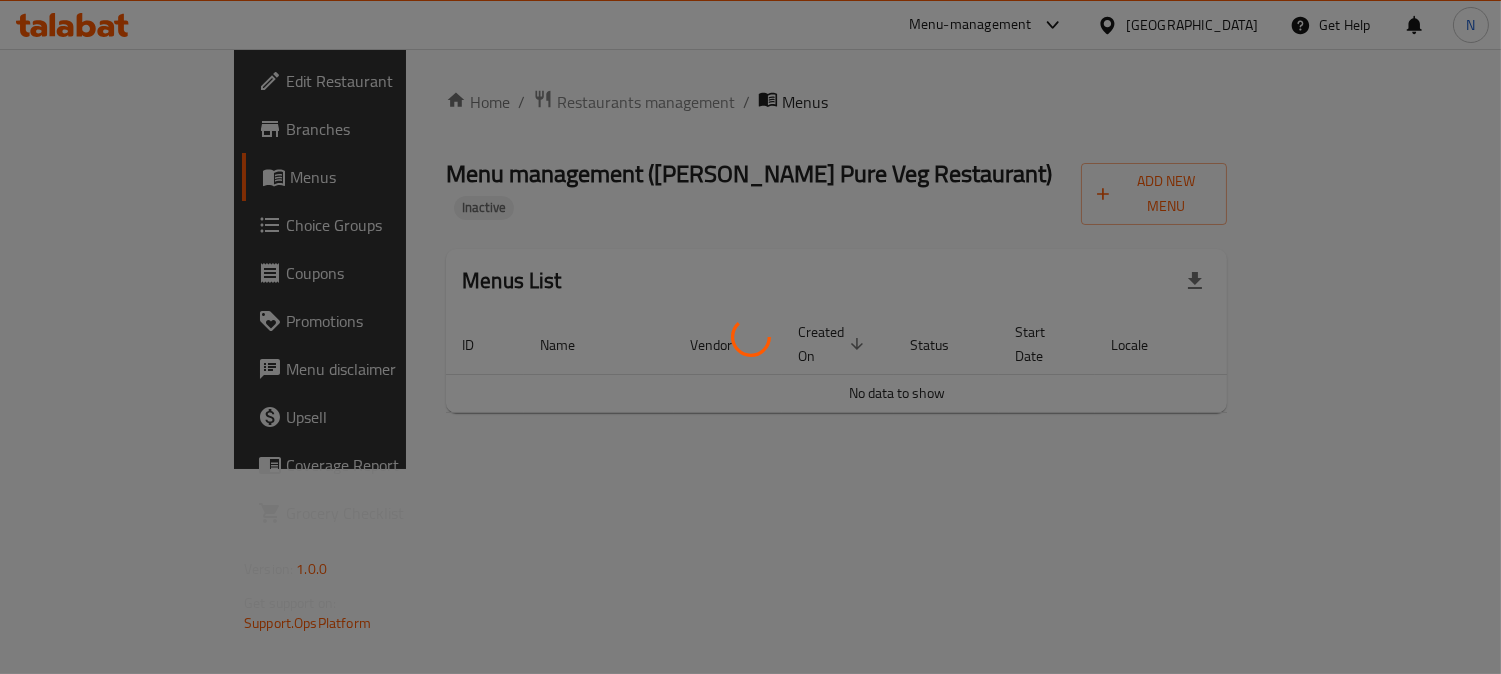 scroll, scrollTop: 0, scrollLeft: 0, axis: both 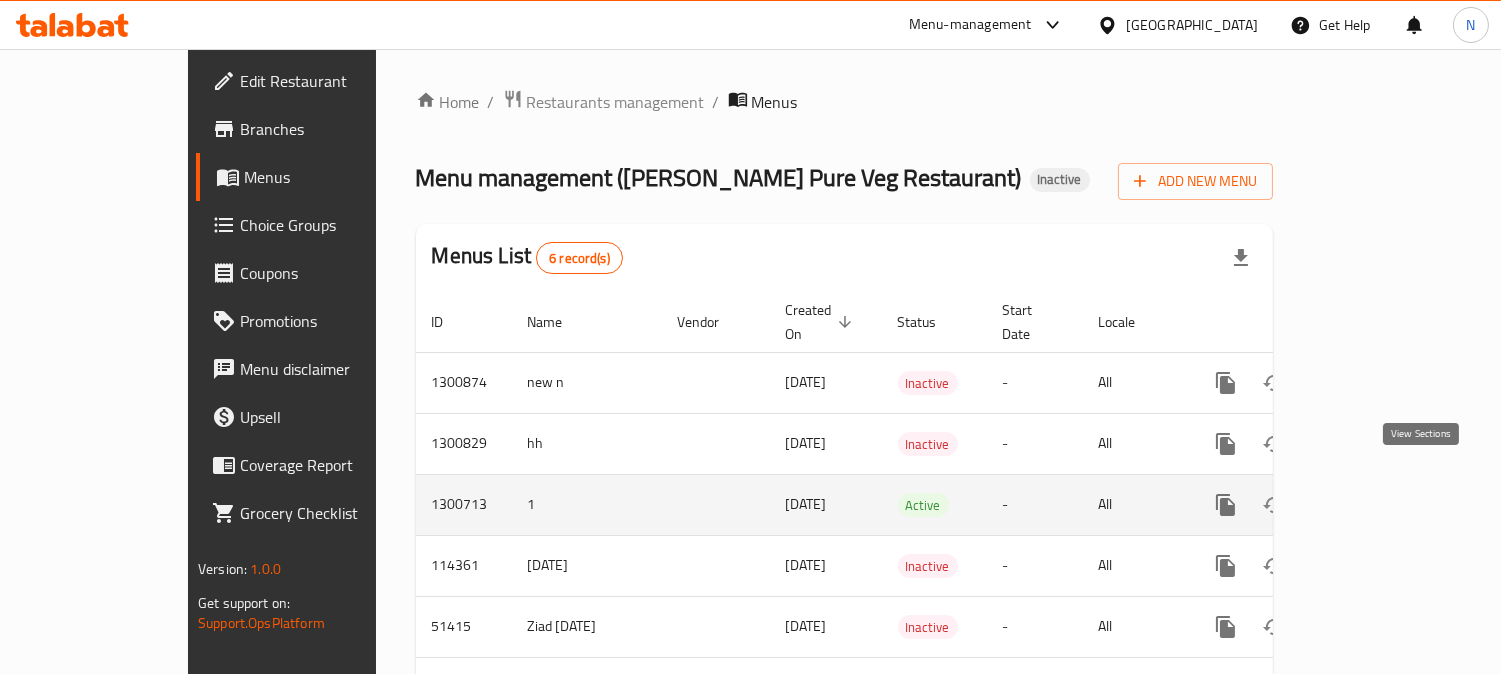 click 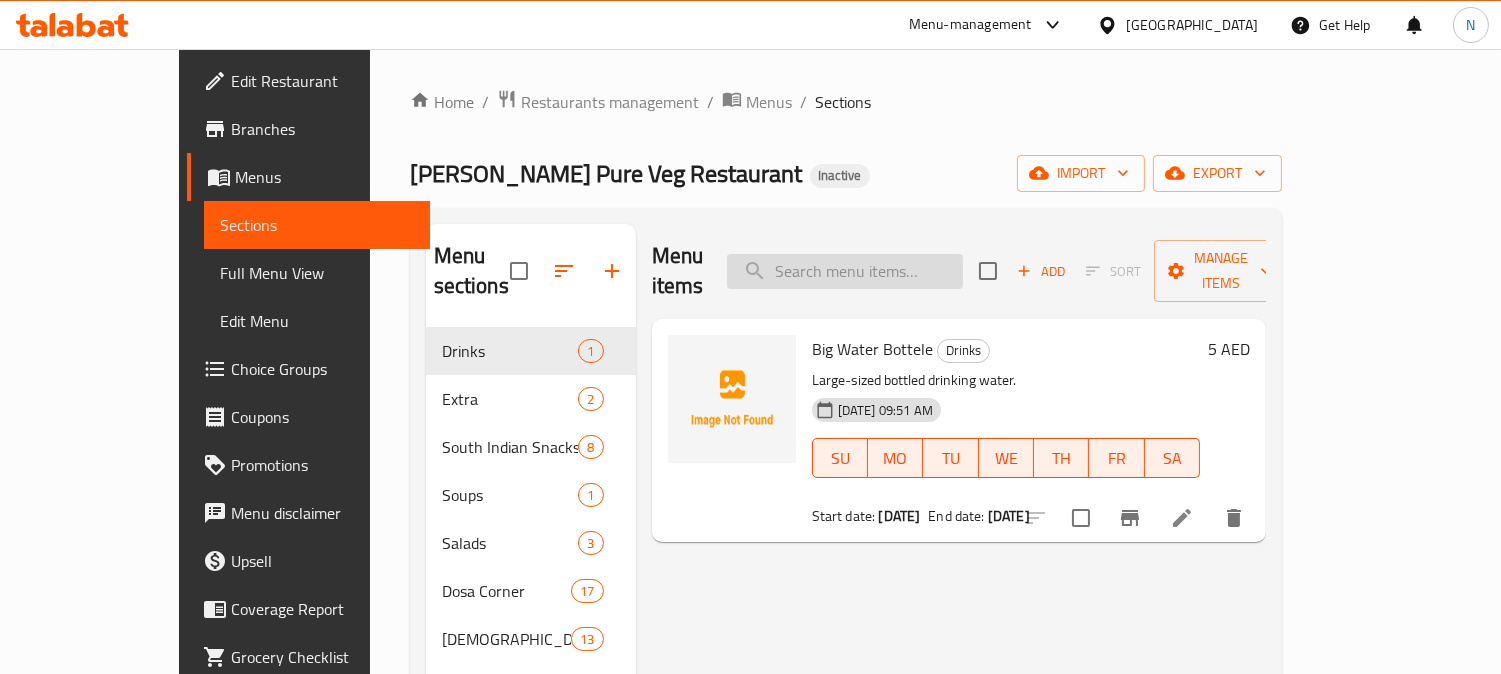 click at bounding box center (845, 271) 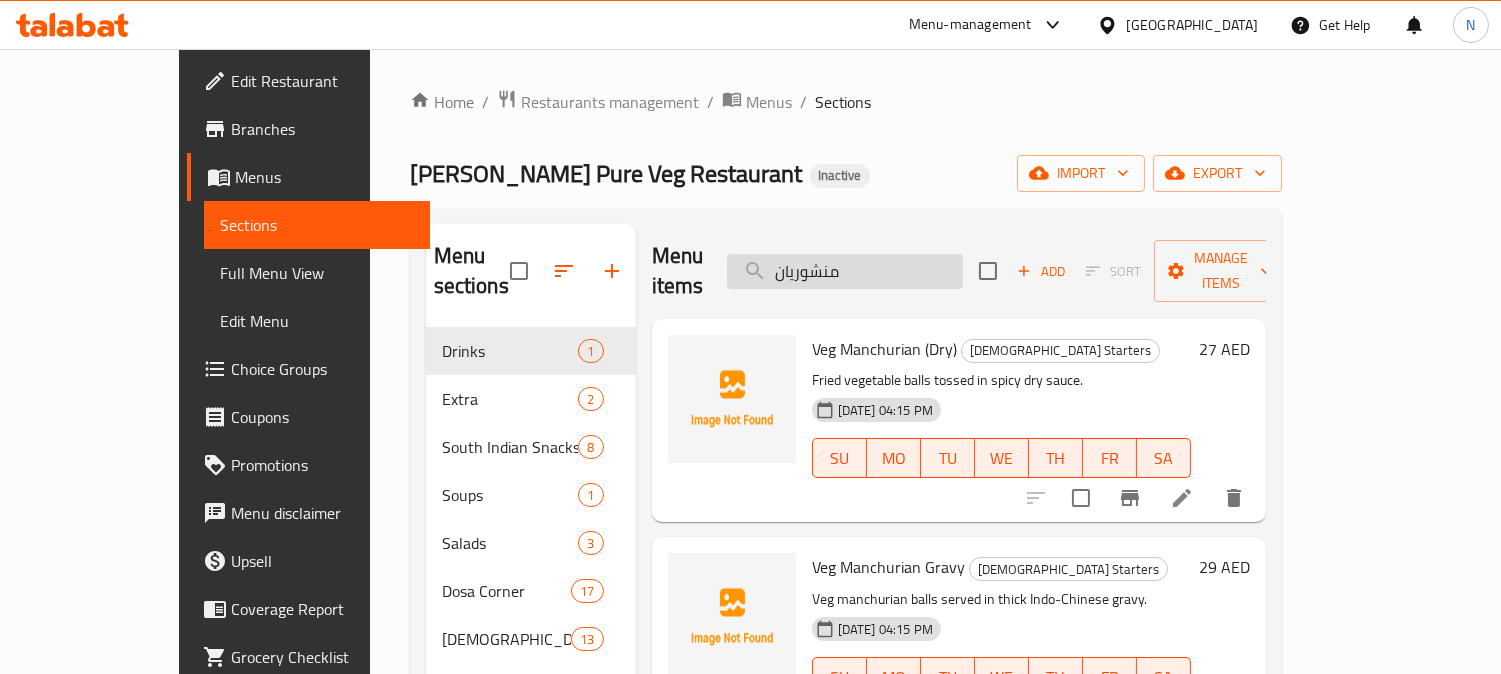 click on "منشوريان" at bounding box center [845, 271] 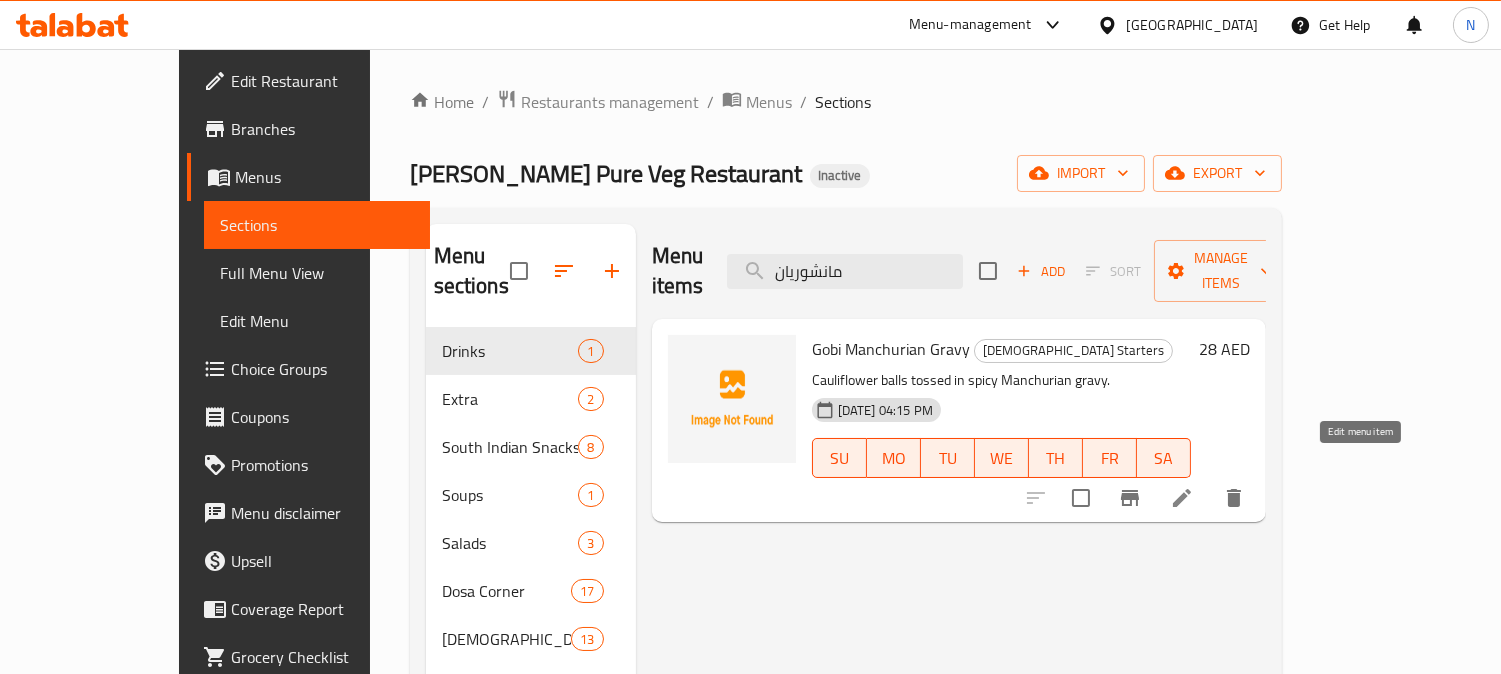 type on "مانشوريان" 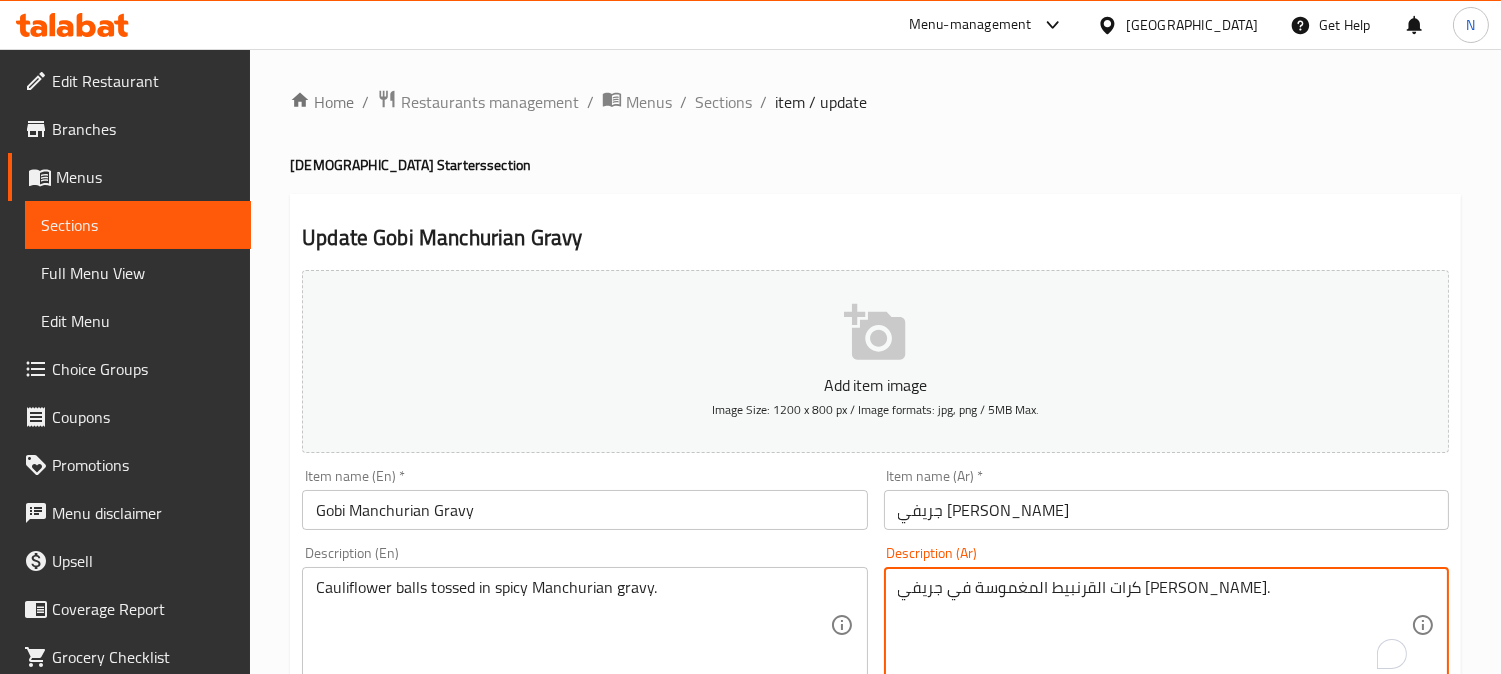 click on "كرات القرنبيط المغموسة في جريفي منشوريان حار." at bounding box center [1154, 625] 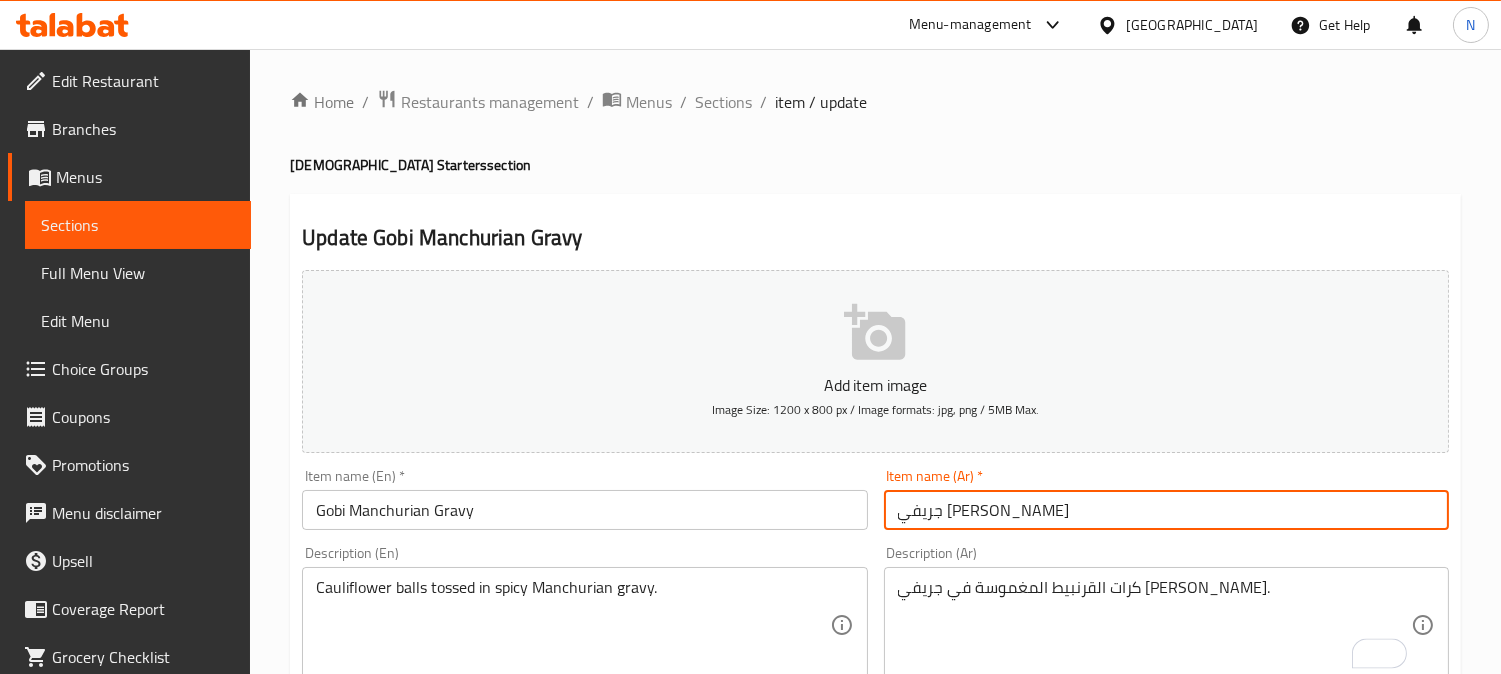click on "جريفي جوبي مانشوريان" at bounding box center (1166, 510) 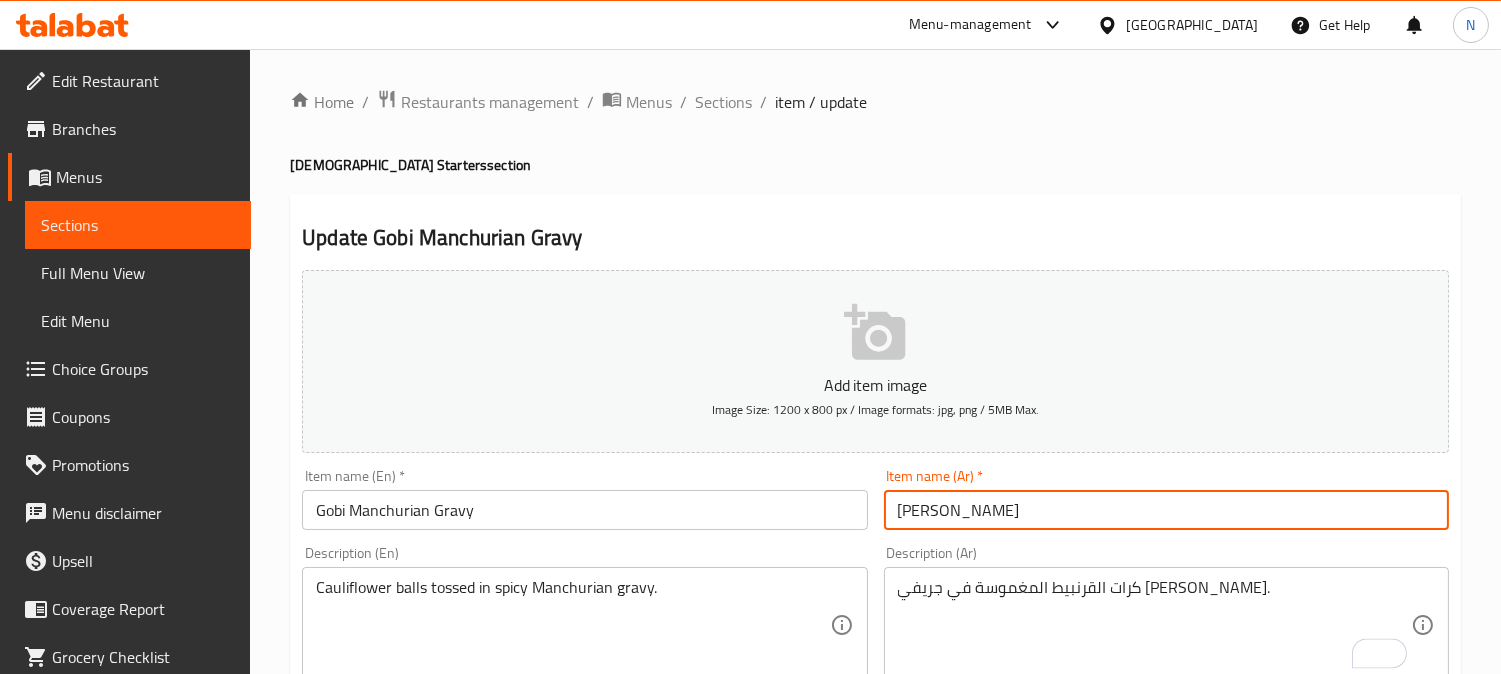 type on "جريفي جوبي منشوريان" 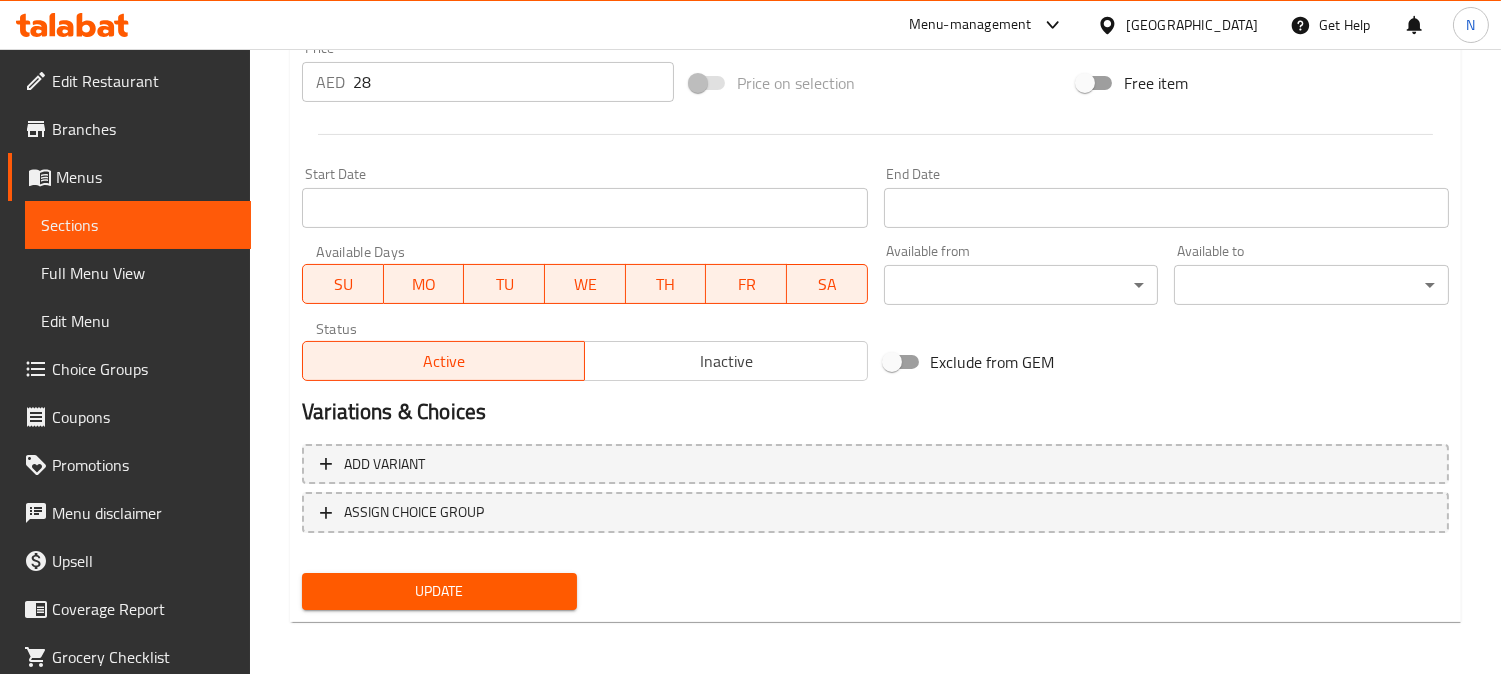 click on "Update" at bounding box center (439, 591) 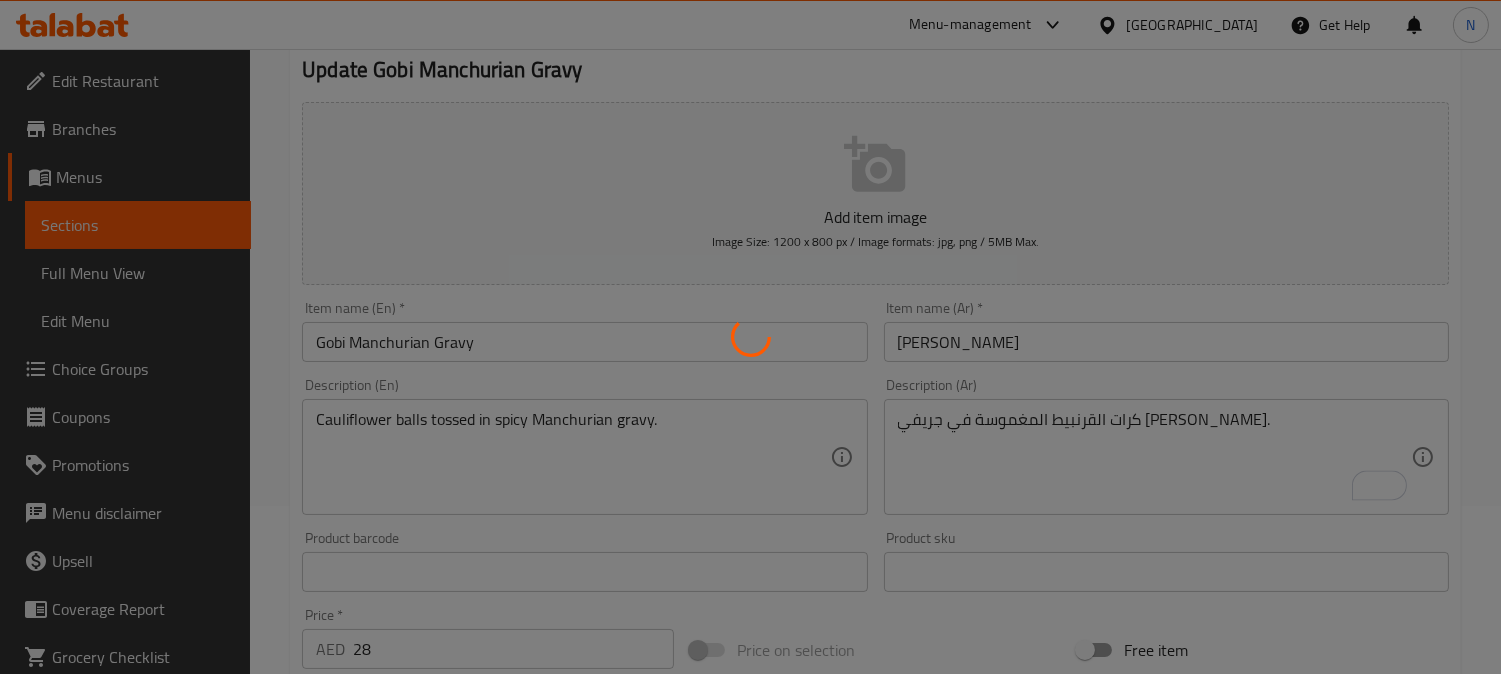 scroll, scrollTop: 68, scrollLeft: 0, axis: vertical 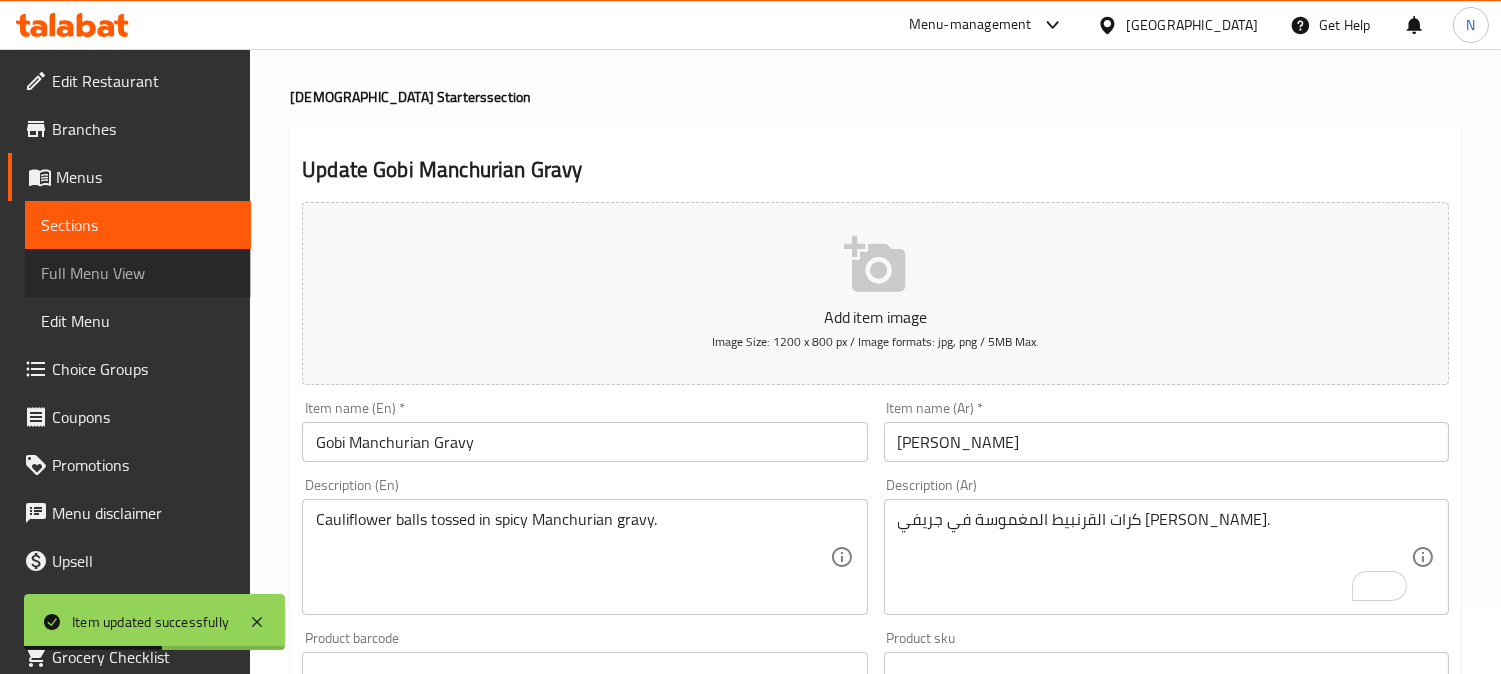 click on "Full Menu View" at bounding box center (138, 273) 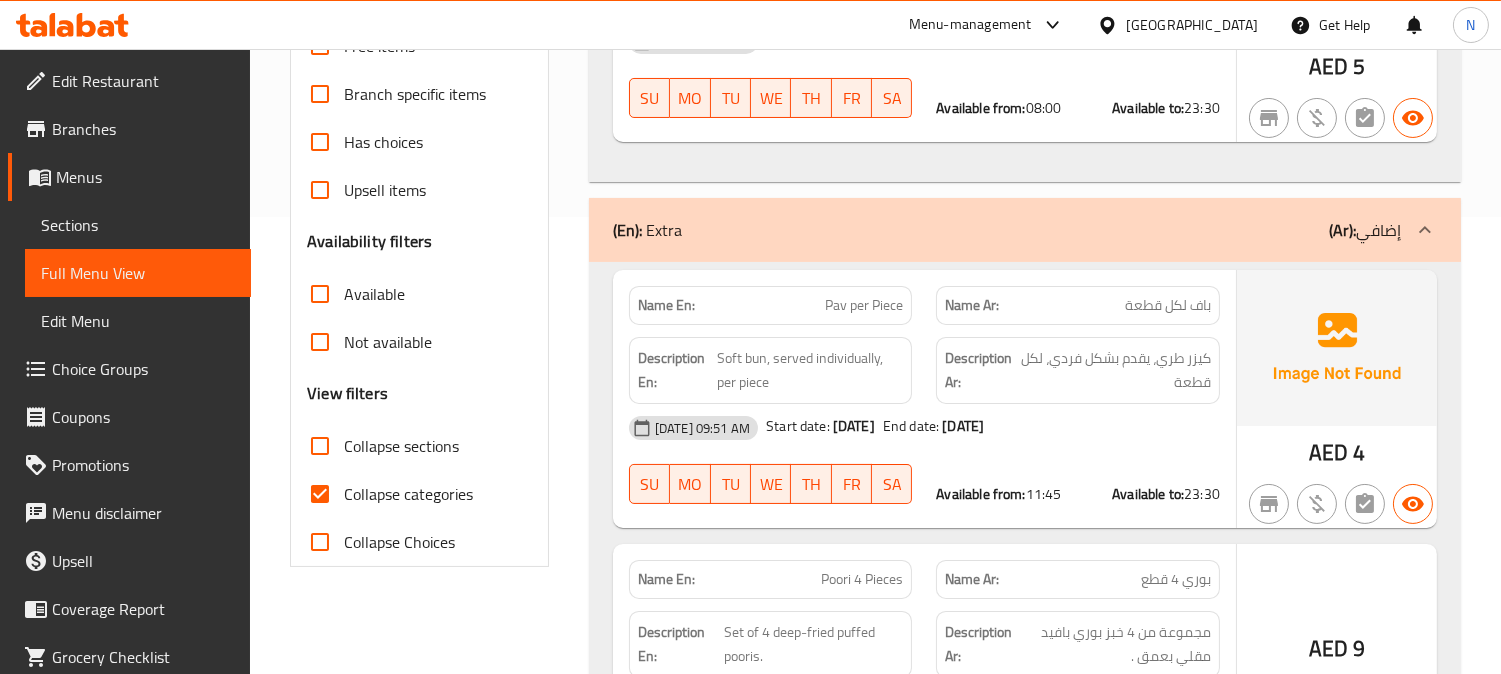 scroll, scrollTop: 513, scrollLeft: 0, axis: vertical 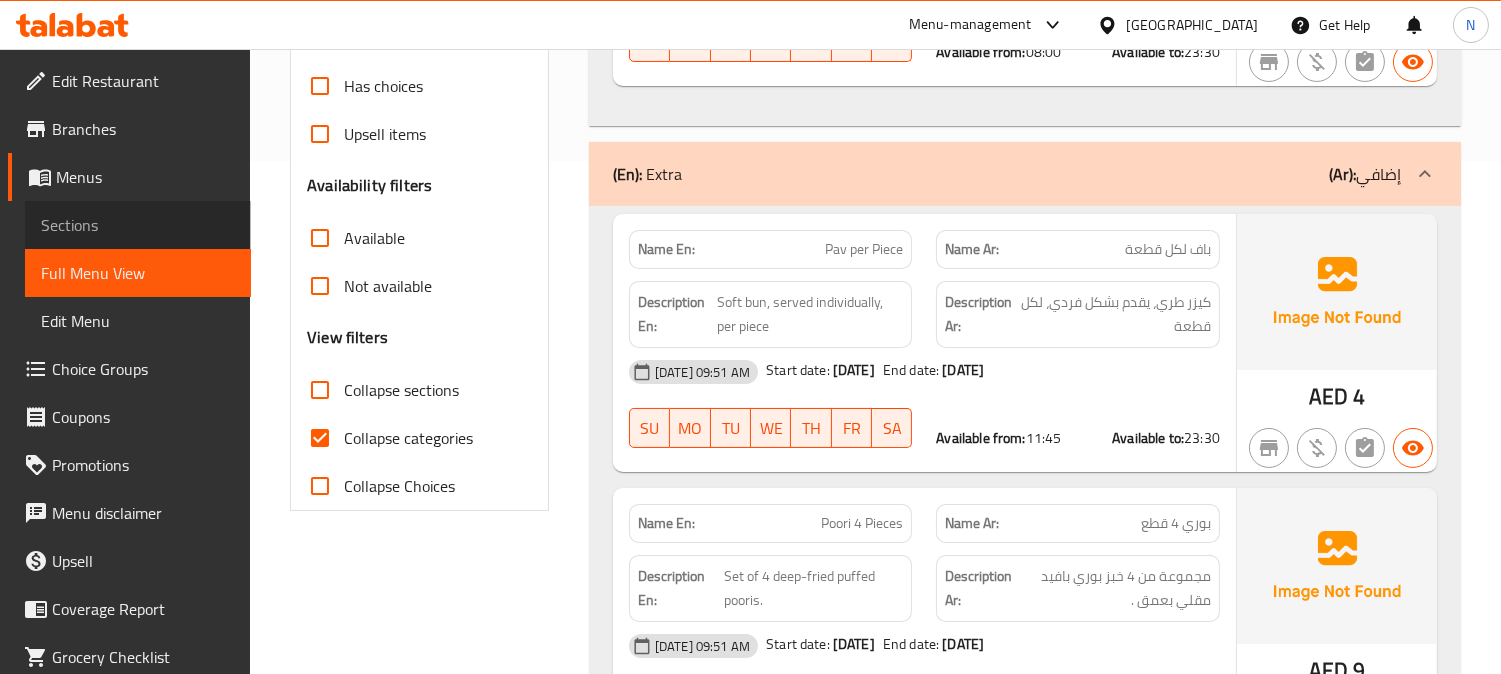 click on "Sections" at bounding box center (138, 225) 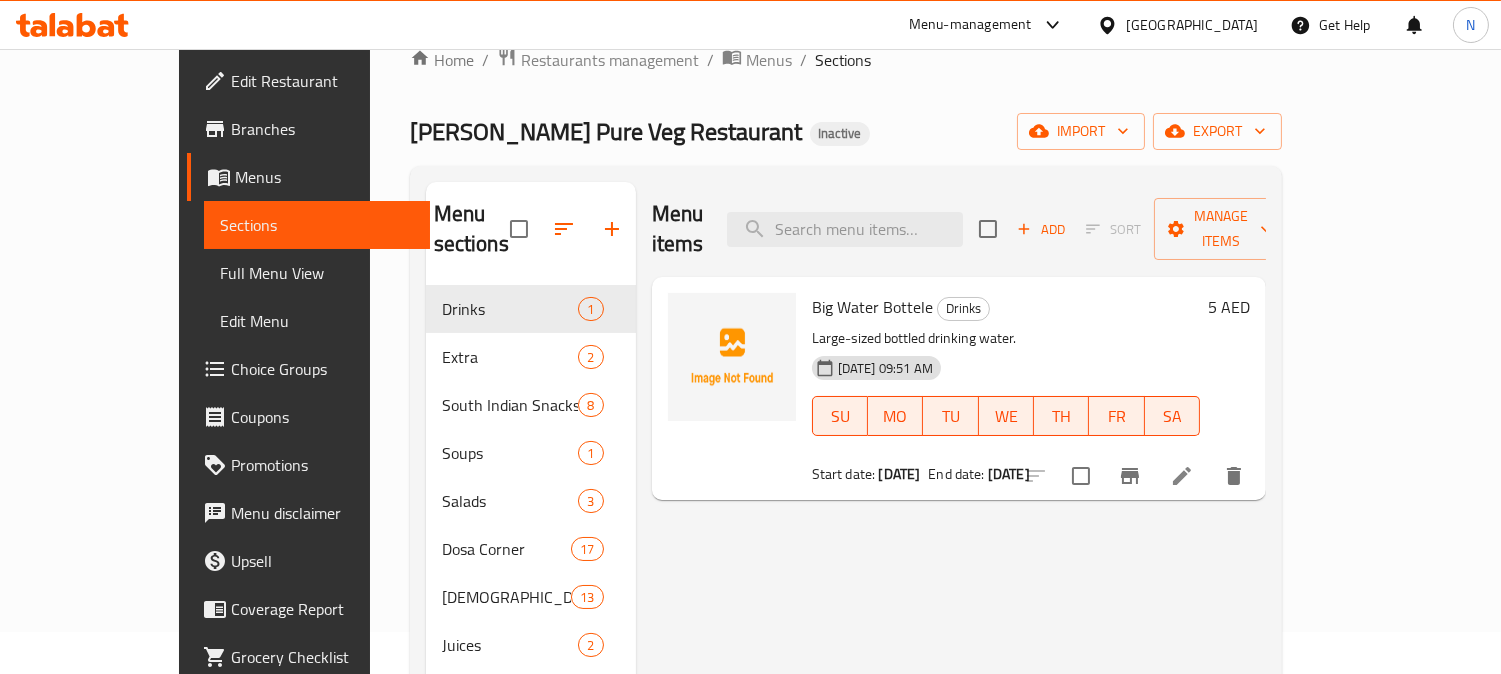 scroll, scrollTop: 0, scrollLeft: 0, axis: both 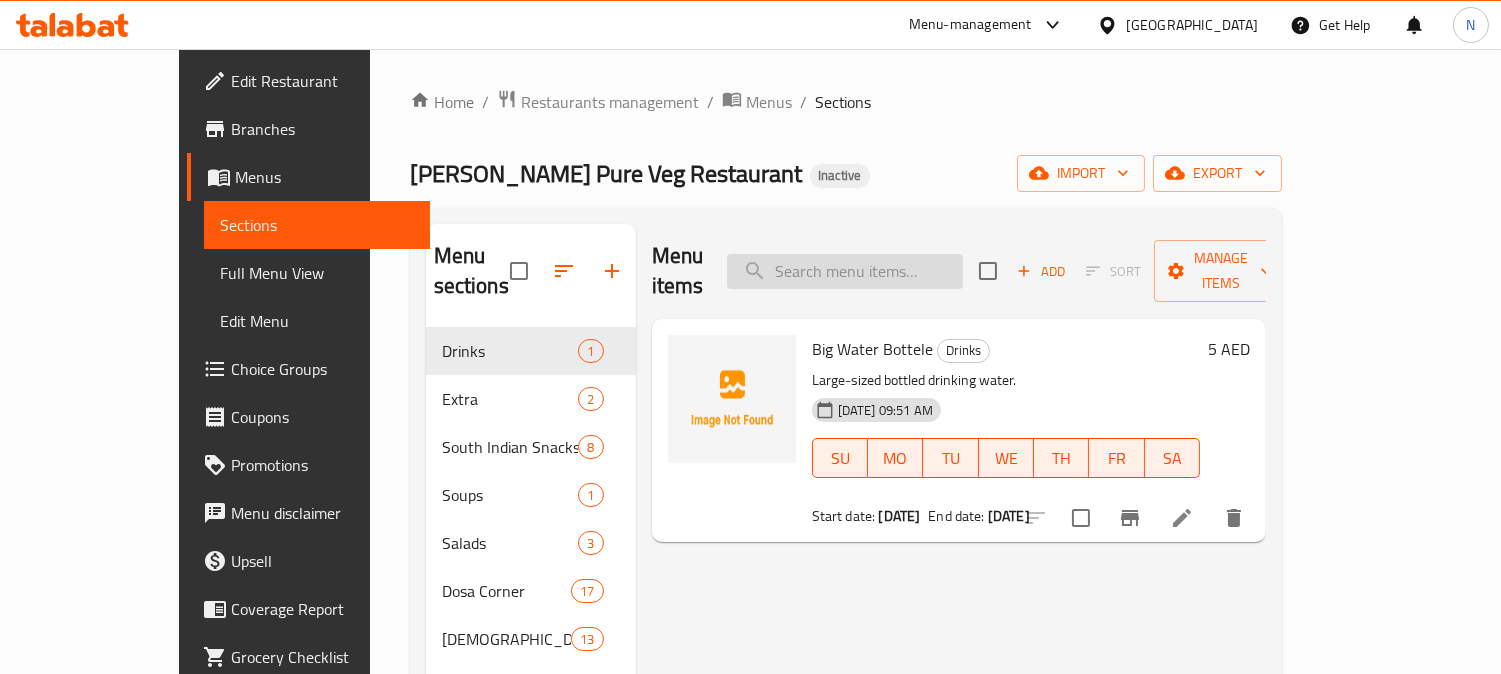 click at bounding box center [845, 271] 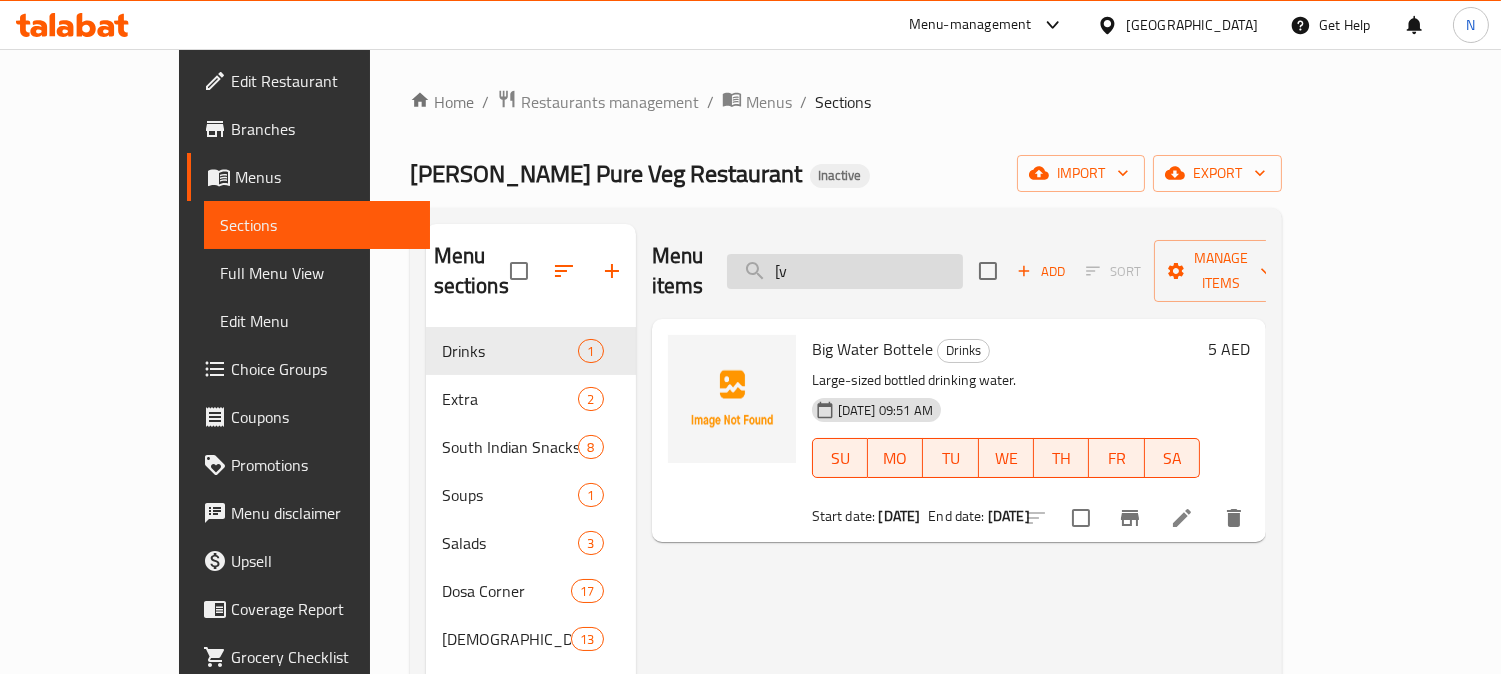 type on "[" 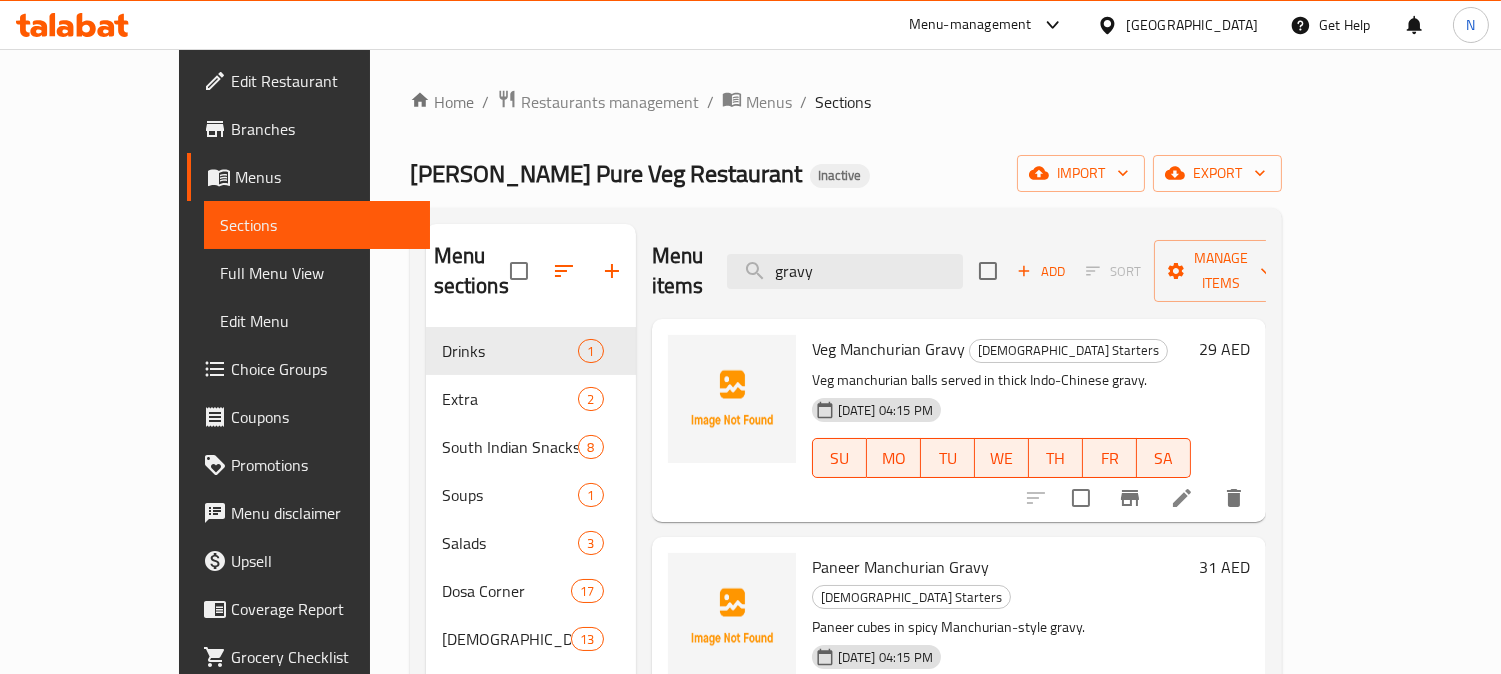 click on "Veg Manchurian Gravy" at bounding box center (888, 349) 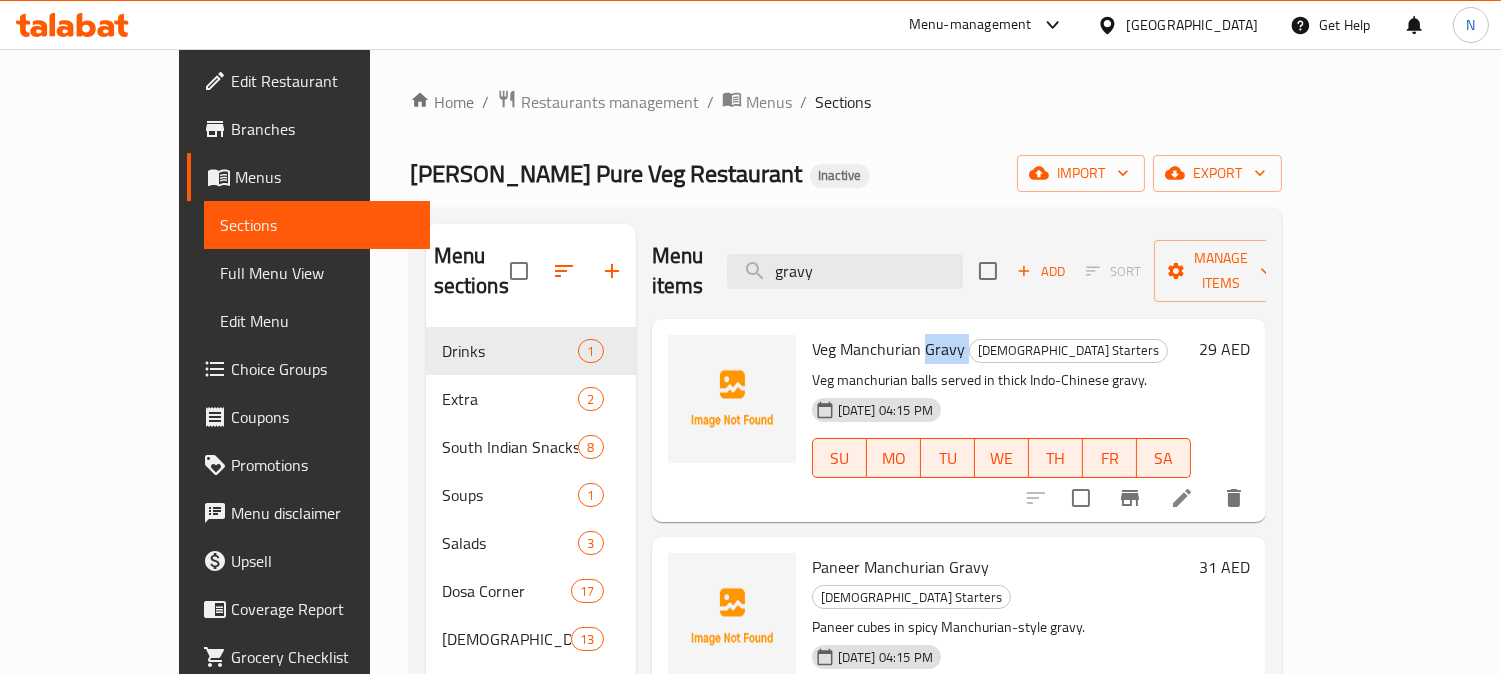 click on "Veg Manchurian Gravy" at bounding box center (888, 349) 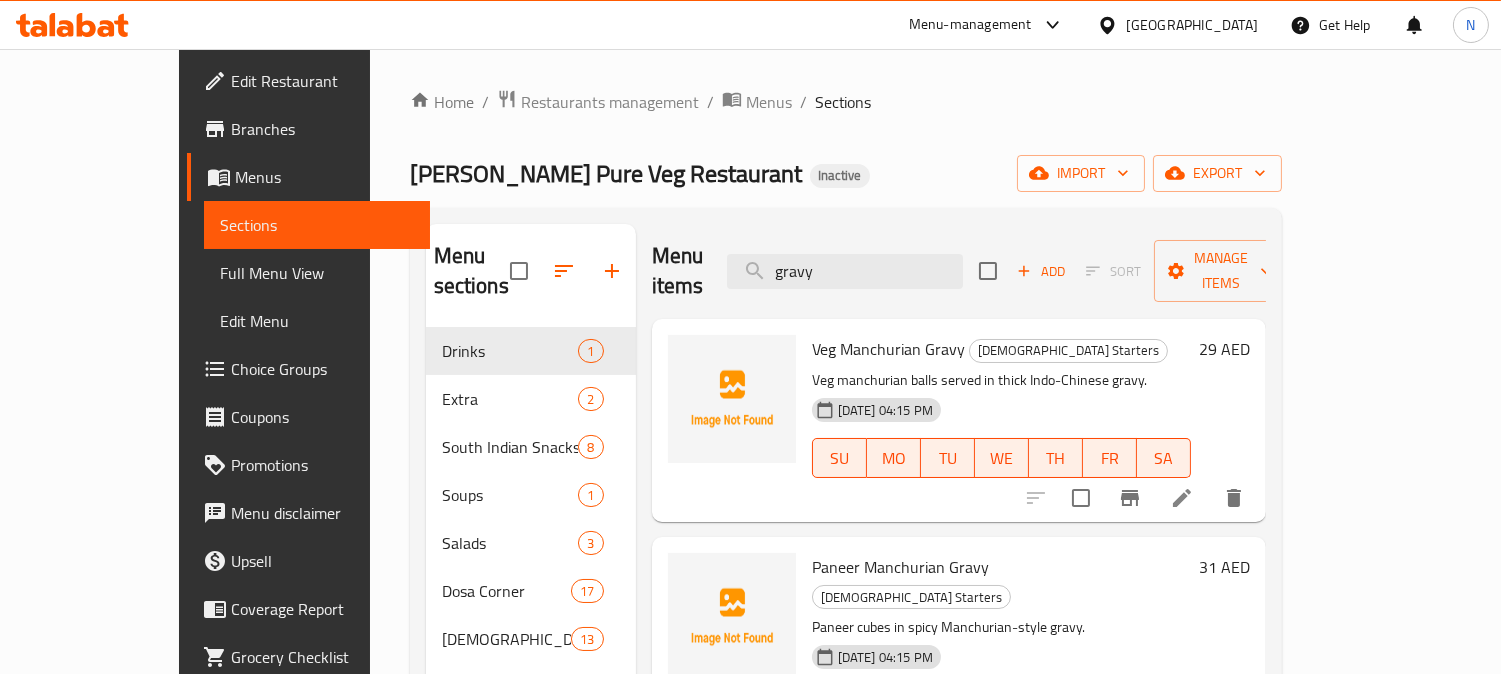 paste on "Gravy" 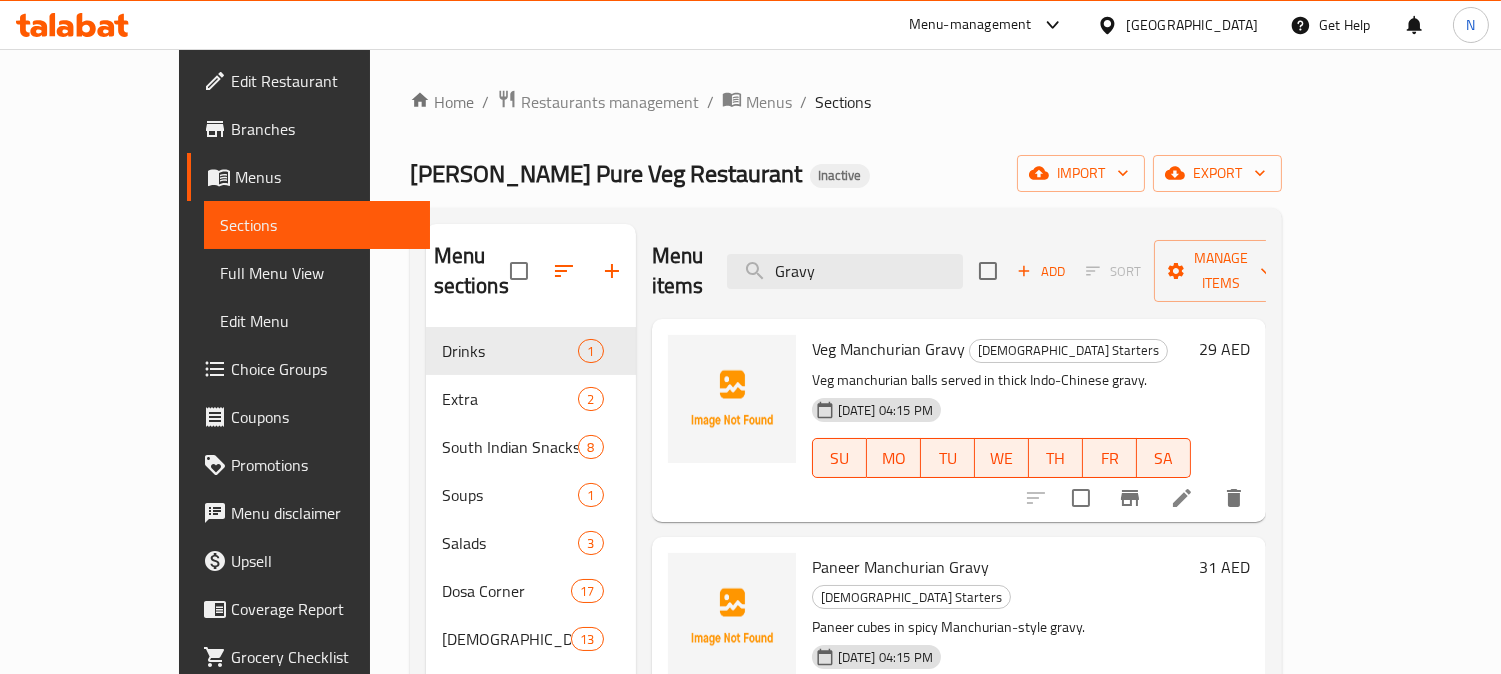 drag, startPoint x: 900, startPoint y: 251, endPoint x: 758, endPoint y: 263, distance: 142.50613 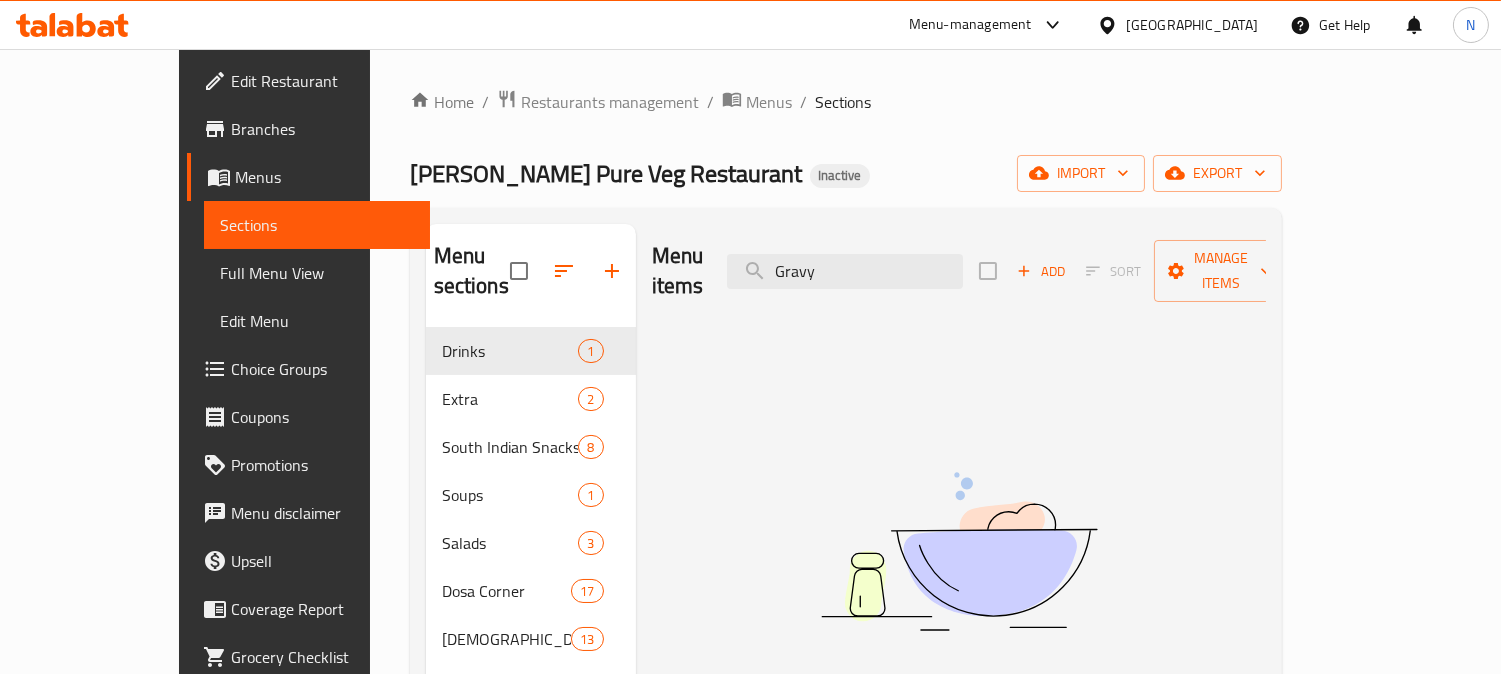 drag, startPoint x: 903, startPoint y: 252, endPoint x: 723, endPoint y: 232, distance: 181.1077 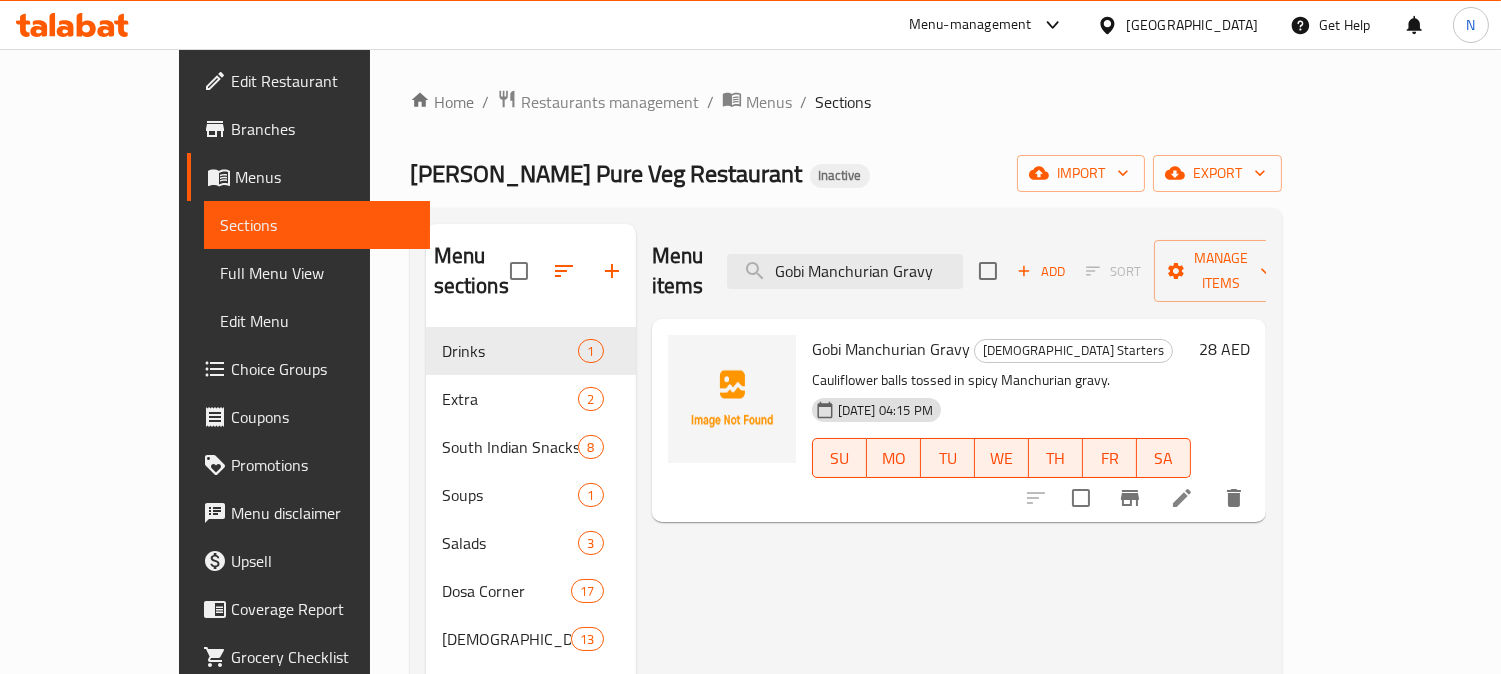 type on "Gobi Manchurian Gravy" 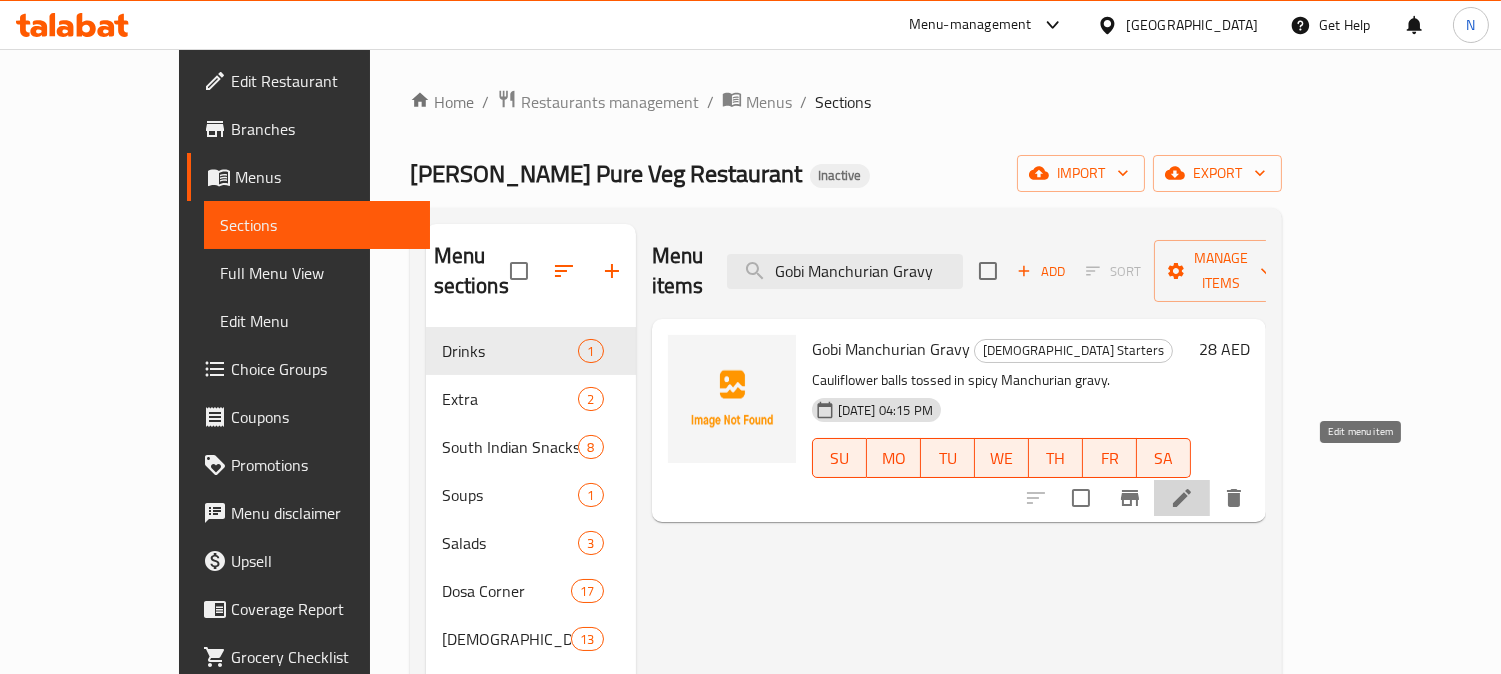 click 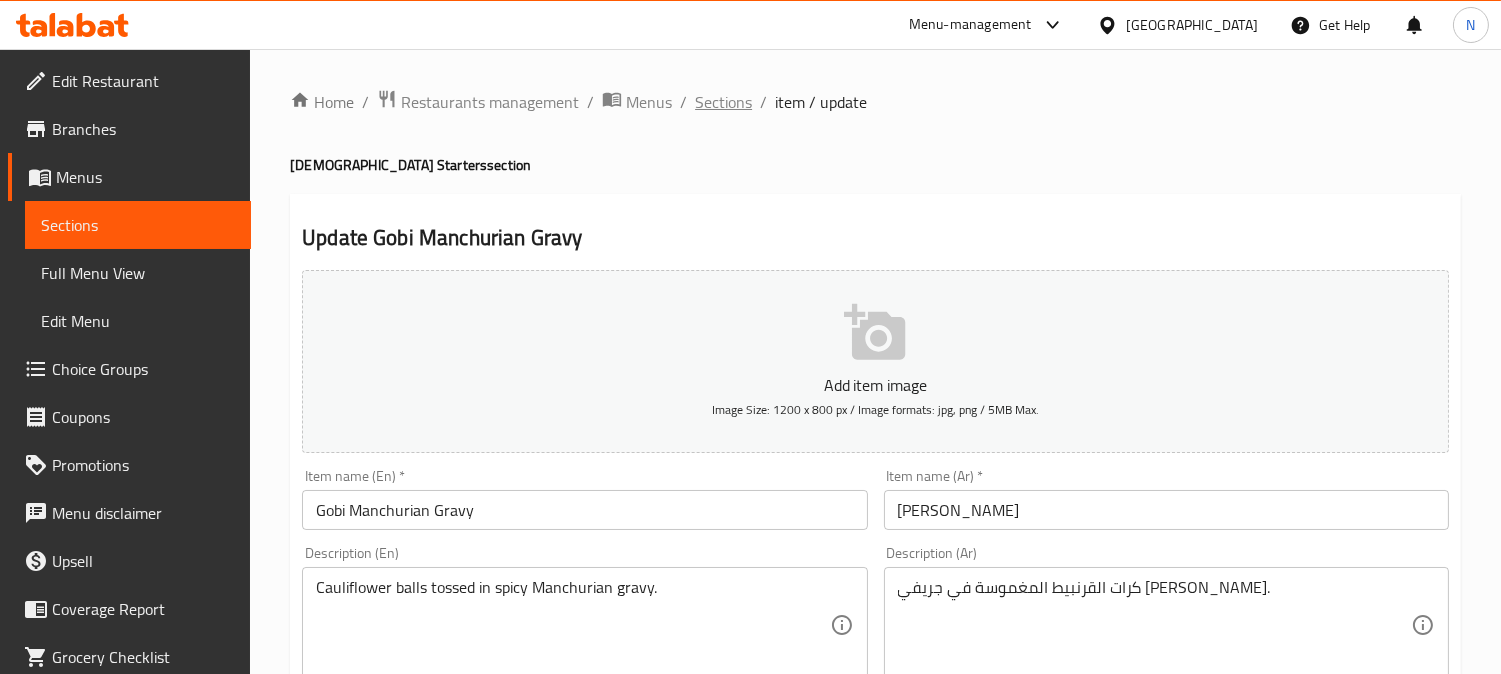 click on "Sections" at bounding box center (723, 102) 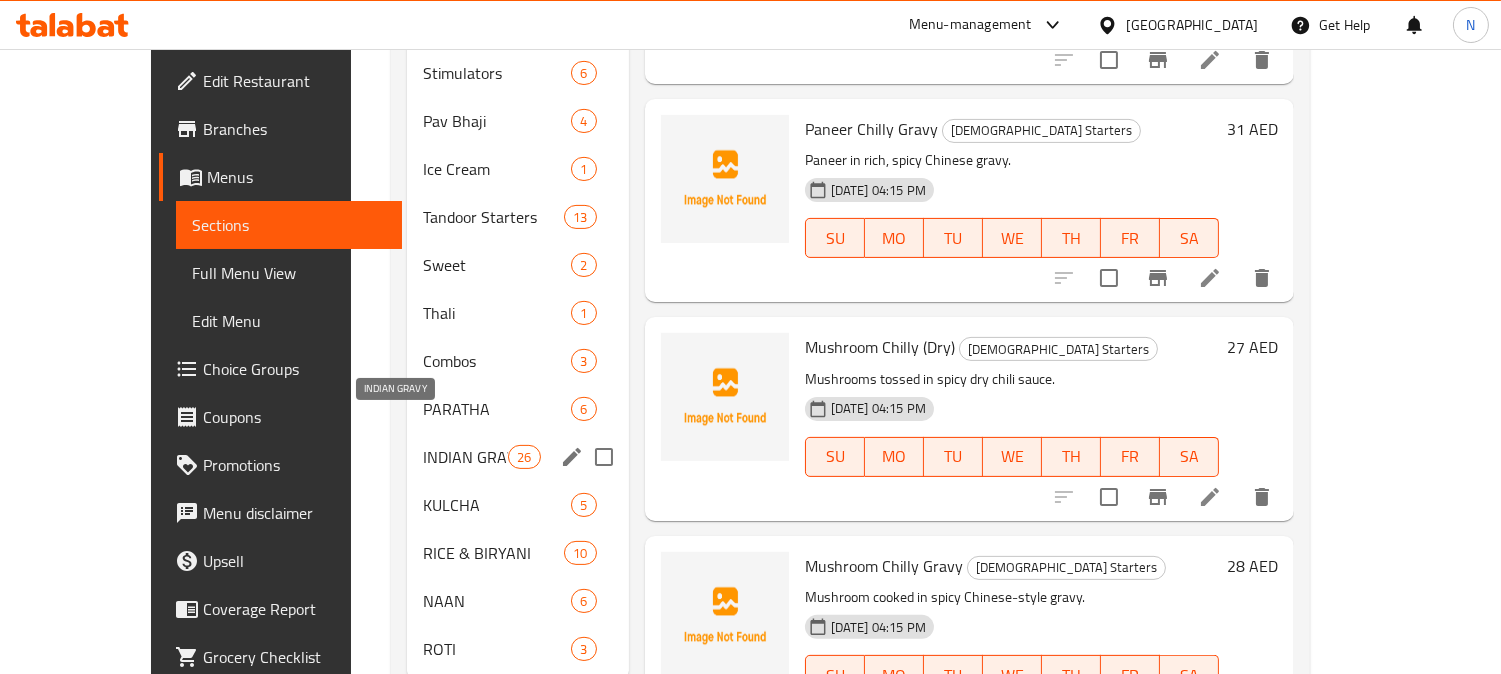 scroll, scrollTop: 1111, scrollLeft: 0, axis: vertical 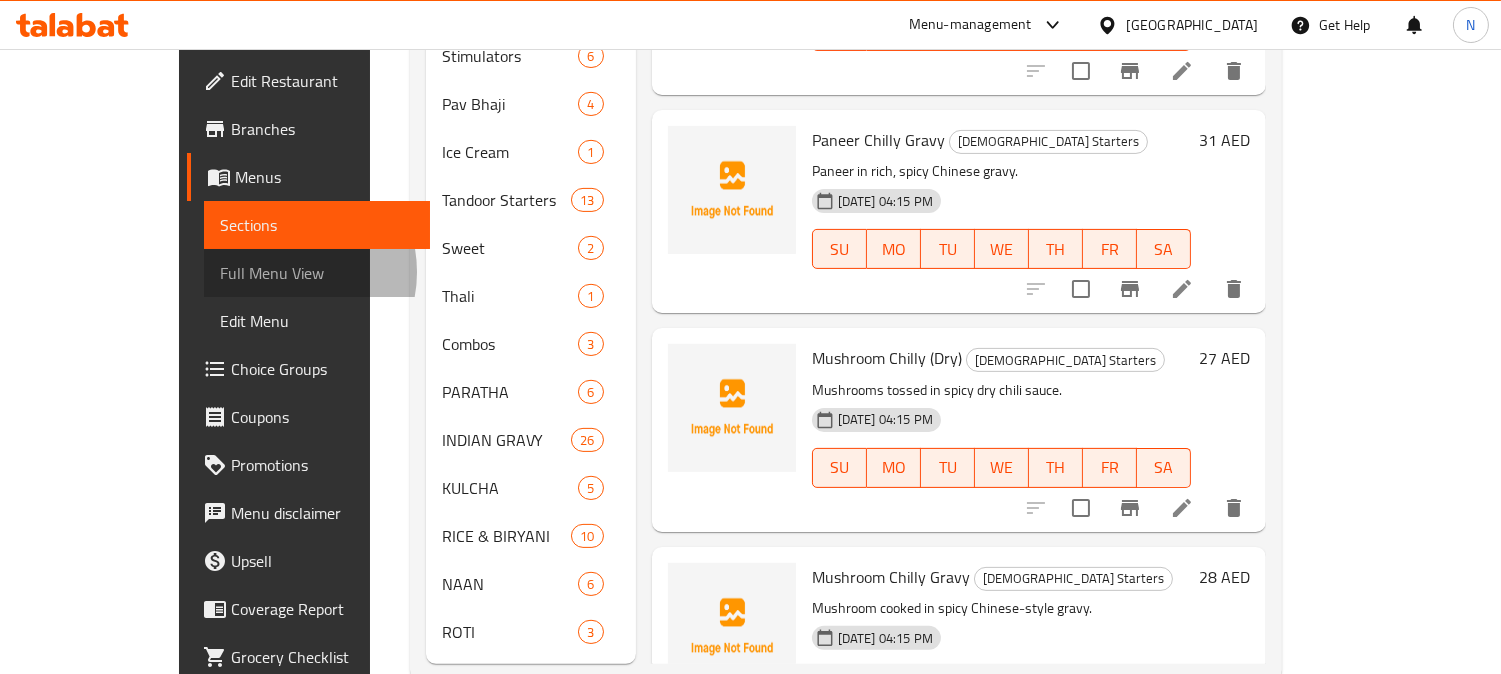 click on "Full Menu View" at bounding box center [317, 273] 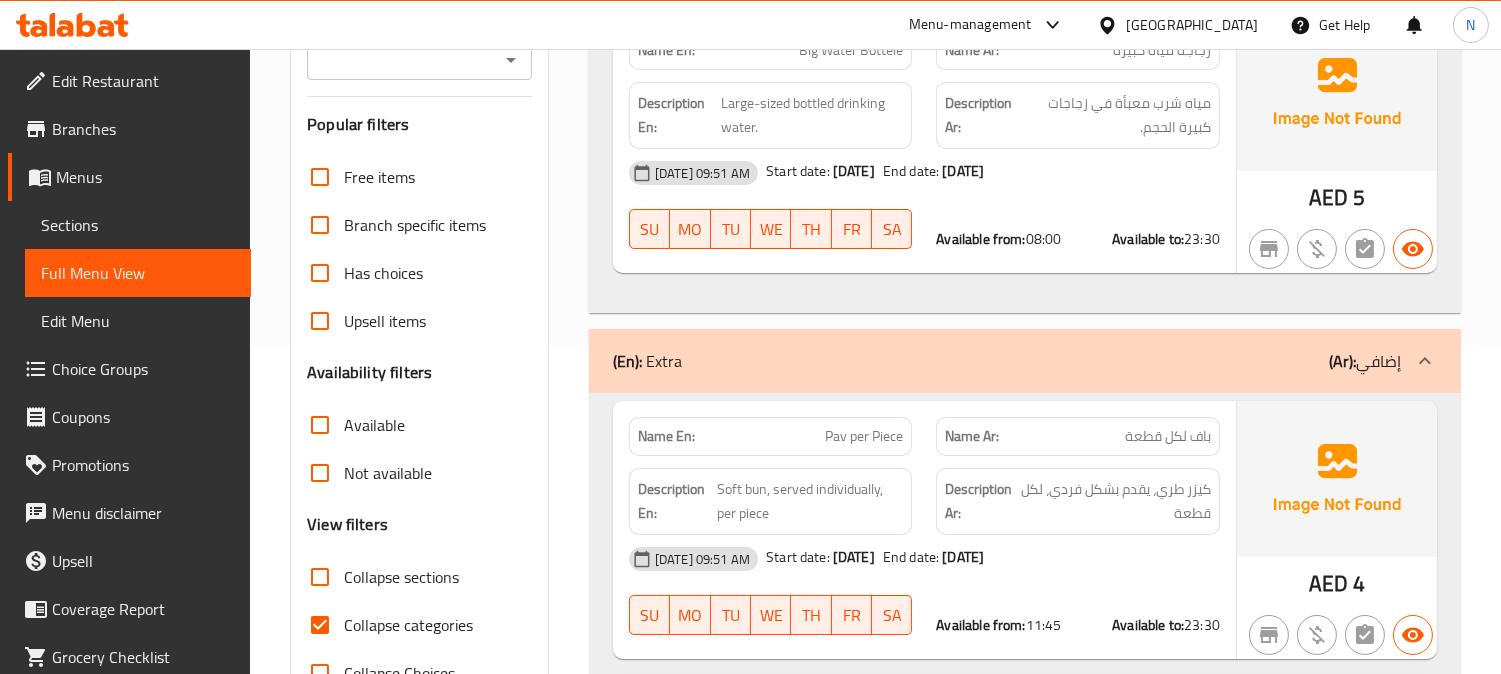 scroll, scrollTop: 444, scrollLeft: 0, axis: vertical 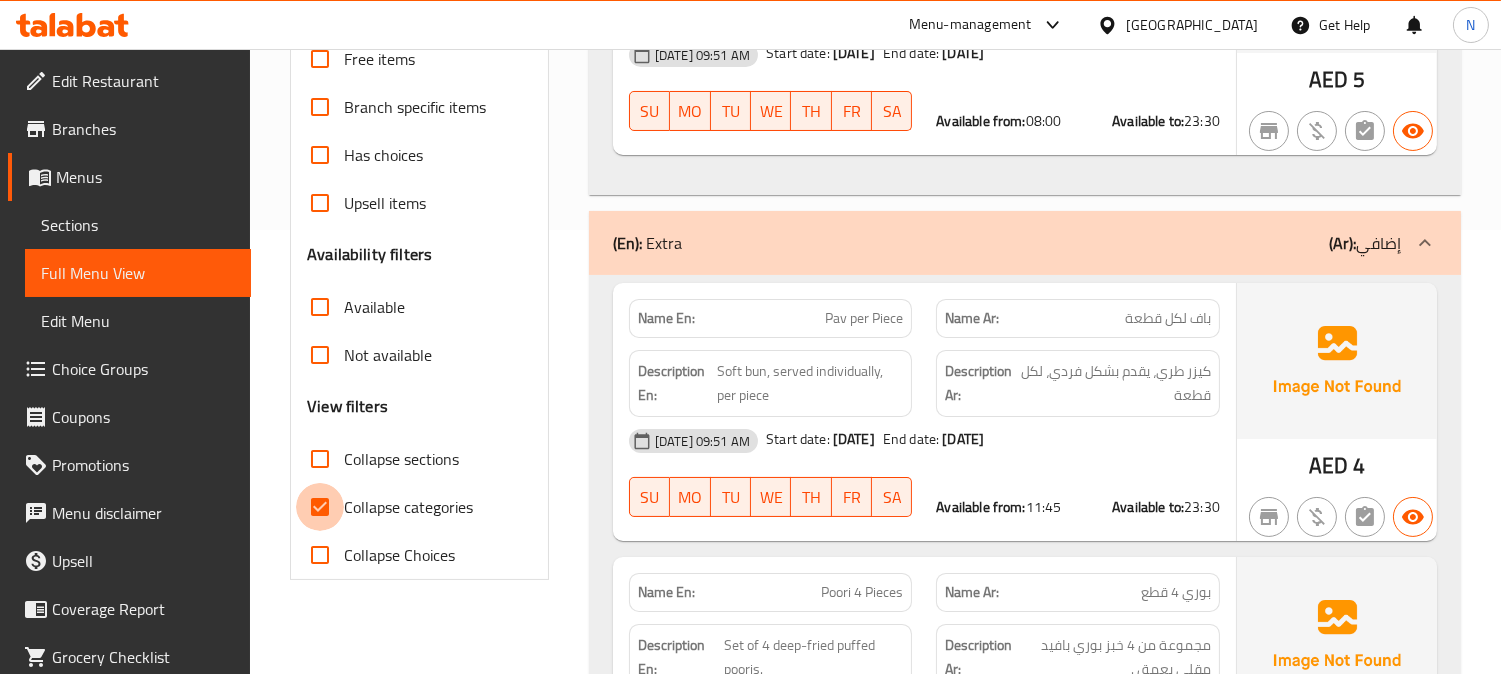 click on "Collapse categories" at bounding box center [320, 507] 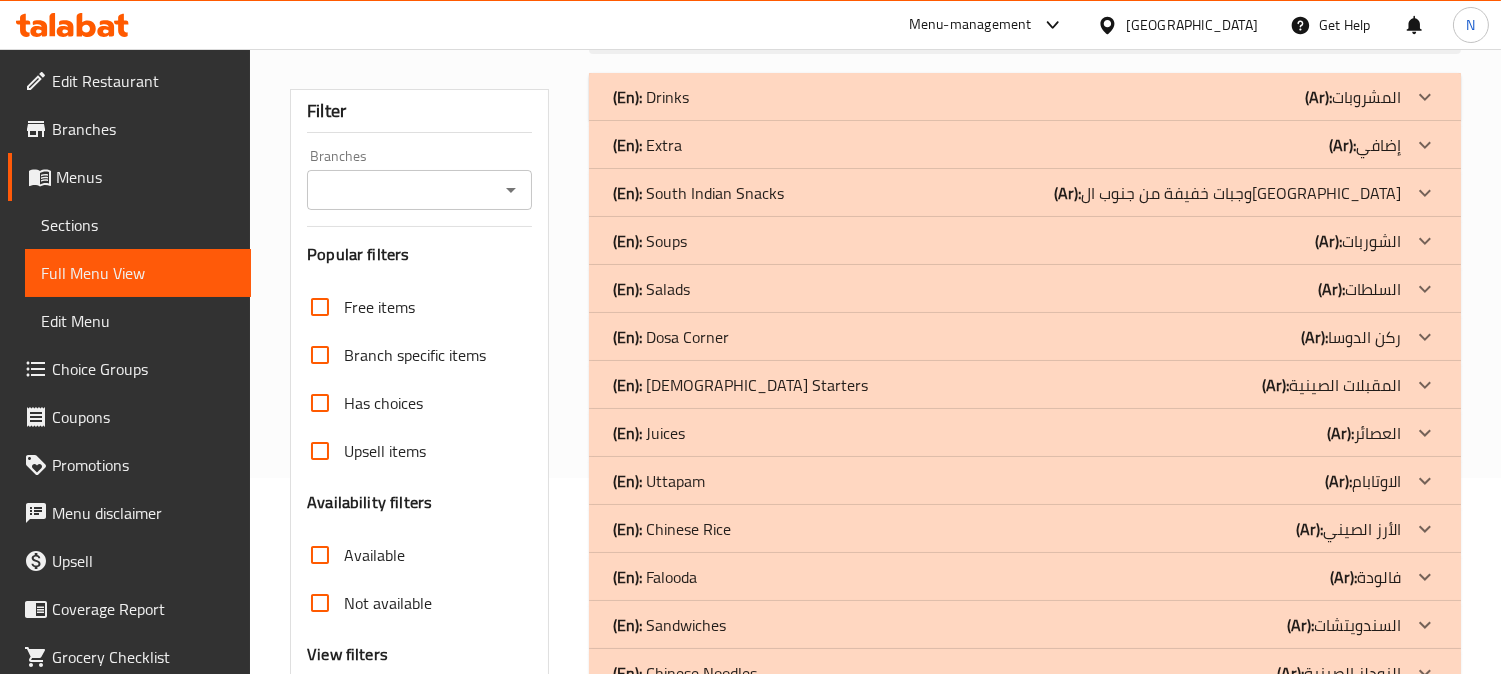 scroll, scrollTop: 222, scrollLeft: 0, axis: vertical 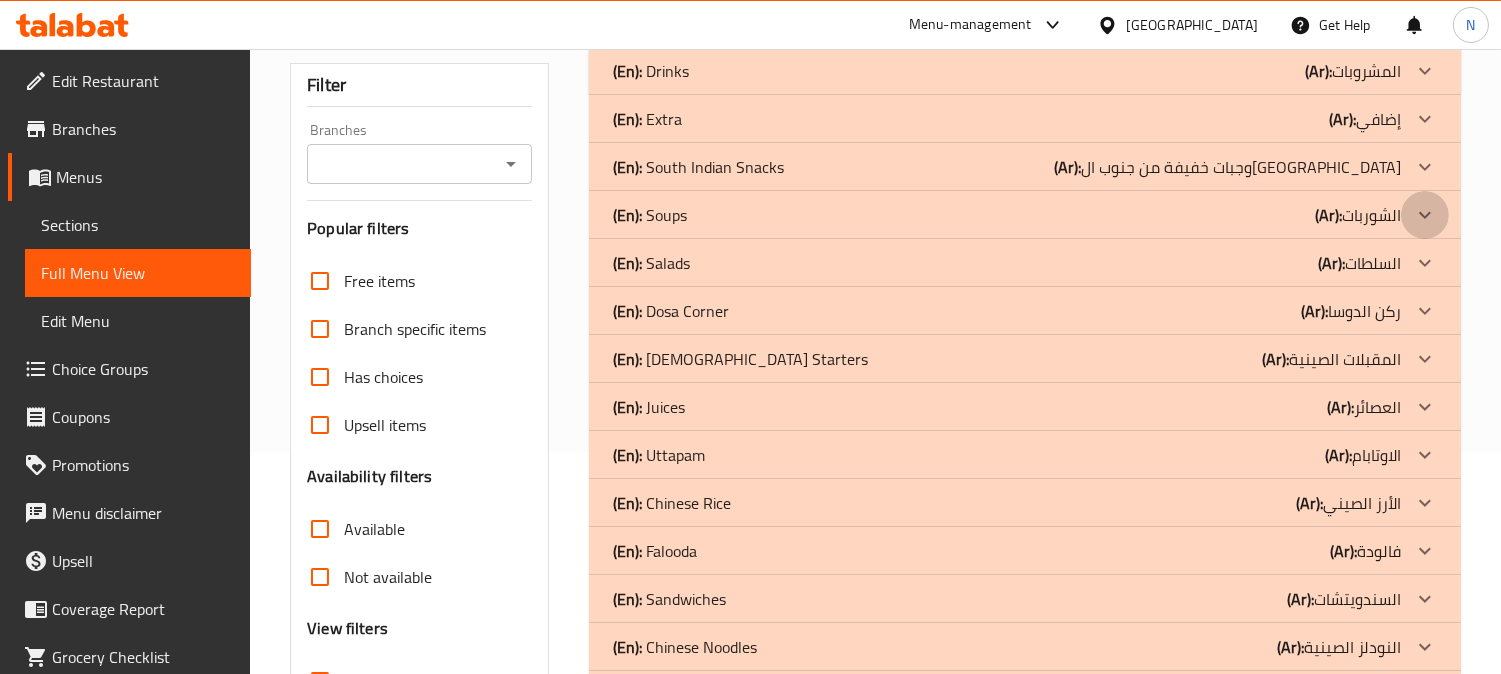 click 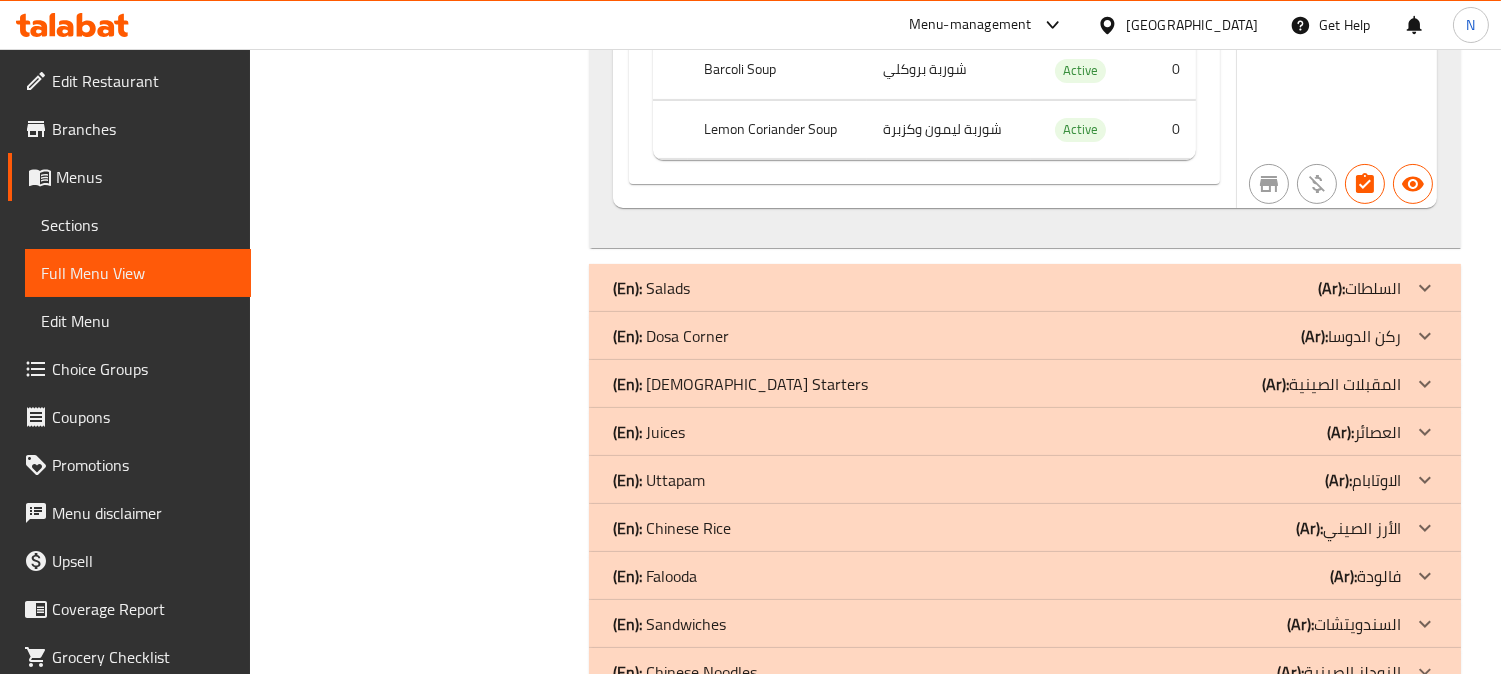 scroll, scrollTop: 1044, scrollLeft: 0, axis: vertical 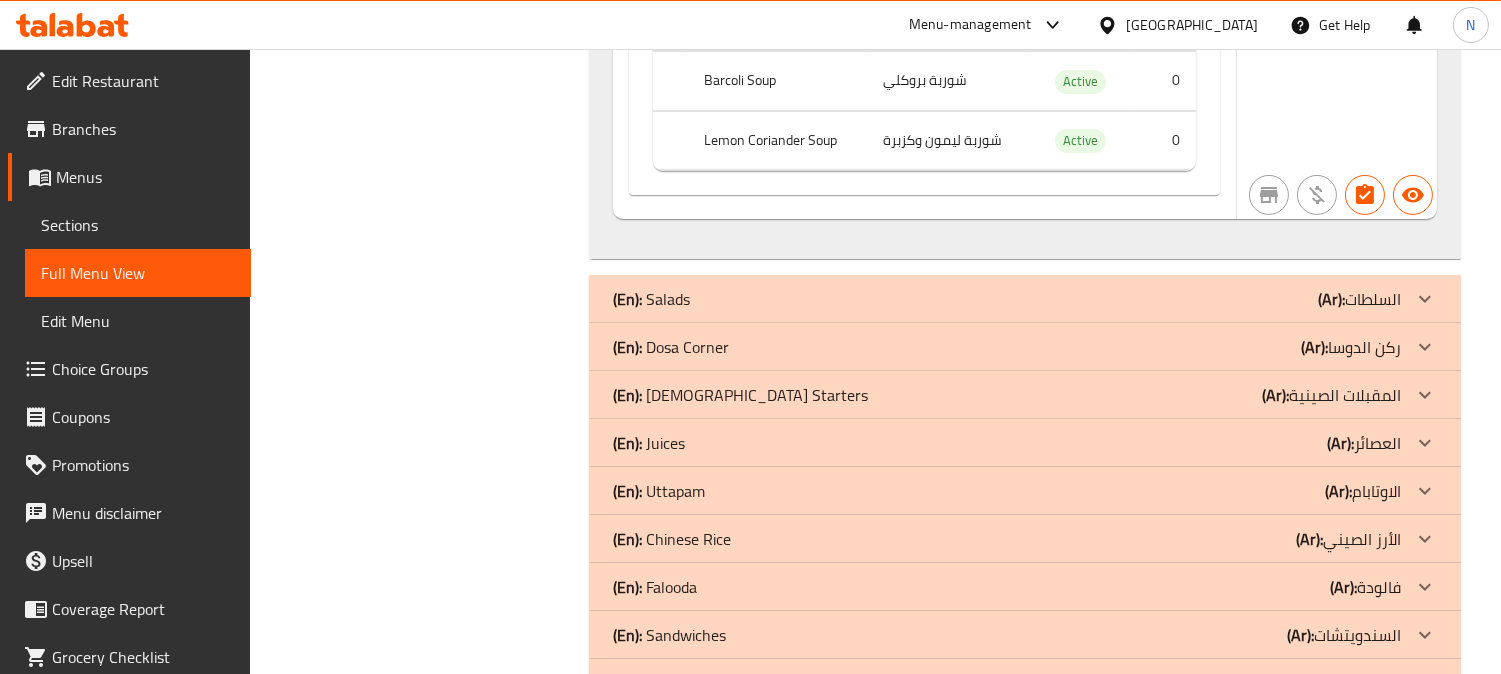 click on "Edit Restaurant" at bounding box center [143, 81] 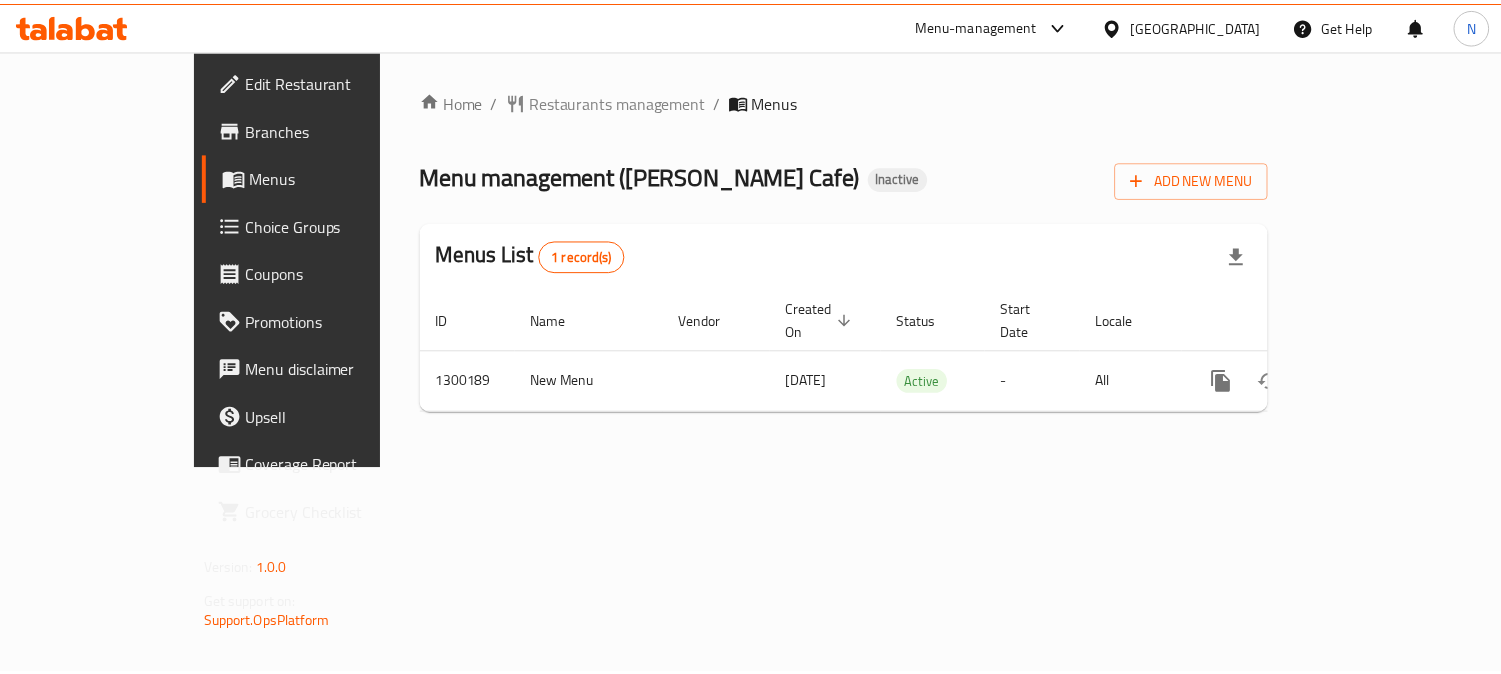 scroll, scrollTop: 0, scrollLeft: 0, axis: both 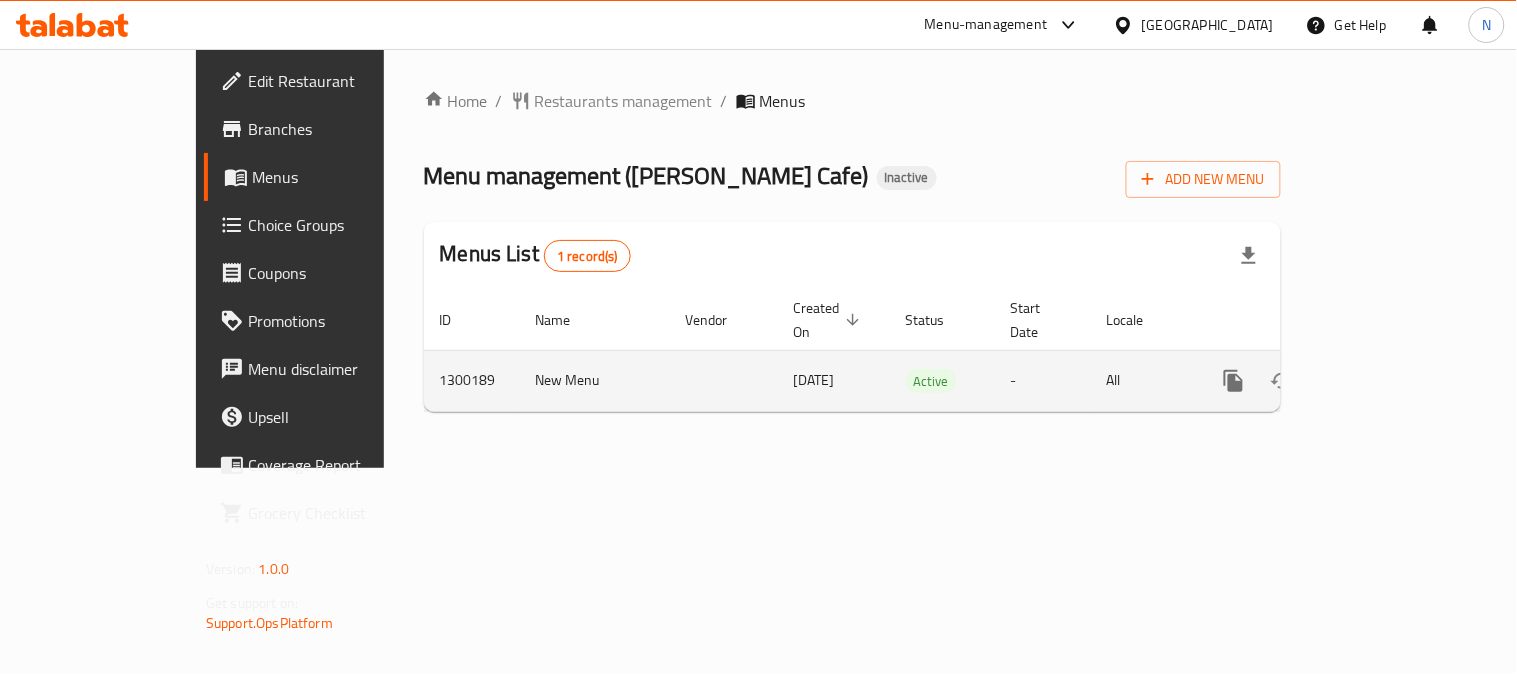 click 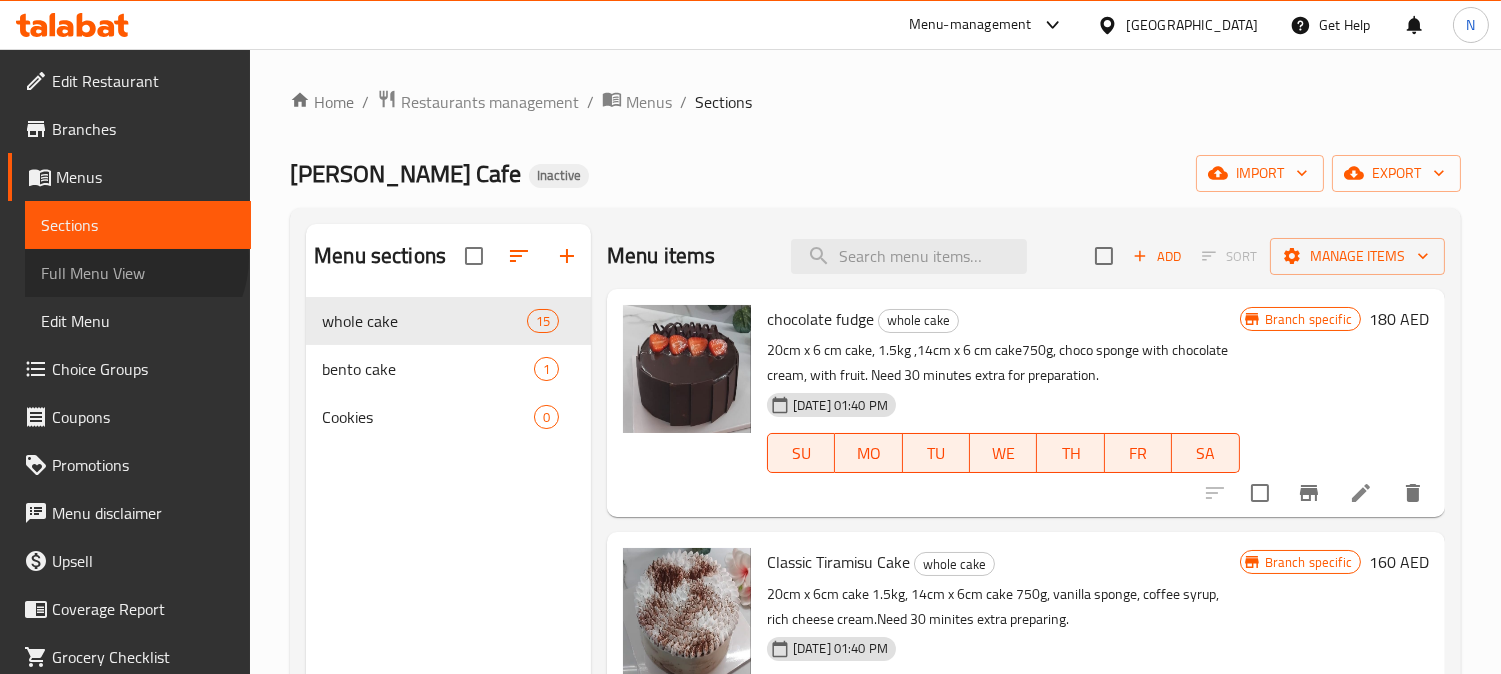 click on "Full Menu View" at bounding box center (138, 273) 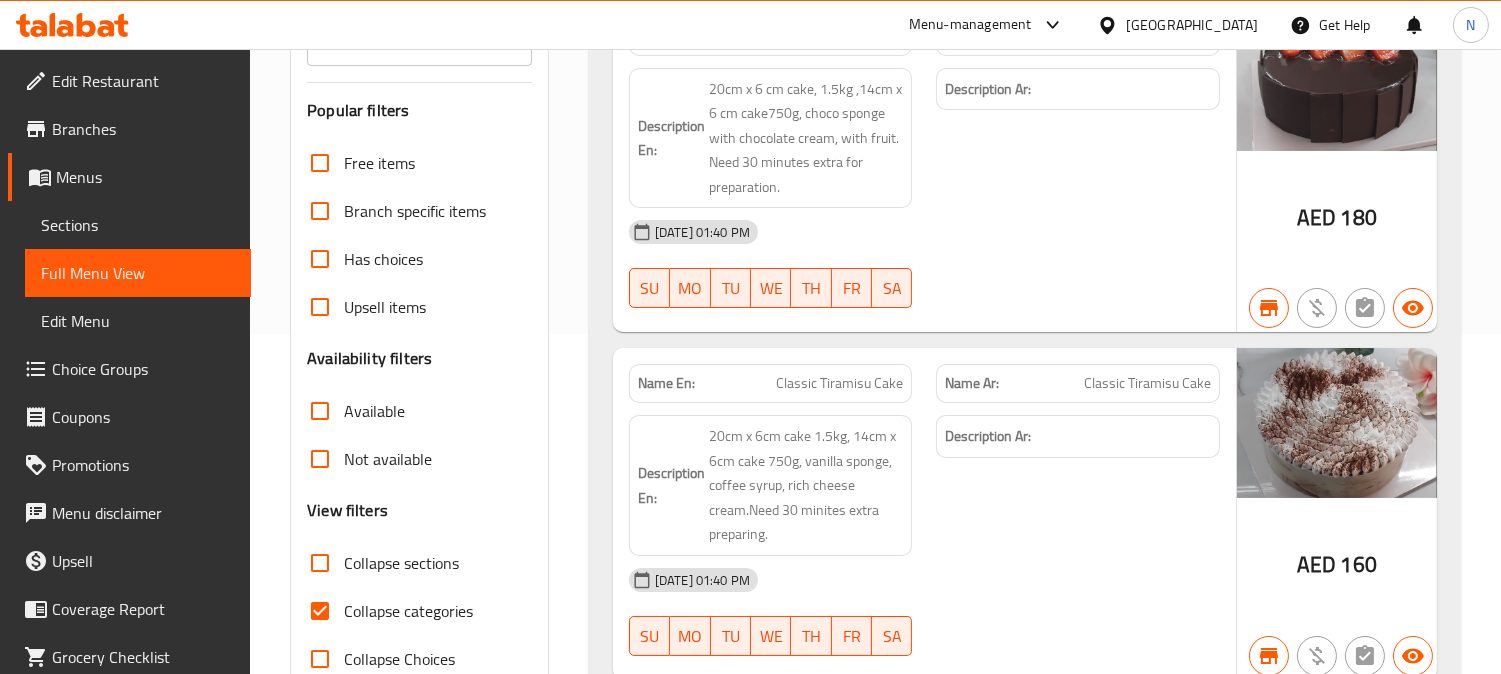 scroll, scrollTop: 444, scrollLeft: 0, axis: vertical 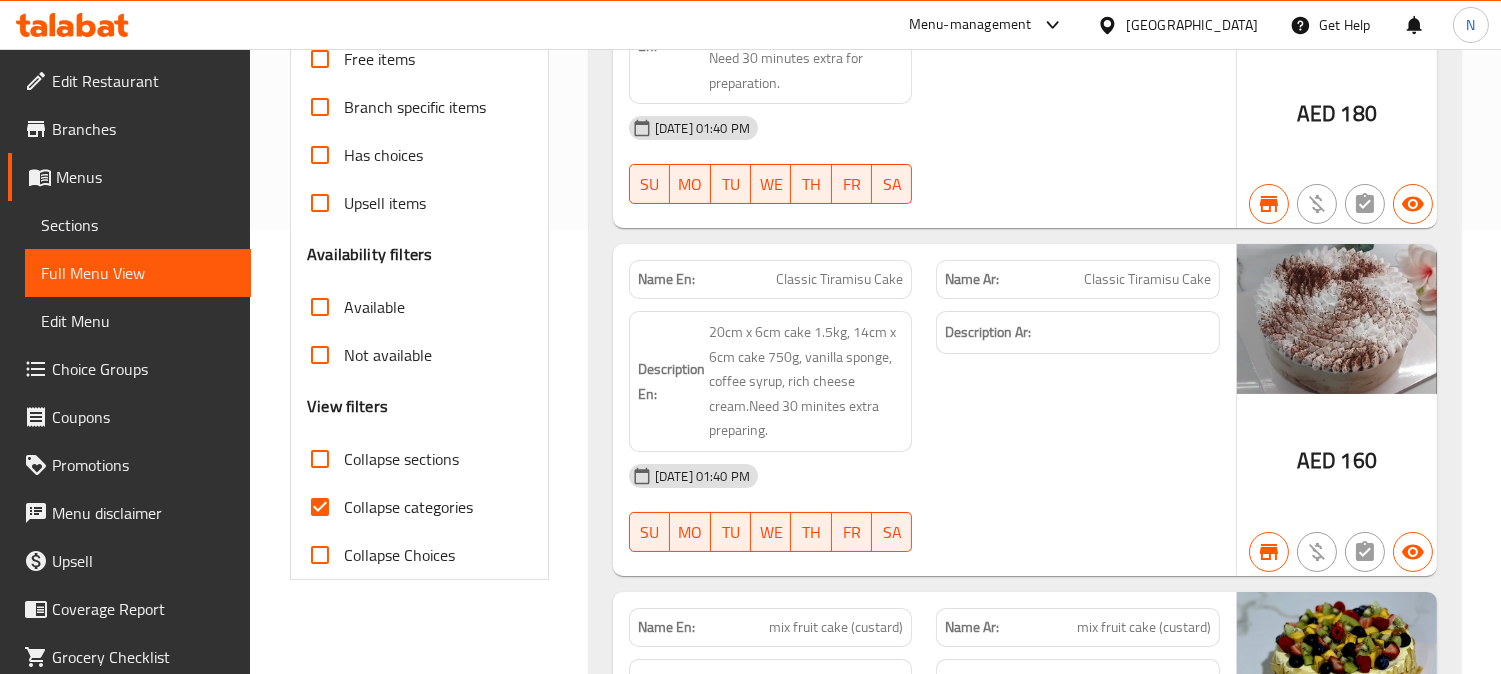 drag, startPoint x: 325, startPoint y: 506, endPoint x: 367, endPoint y: 497, distance: 42.953465 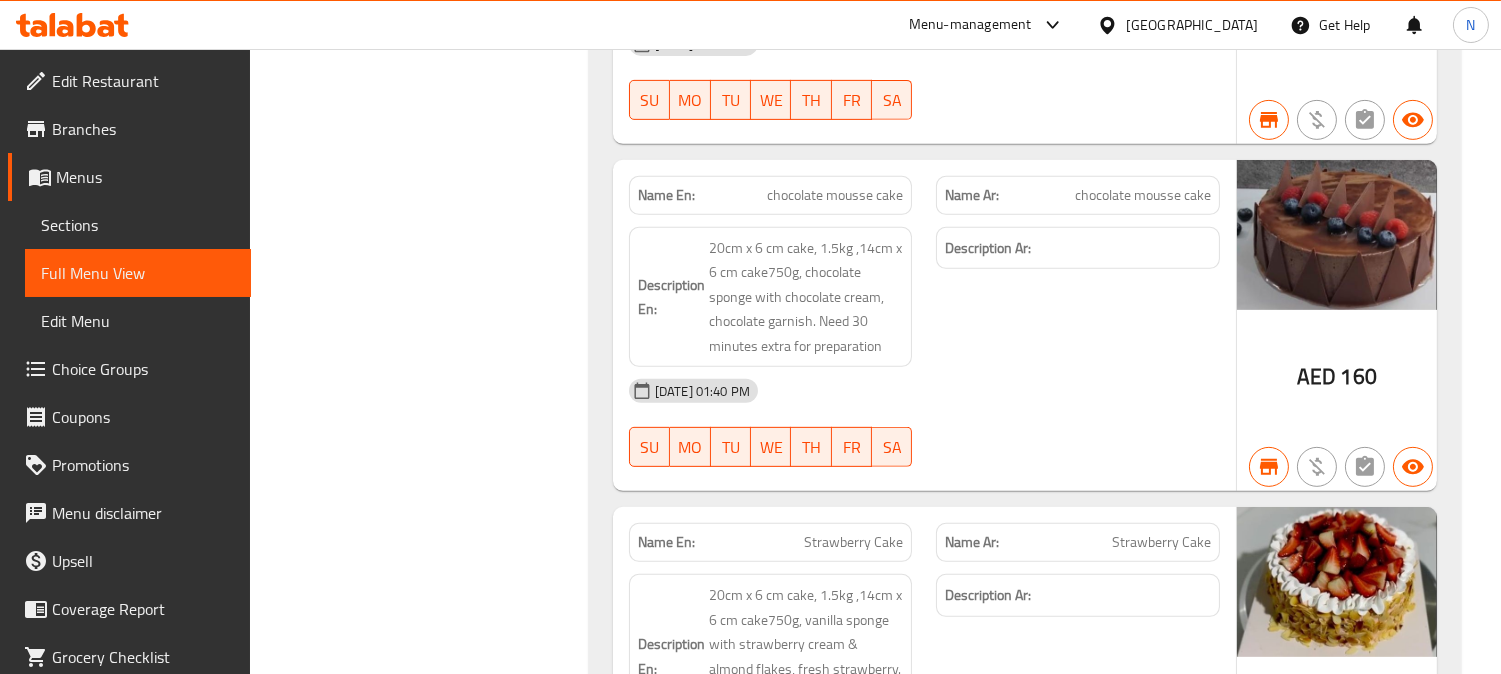 scroll, scrollTop: 1666, scrollLeft: 0, axis: vertical 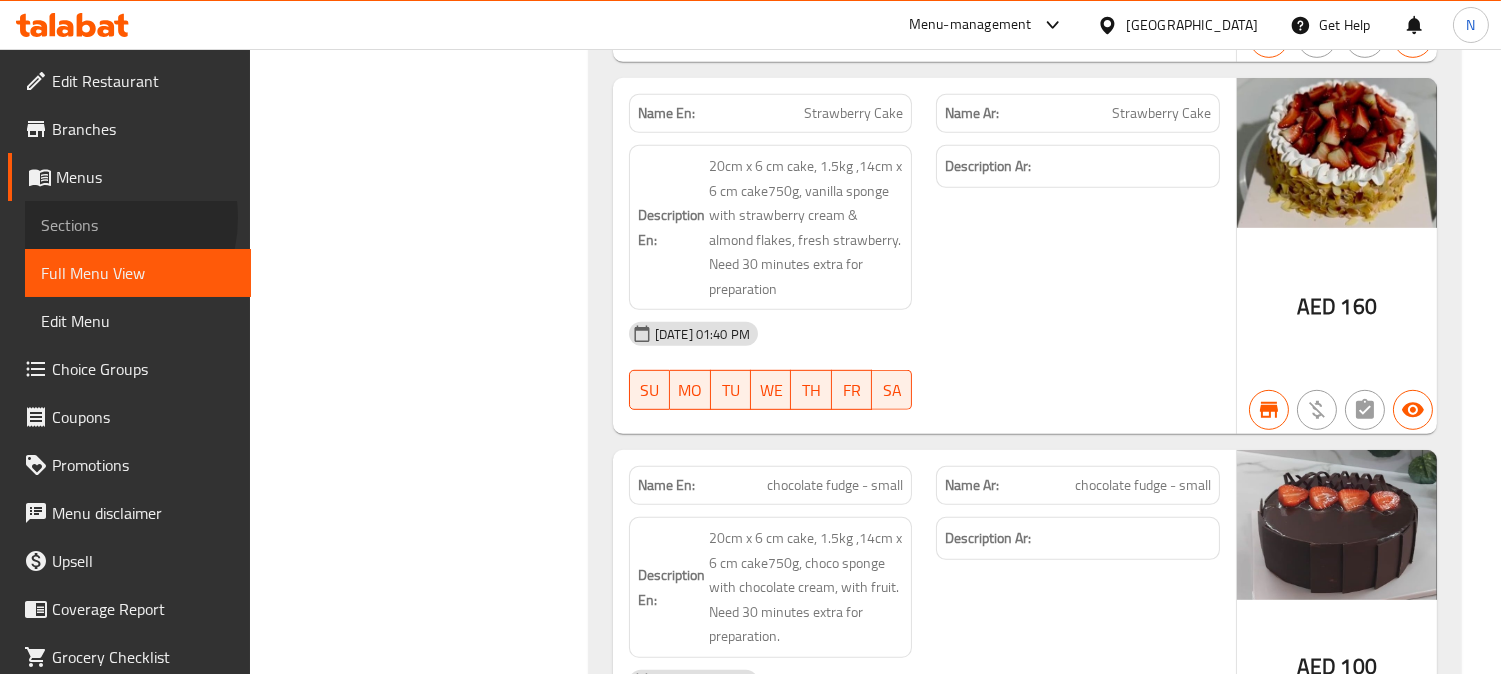 click on "Sections" at bounding box center [138, 225] 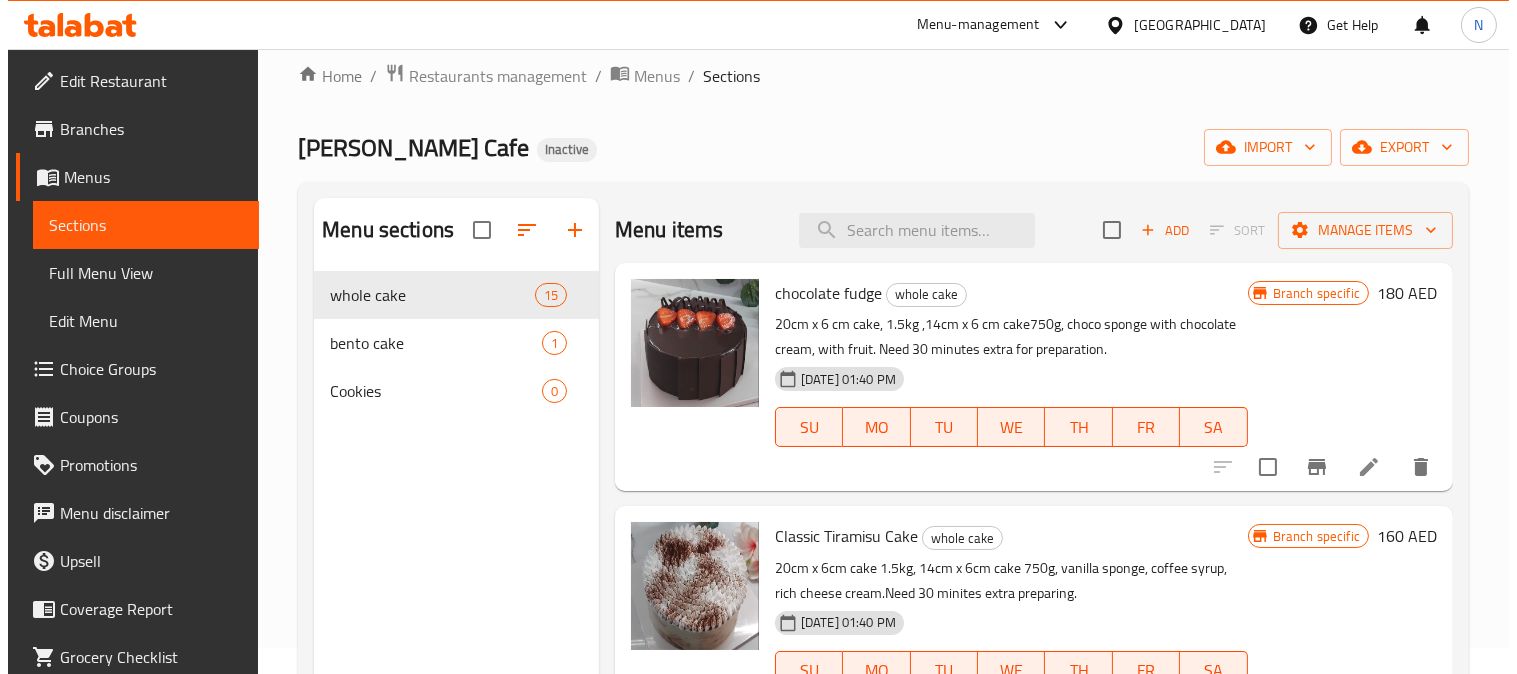 scroll, scrollTop: 0, scrollLeft: 0, axis: both 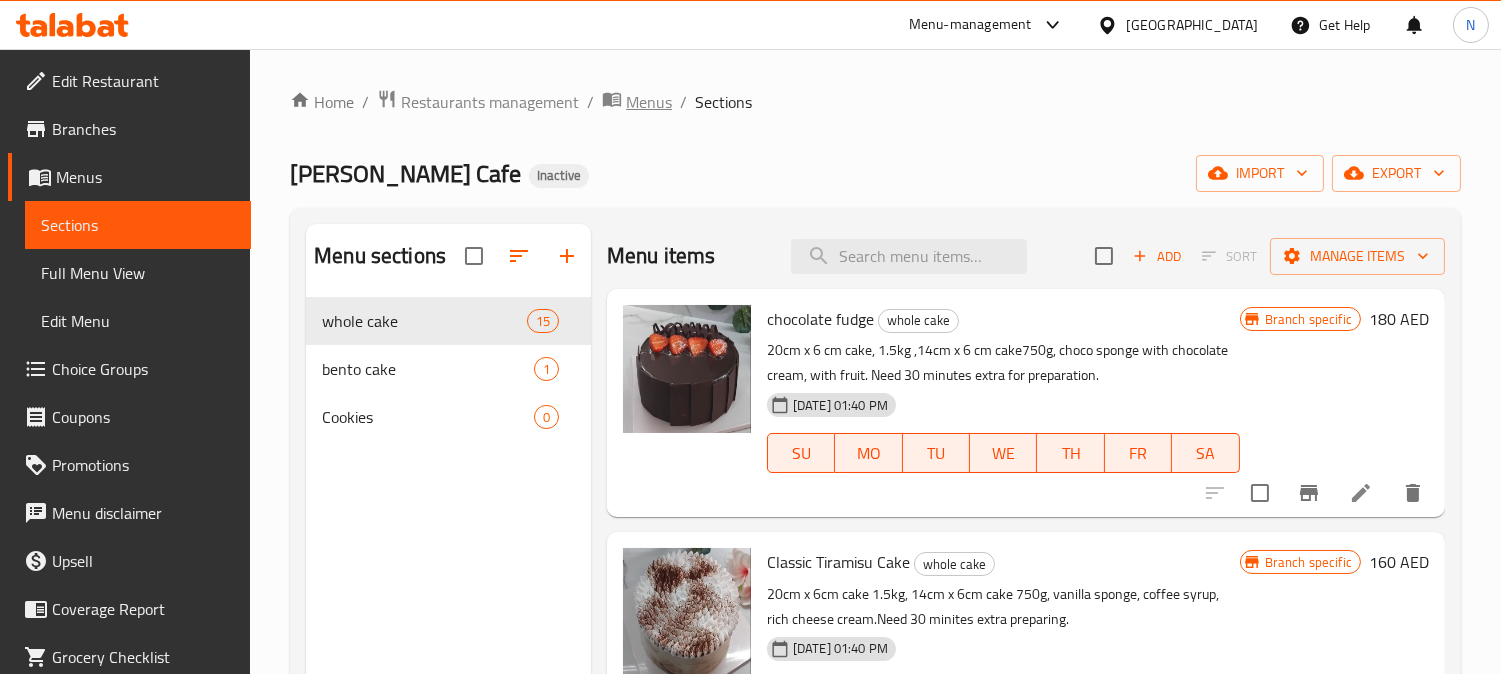 click on "Menus" at bounding box center [649, 102] 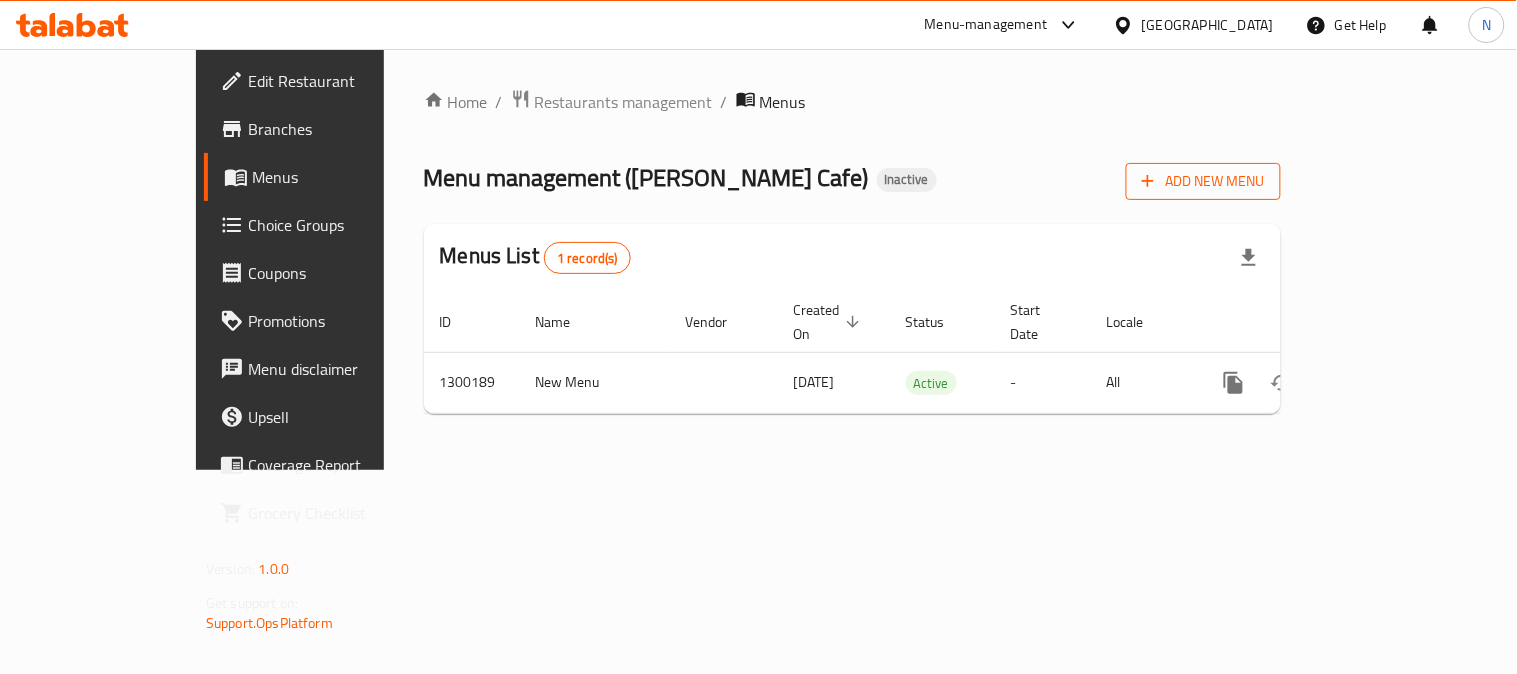 click on "Add New Menu" at bounding box center (1203, 181) 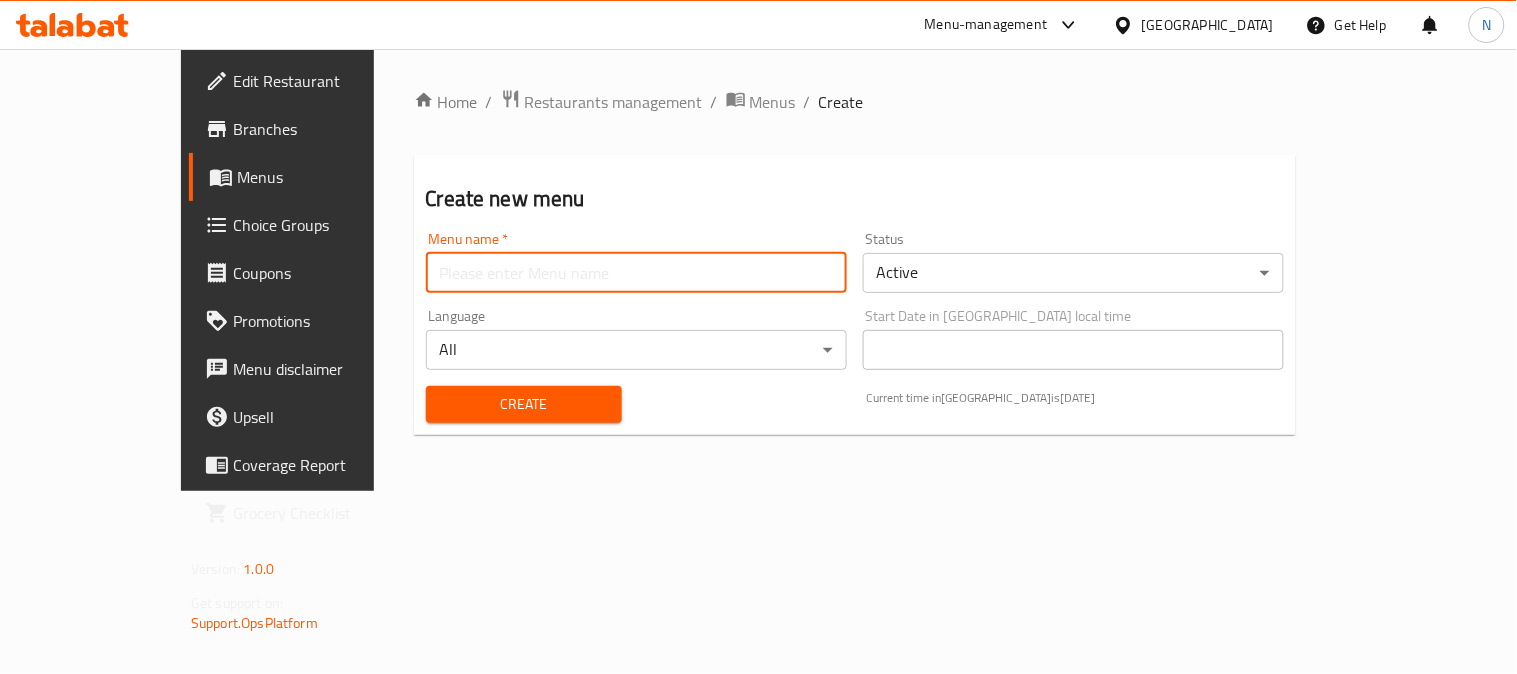 click at bounding box center (636, 273) 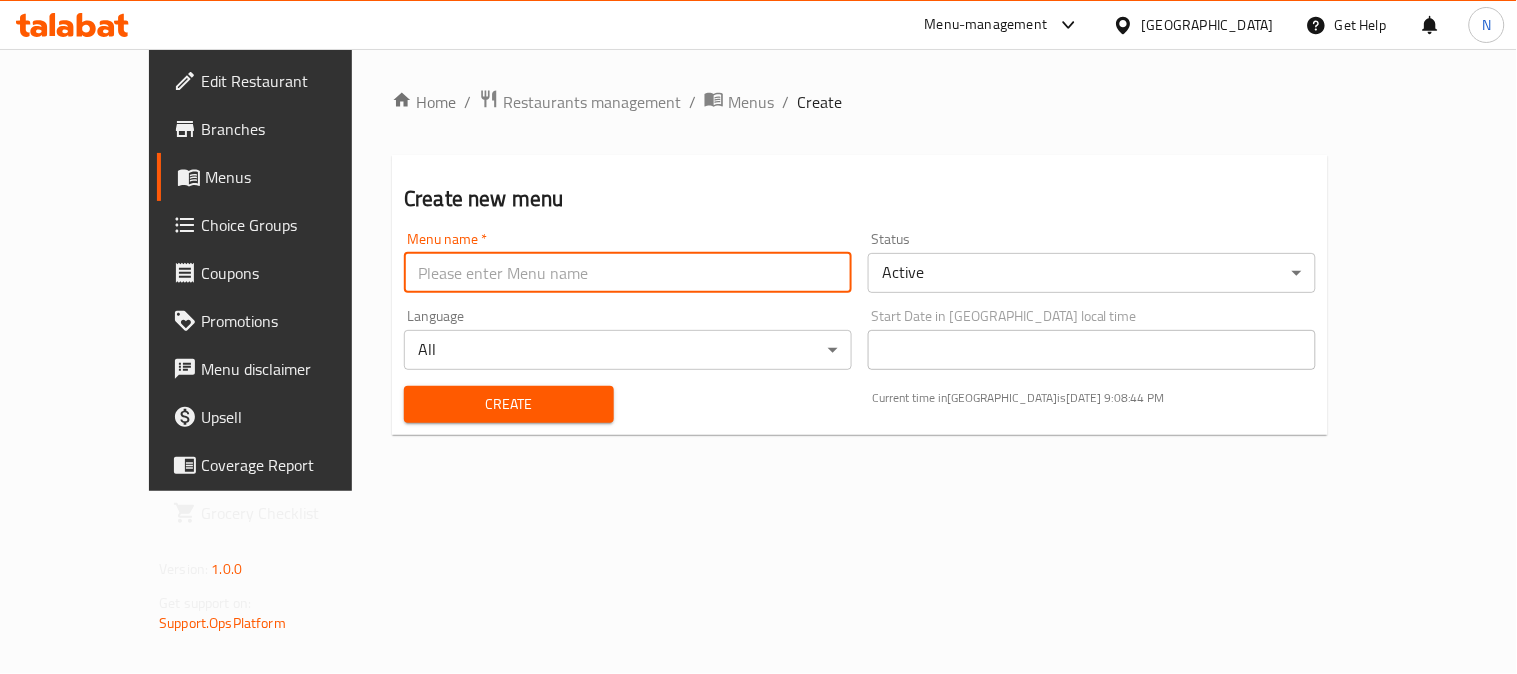 type on "Delivery area 1" 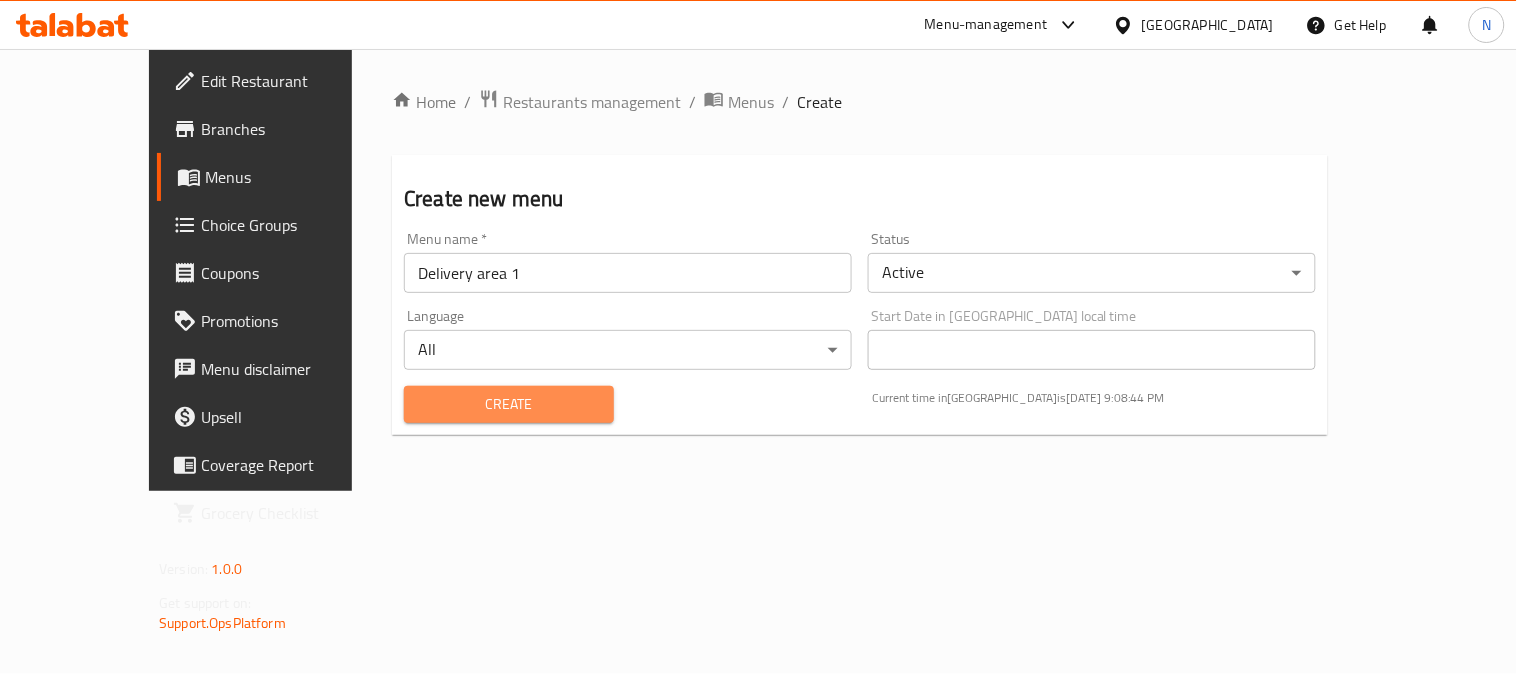 click on "Create" at bounding box center [509, 404] 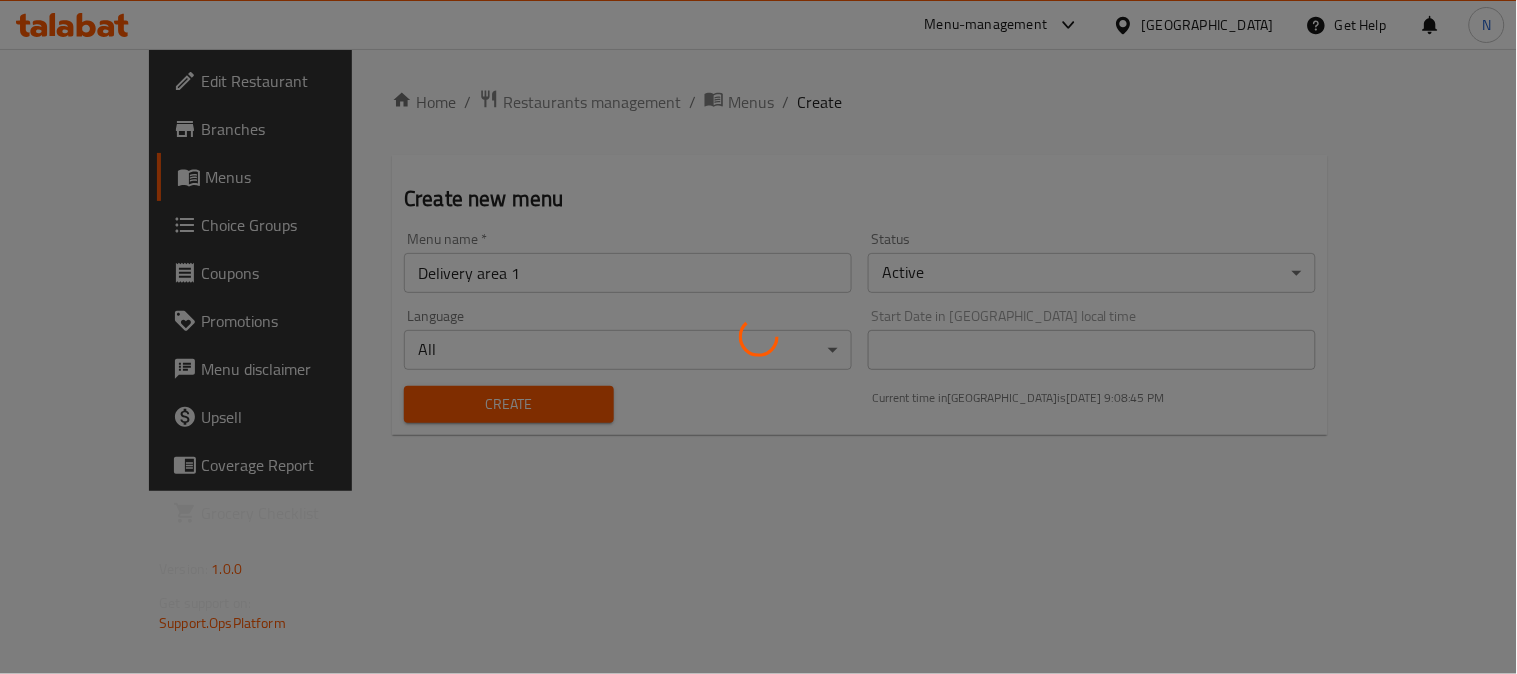 type 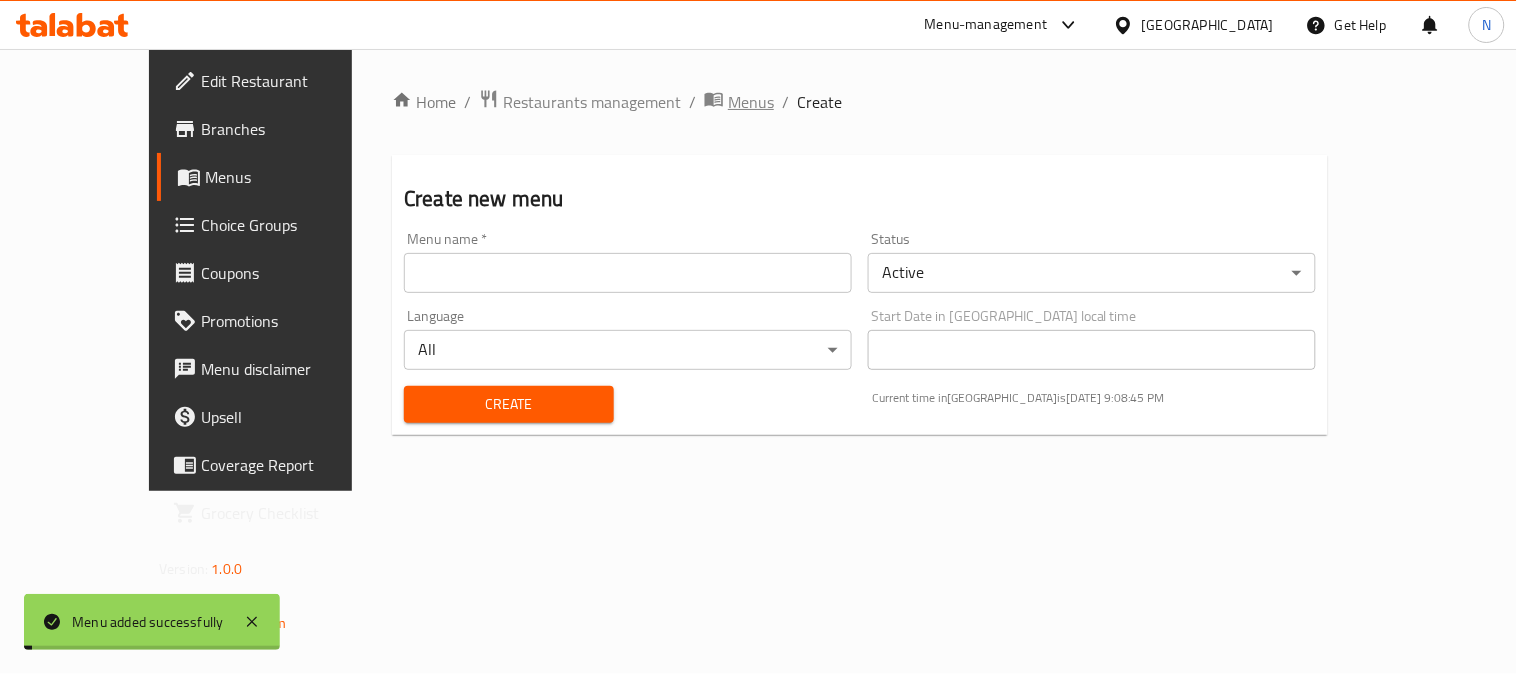 click on "Menus" at bounding box center [751, 102] 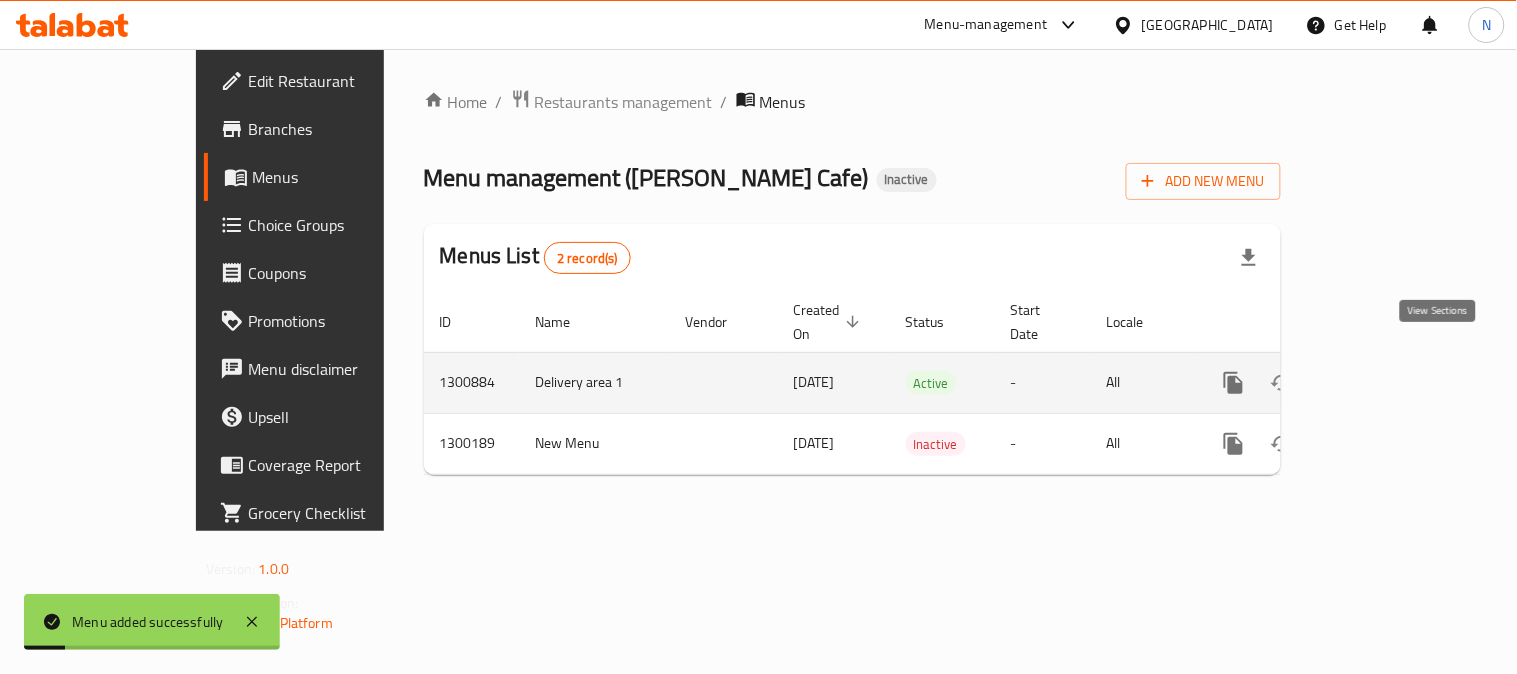 click 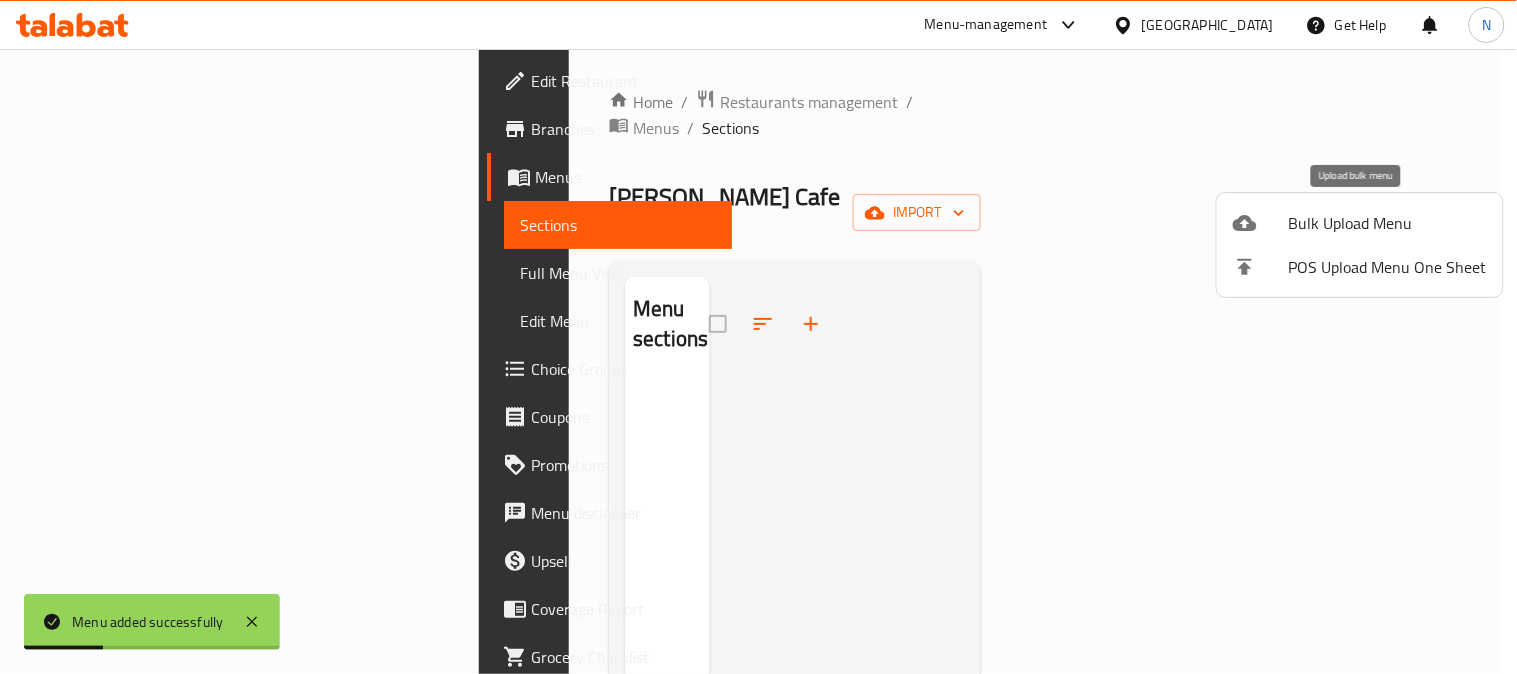 click at bounding box center [1261, 223] 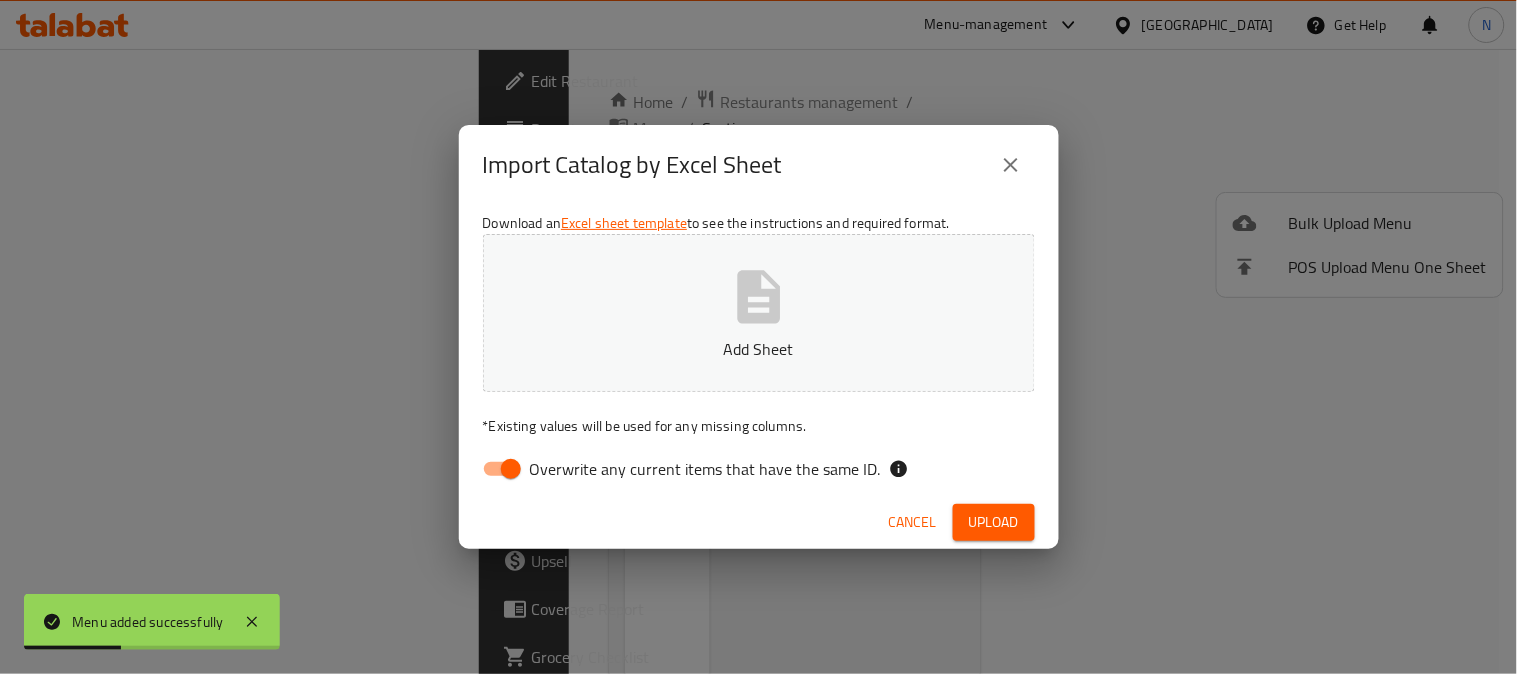 click on "Overwrite any current items that have the same ID." at bounding box center [511, 469] 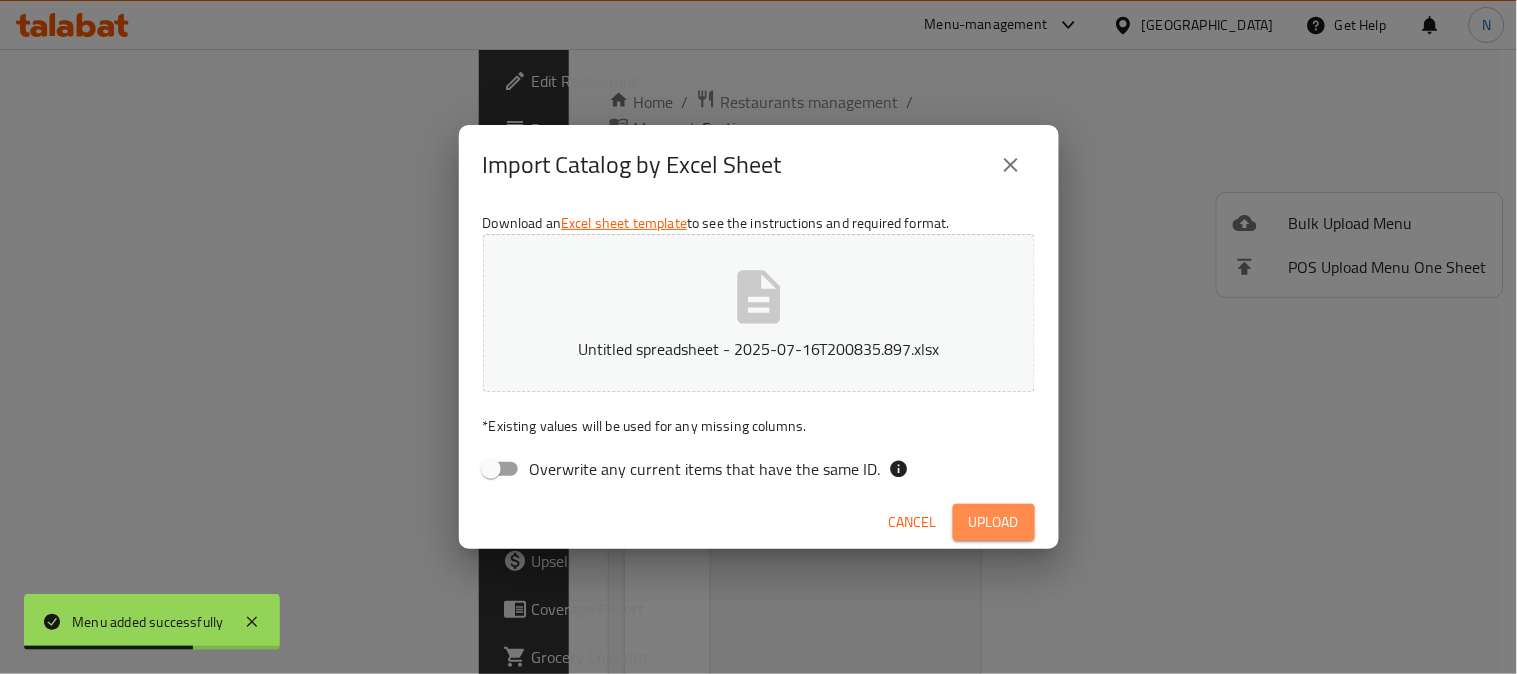 click on "Upload" at bounding box center (994, 522) 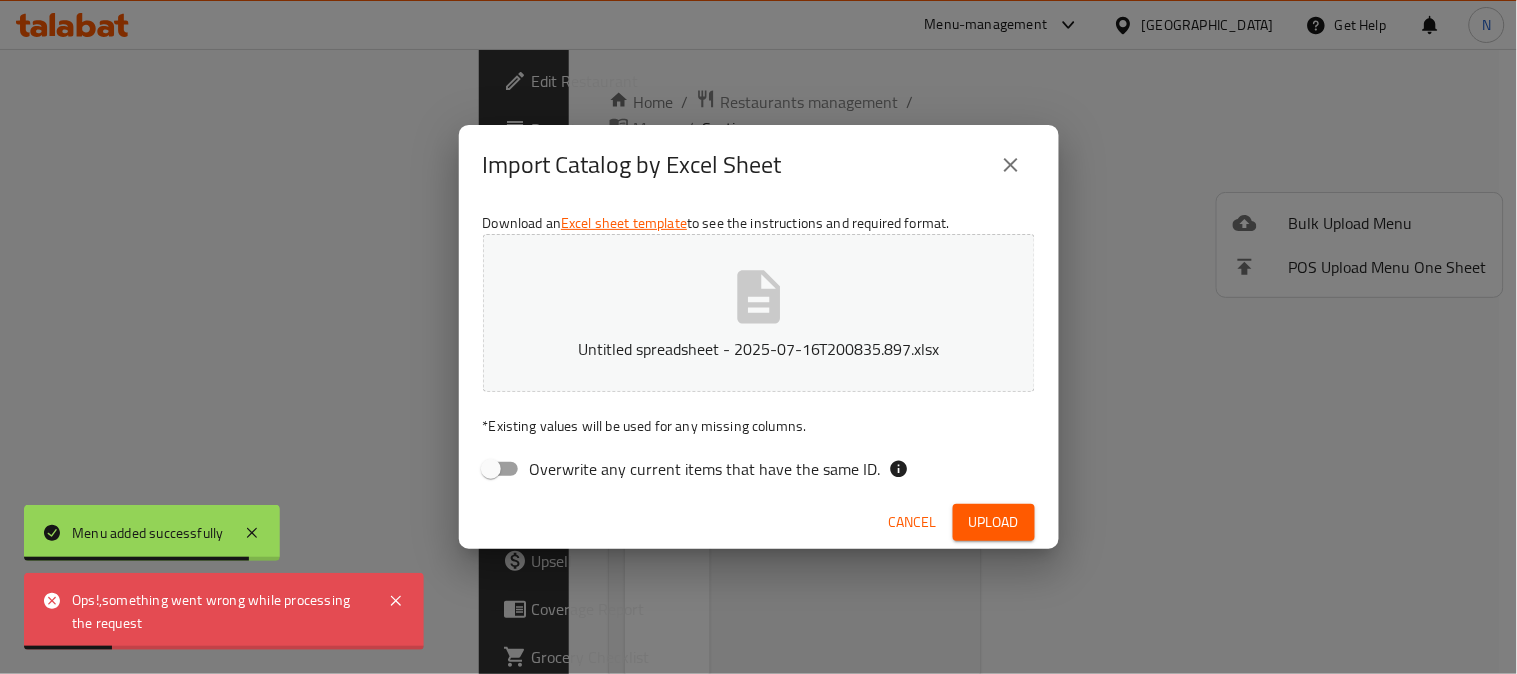 click at bounding box center [1011, 165] 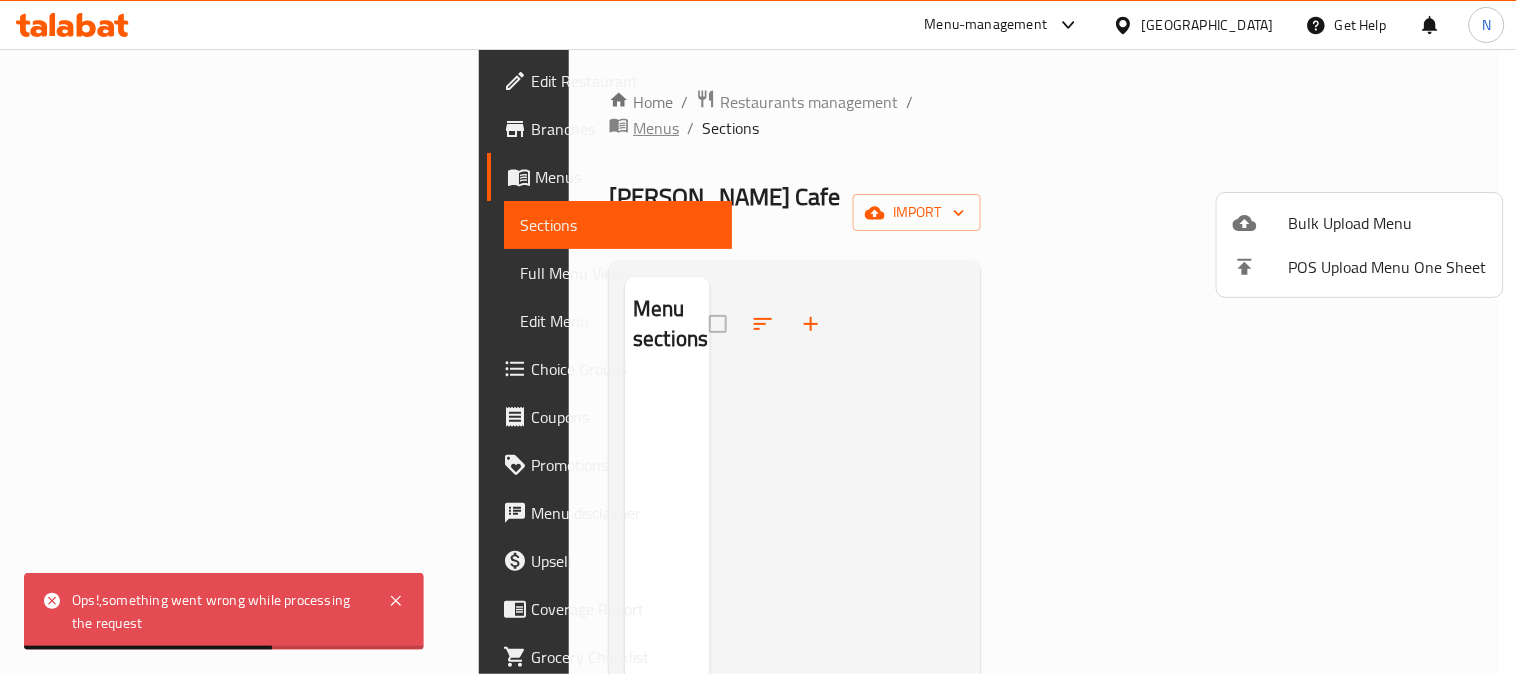 drag, startPoint x: 674, startPoint y: 112, endPoint x: 644, endPoint y: 87, distance: 39.051247 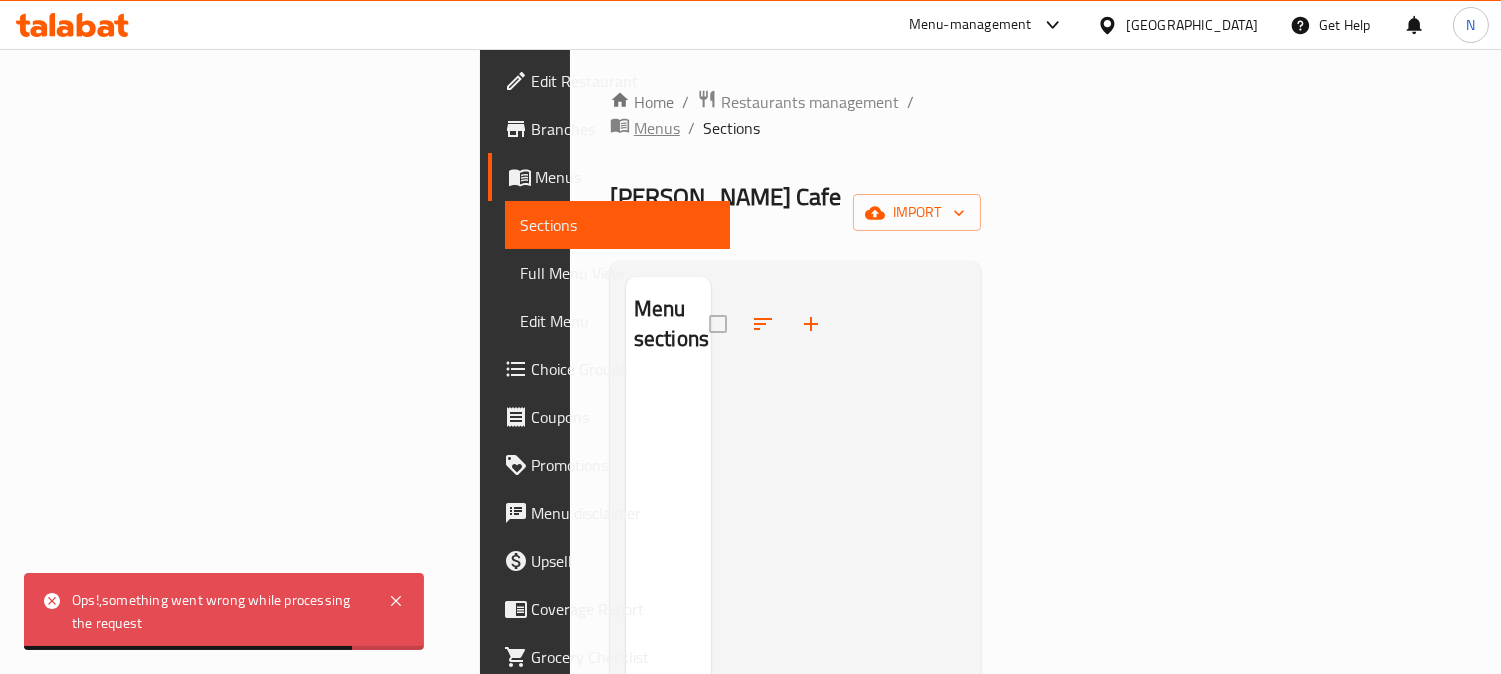 click on "Menus" at bounding box center (657, 128) 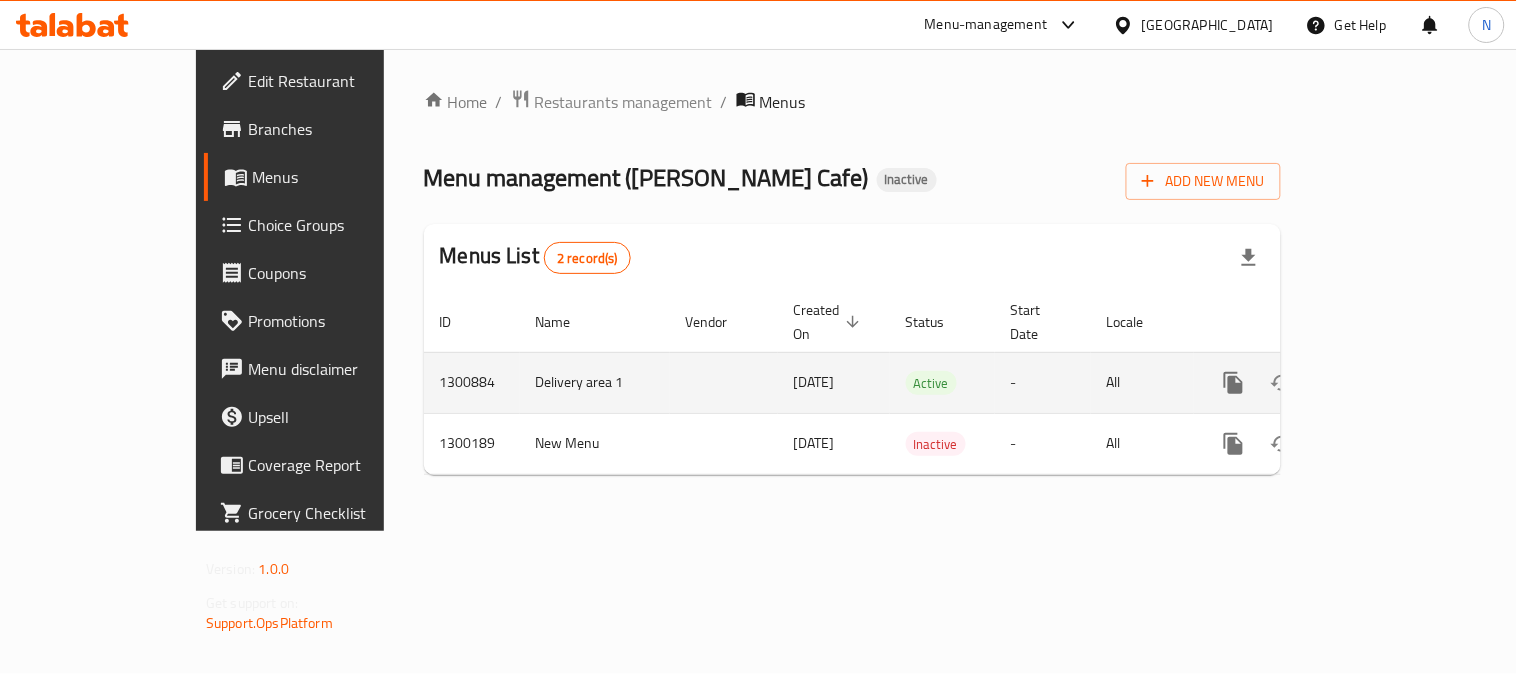 click on "Delivery area 1" at bounding box center [595, 382] 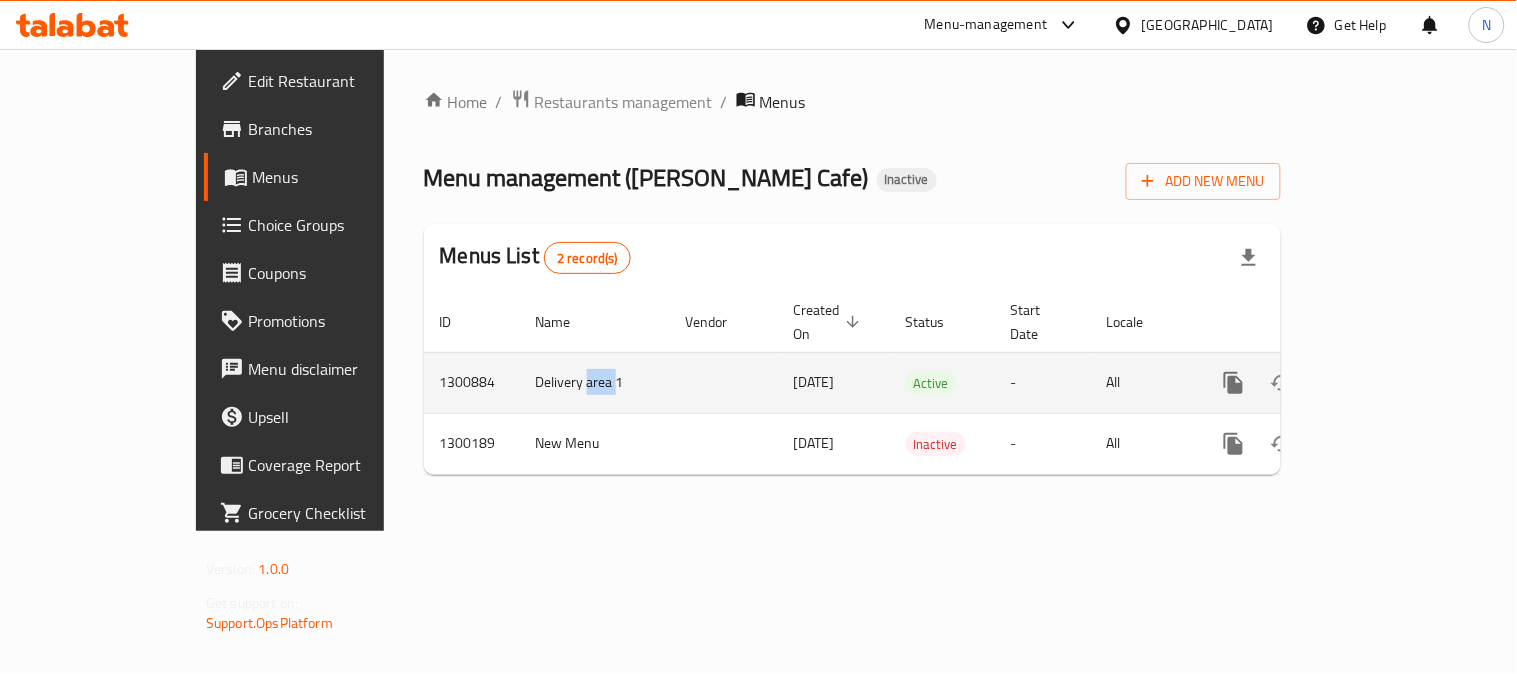 click on "Delivery area 1" at bounding box center (595, 382) 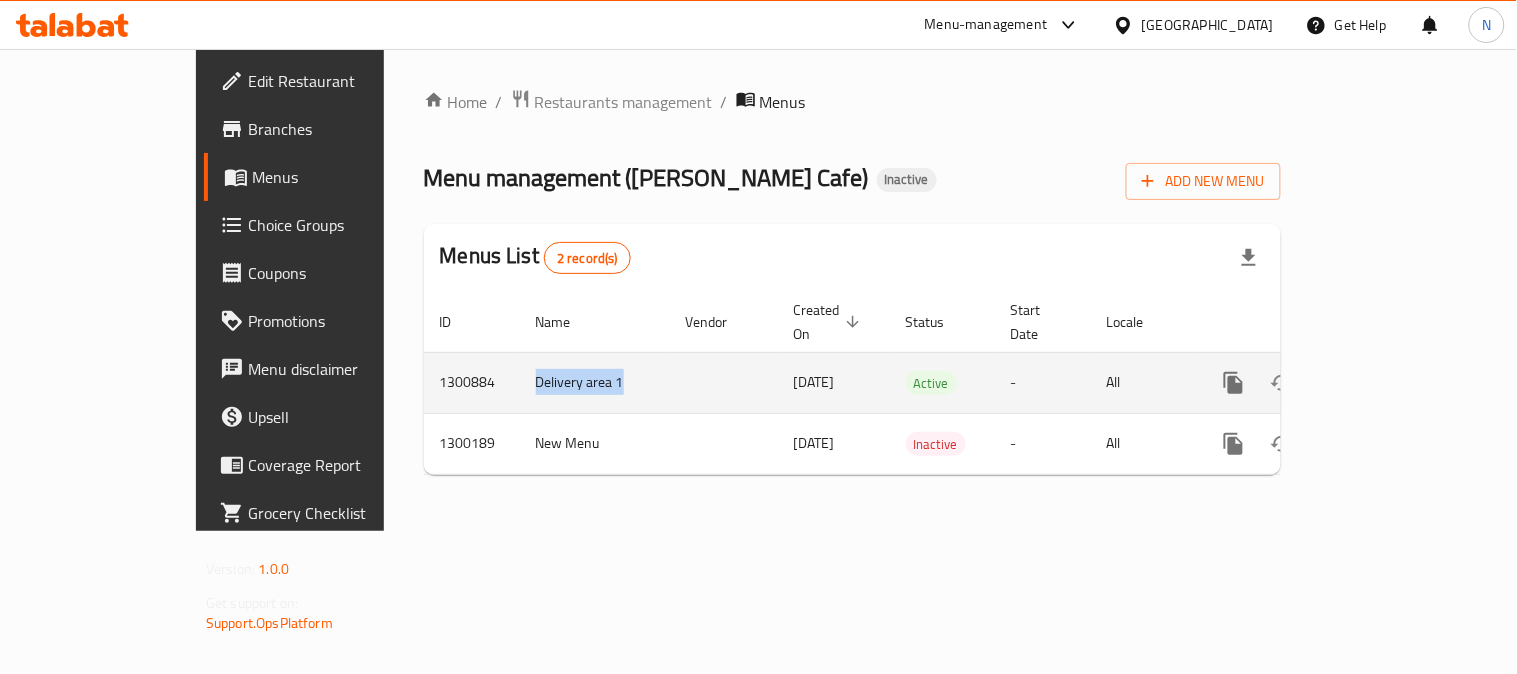 drag, startPoint x: 461, startPoint y: 353, endPoint x: 487, endPoint y: 347, distance: 26.683329 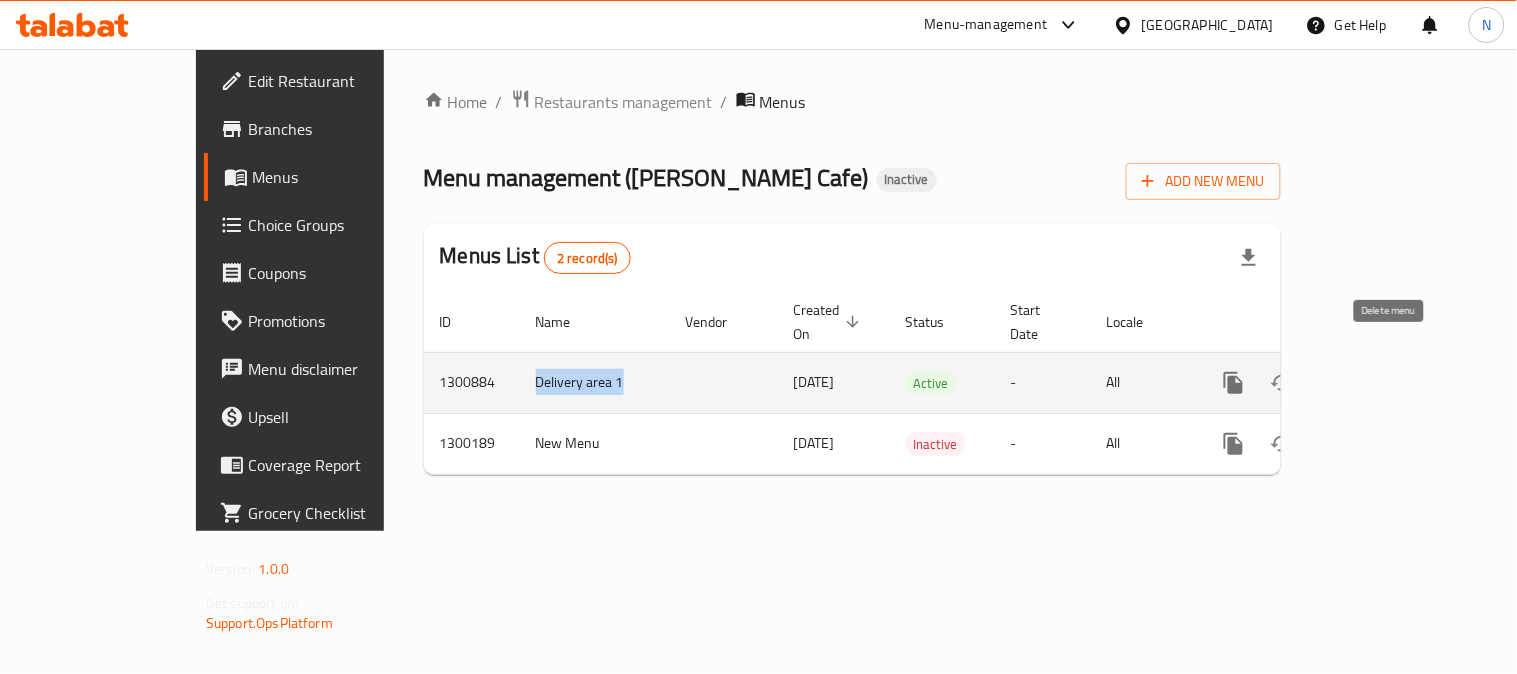 click 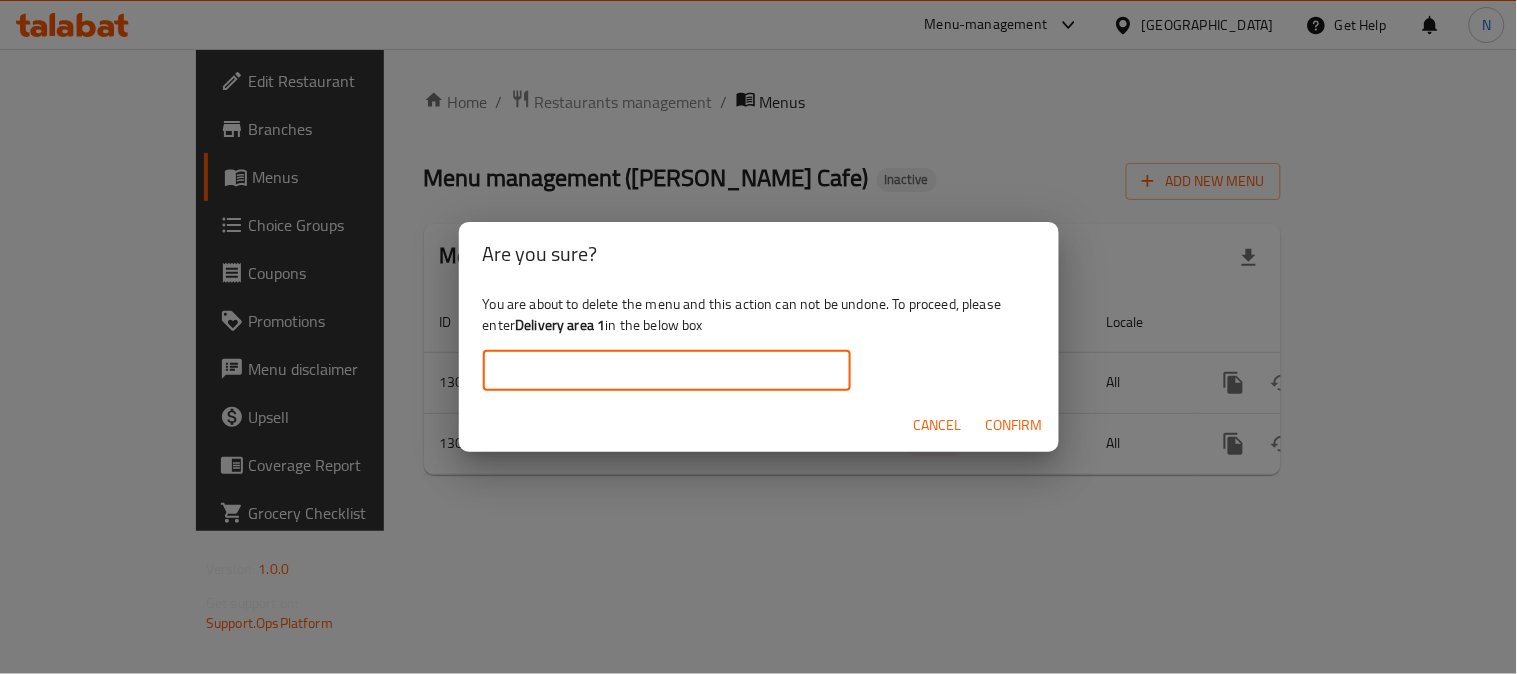 click at bounding box center (667, 371) 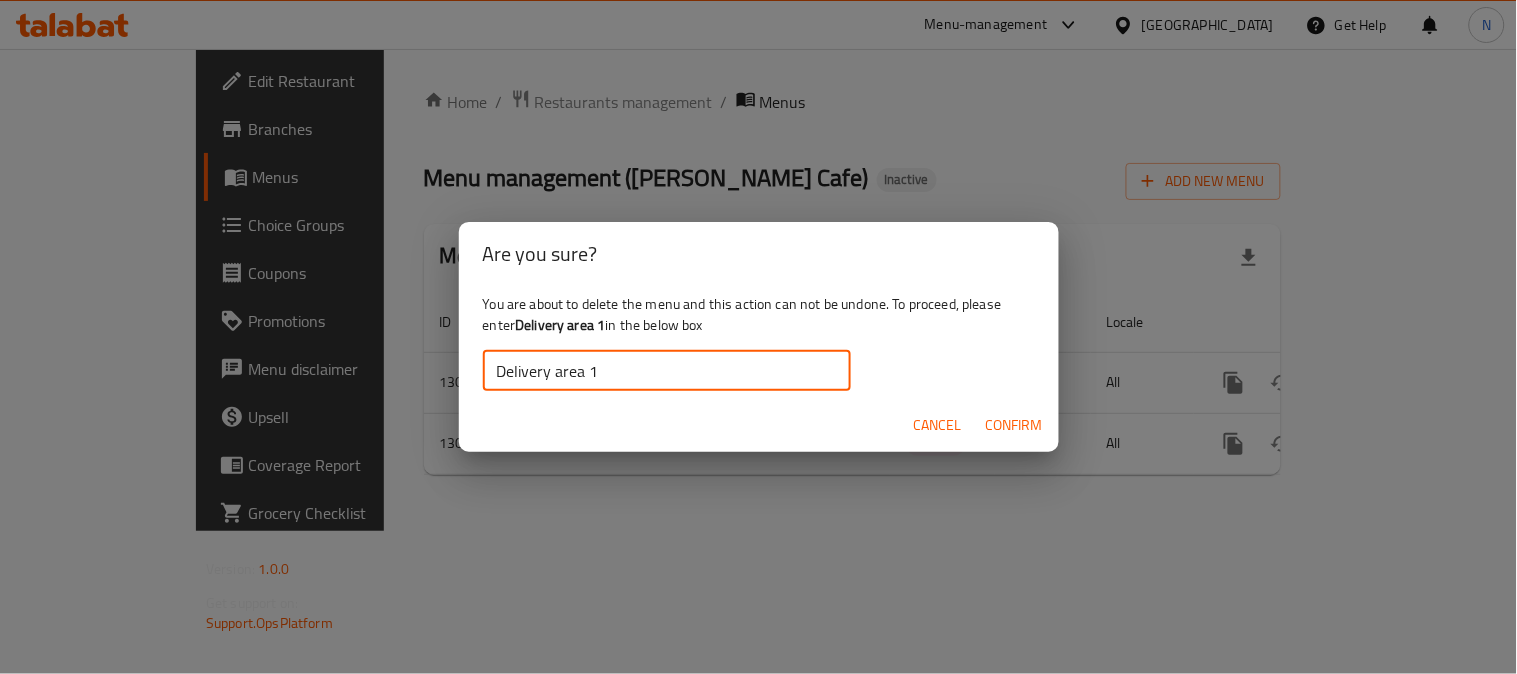 type on "Delivery area 1" 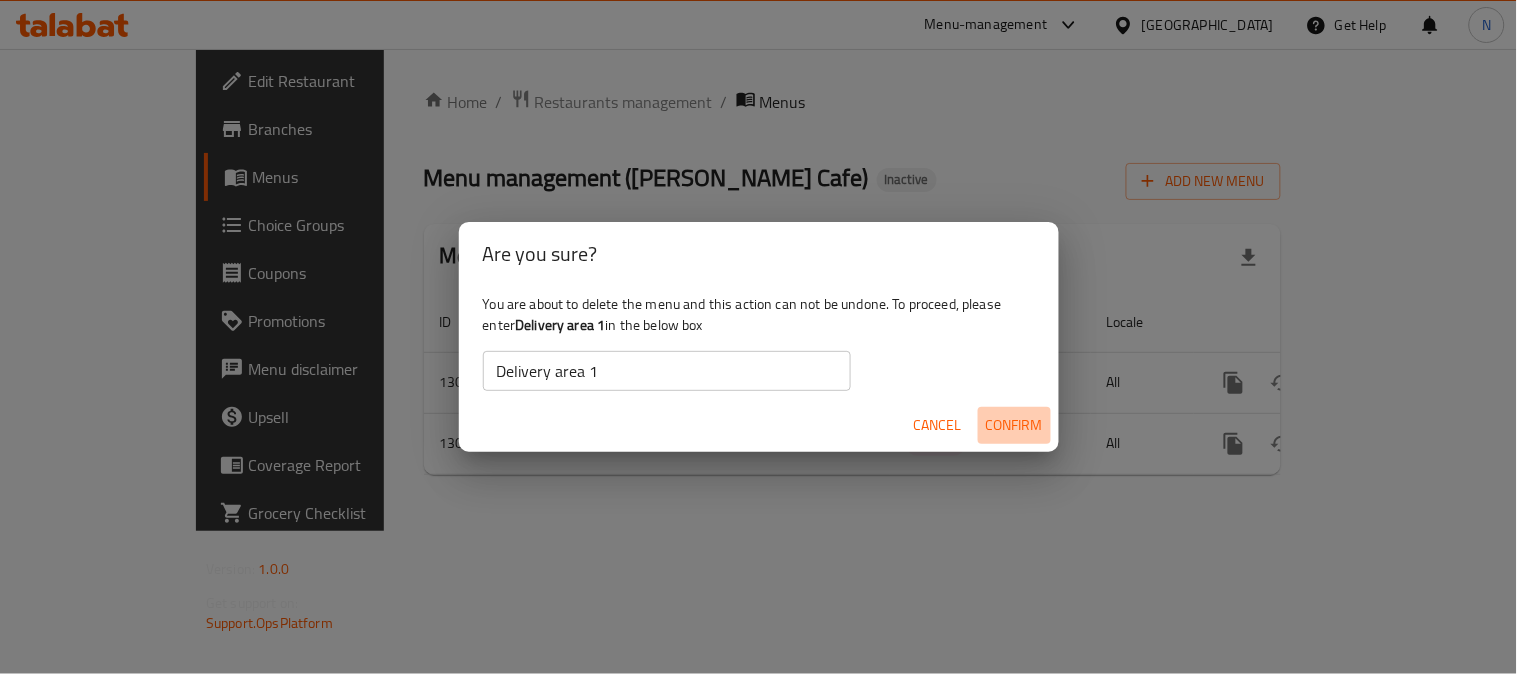 click on "Confirm" at bounding box center [1014, 425] 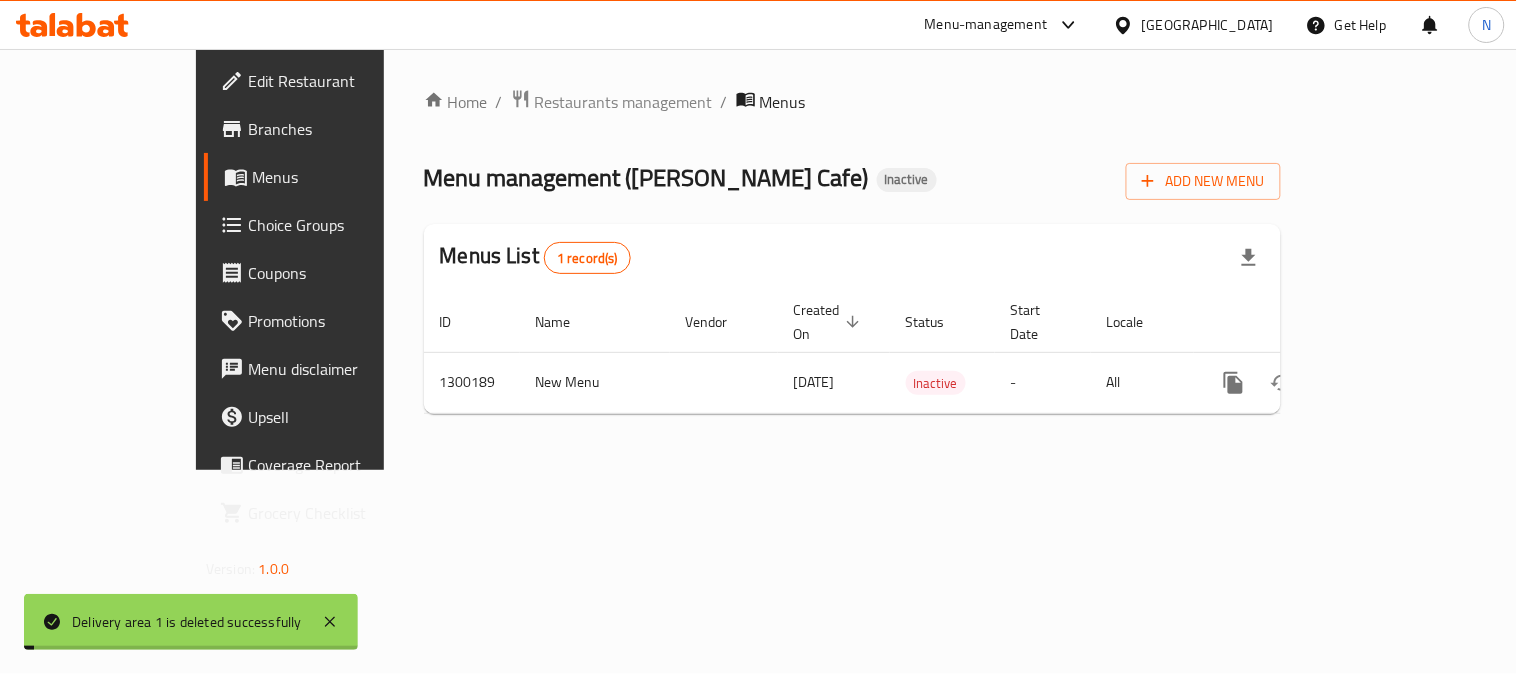 click on "Home / Restaurants management / Menus Menu management ( [PERSON_NAME] Cafe )  Inactive Add New Menu Menus List   1 record(s) ID Name Vendor Created On sorted descending Status Start Date Locale Actions 1300189 New Menu [DATE] Inactive - All" at bounding box center [852, 259] 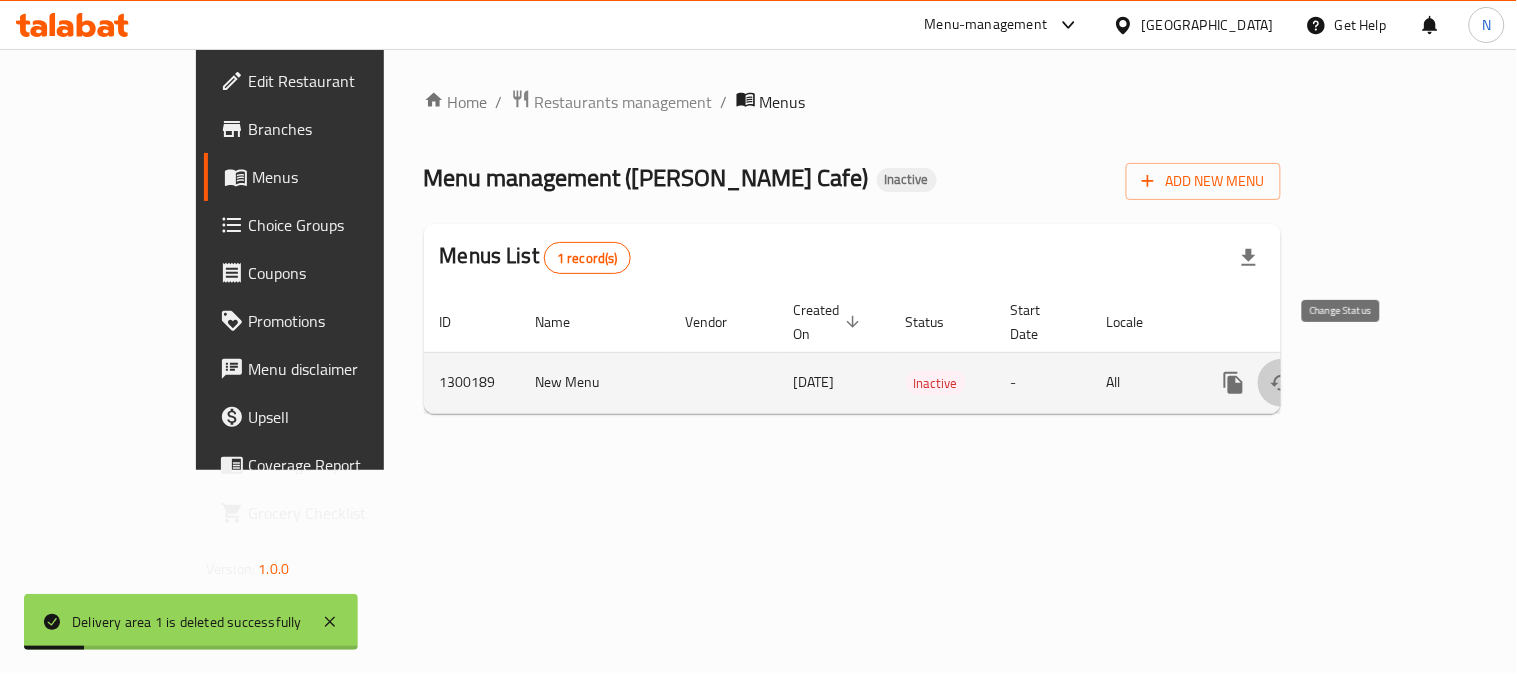 click 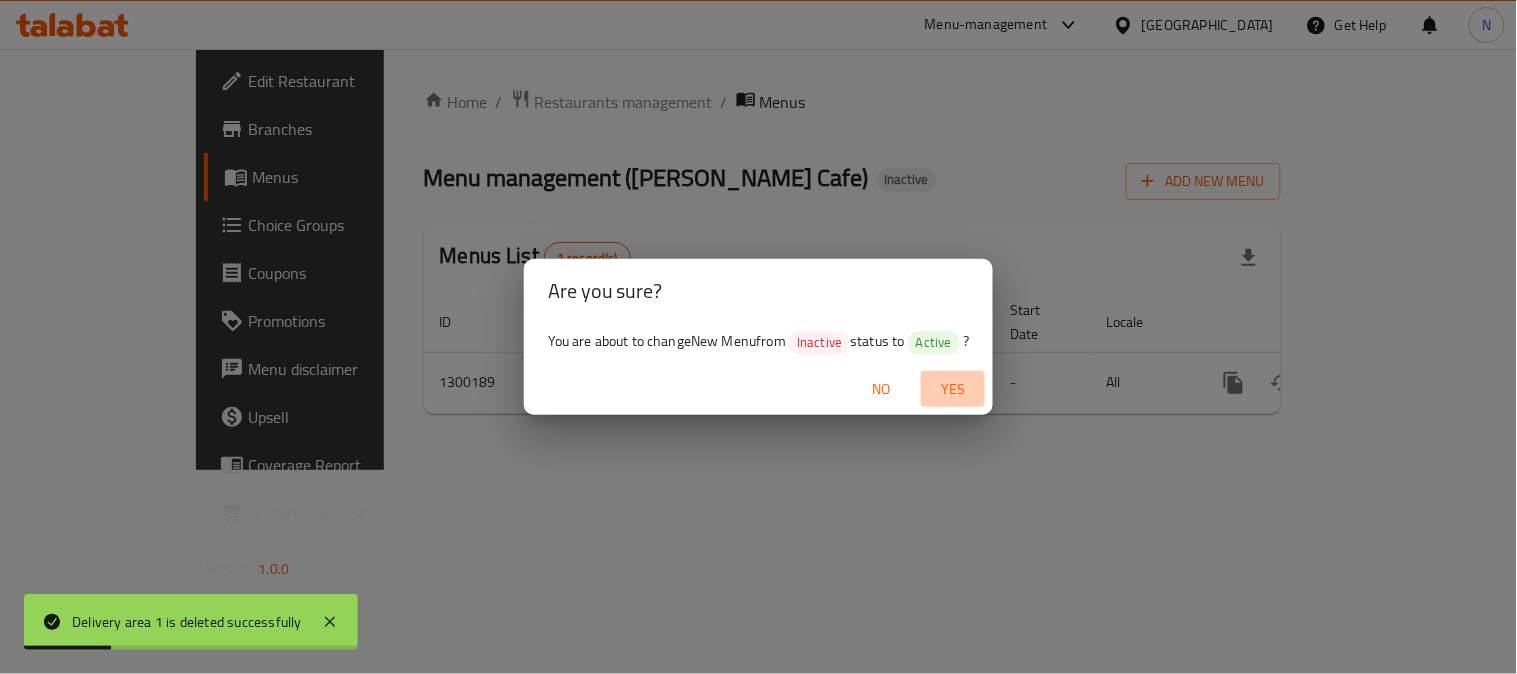 click on "Yes" at bounding box center (953, 389) 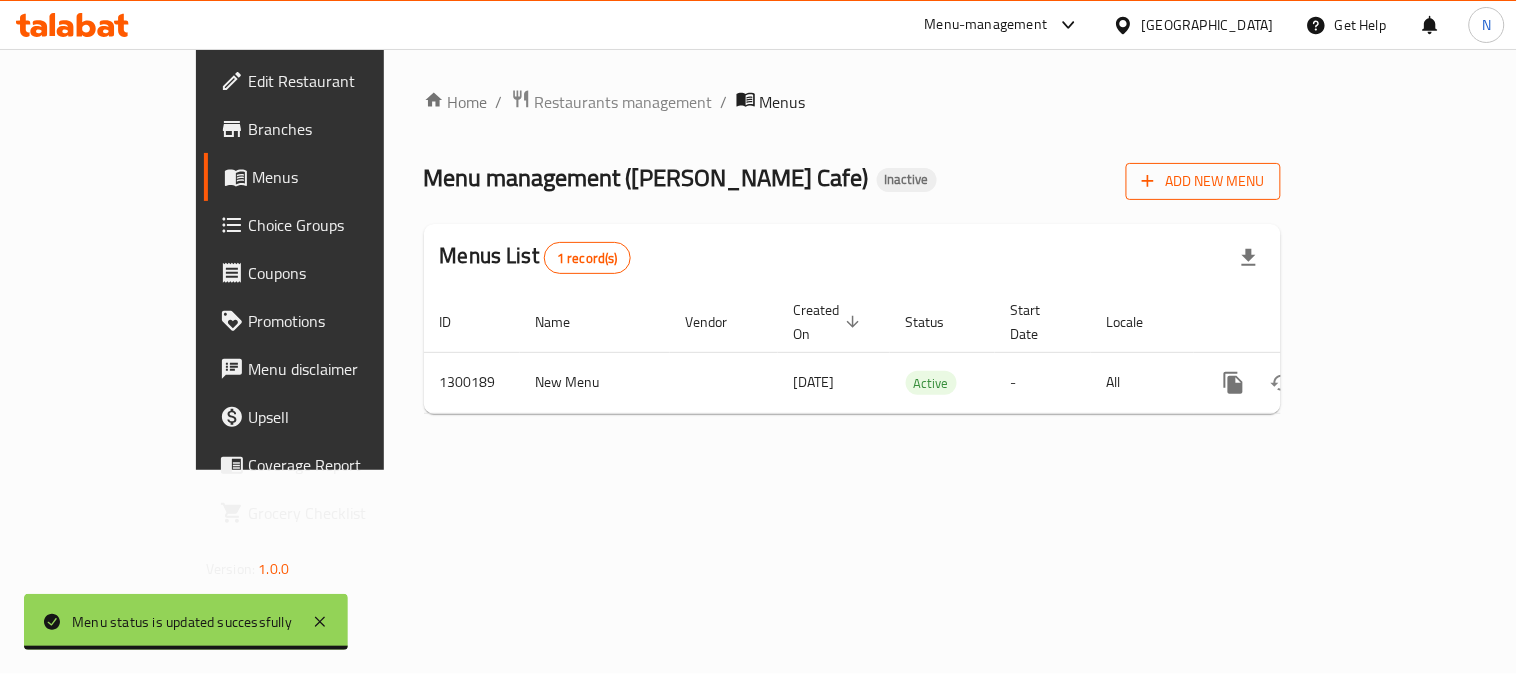 click on "Add New Menu" at bounding box center [1203, 181] 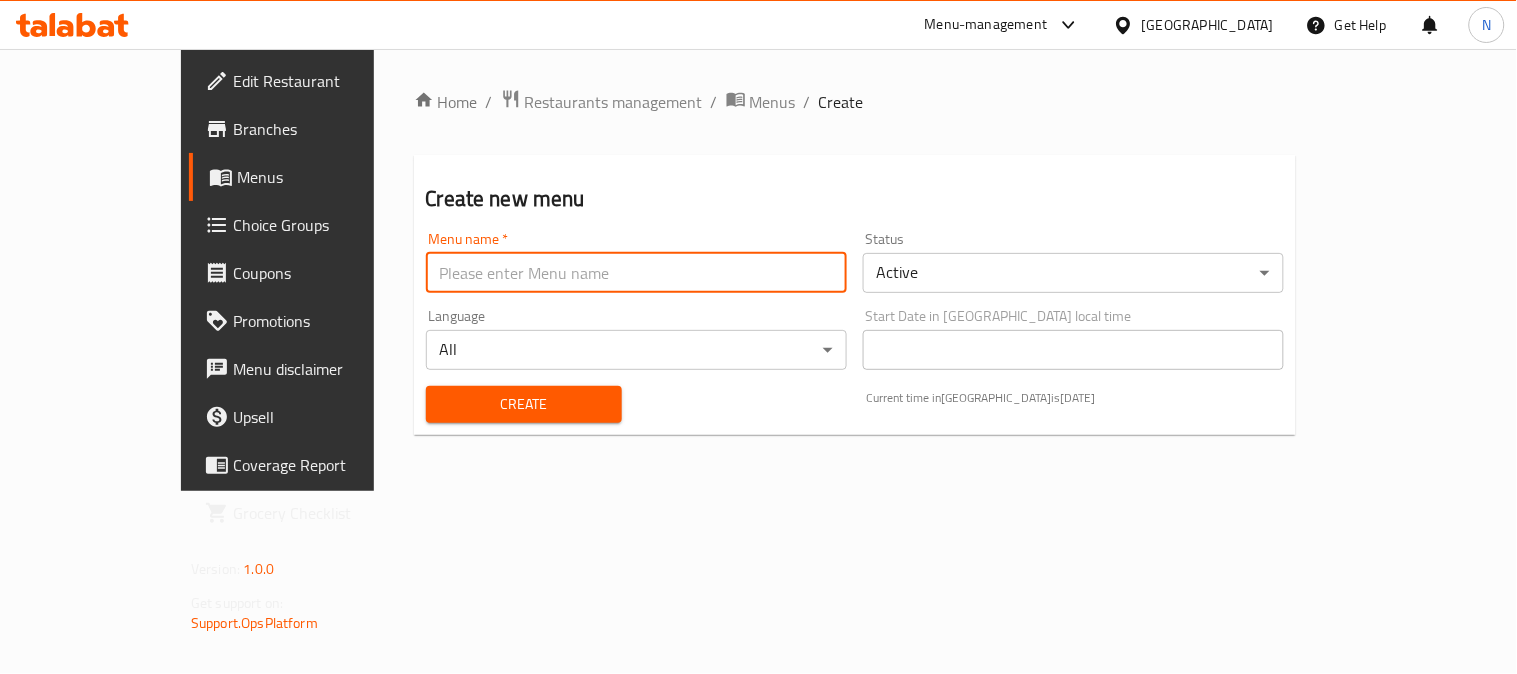 click at bounding box center [636, 273] 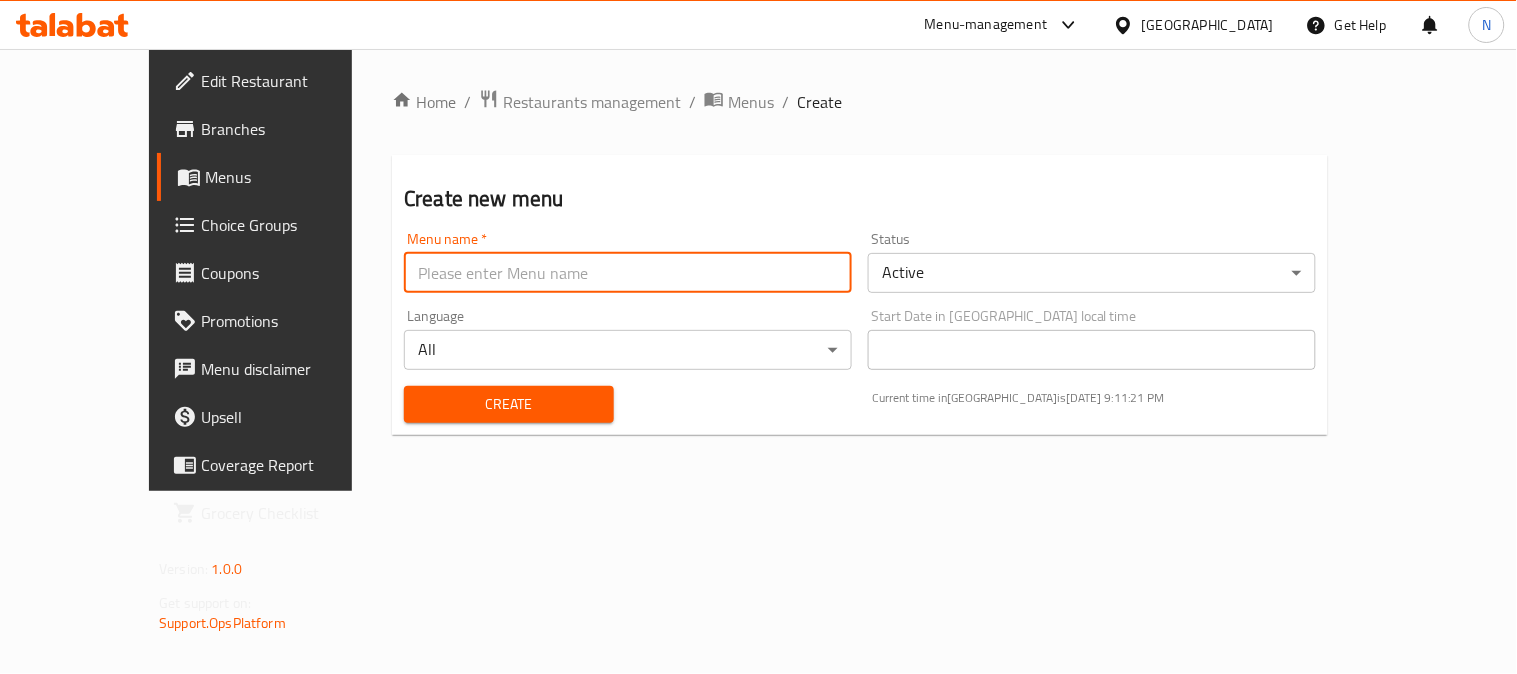 type on "new" 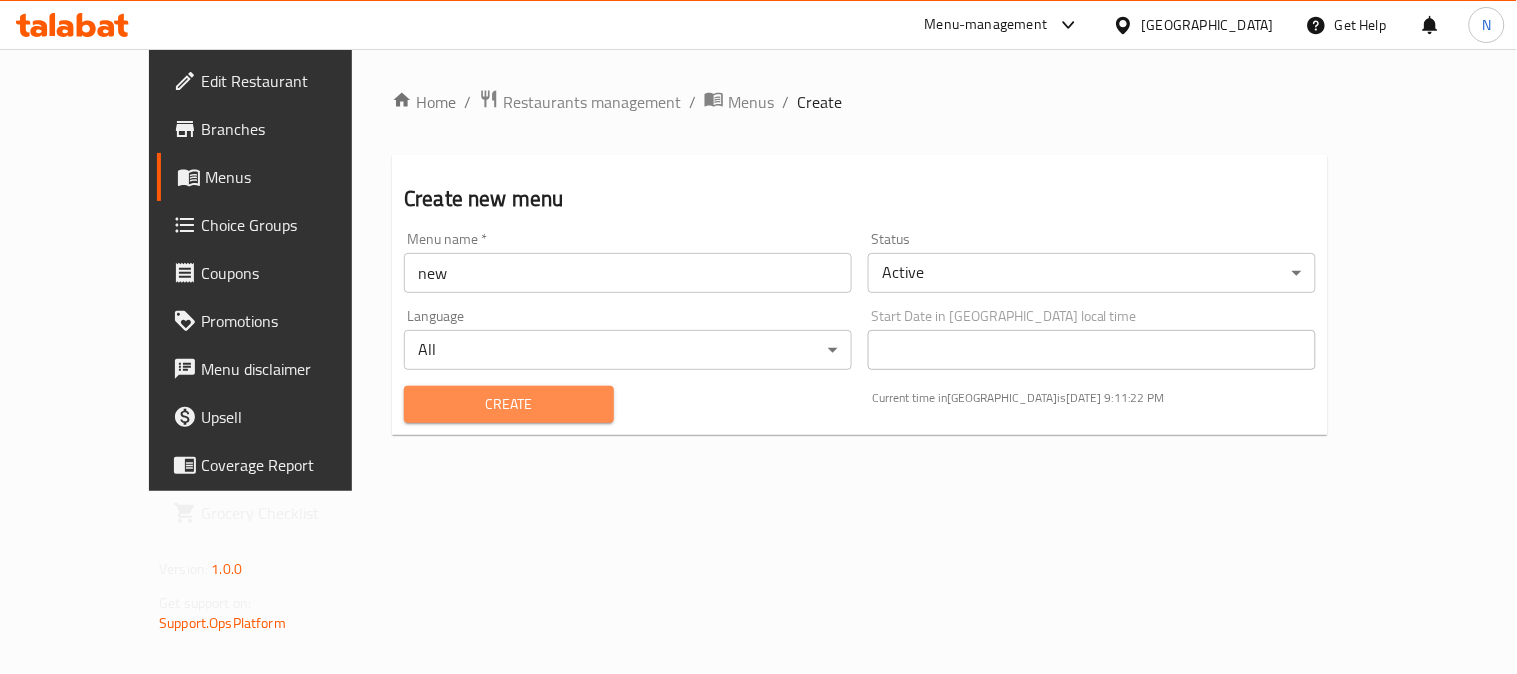 click on "Create" at bounding box center (509, 404) 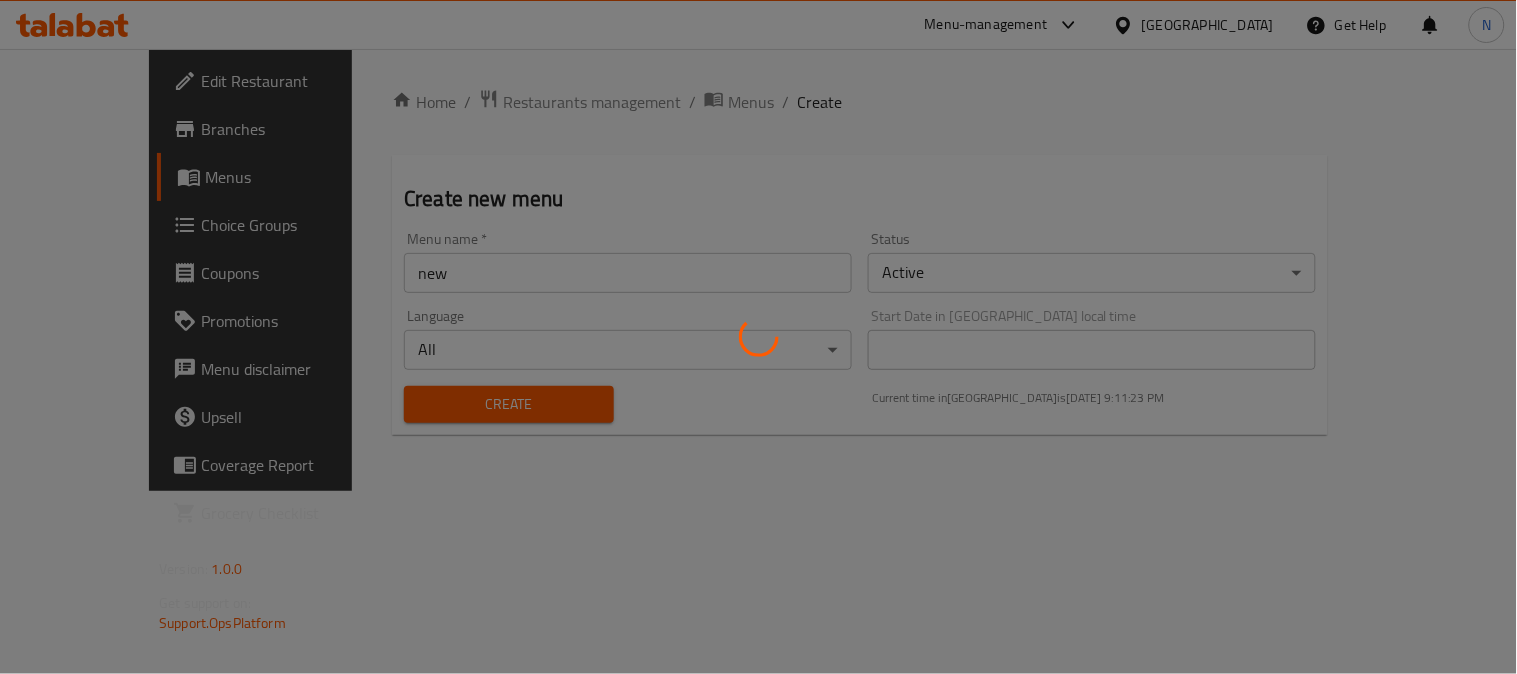 type 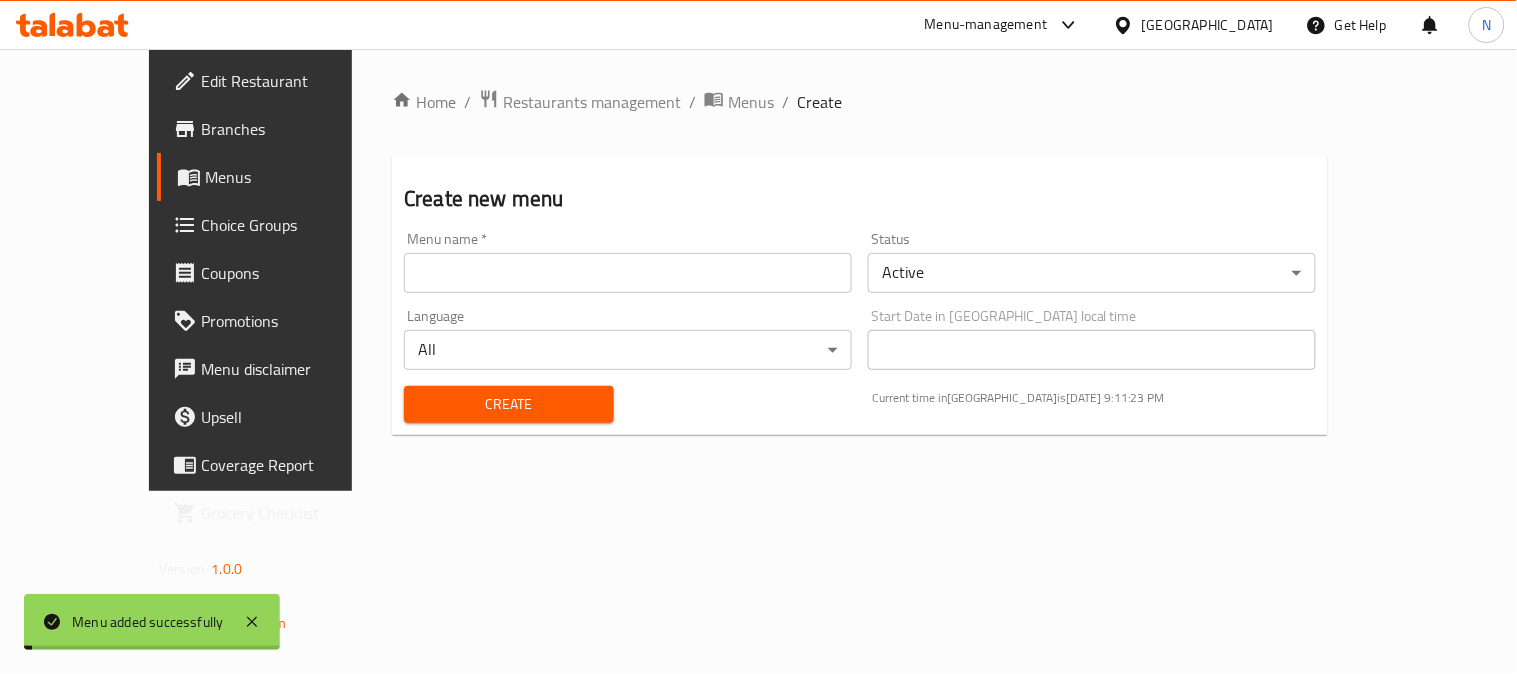 click on "Menus" at bounding box center (751, 102) 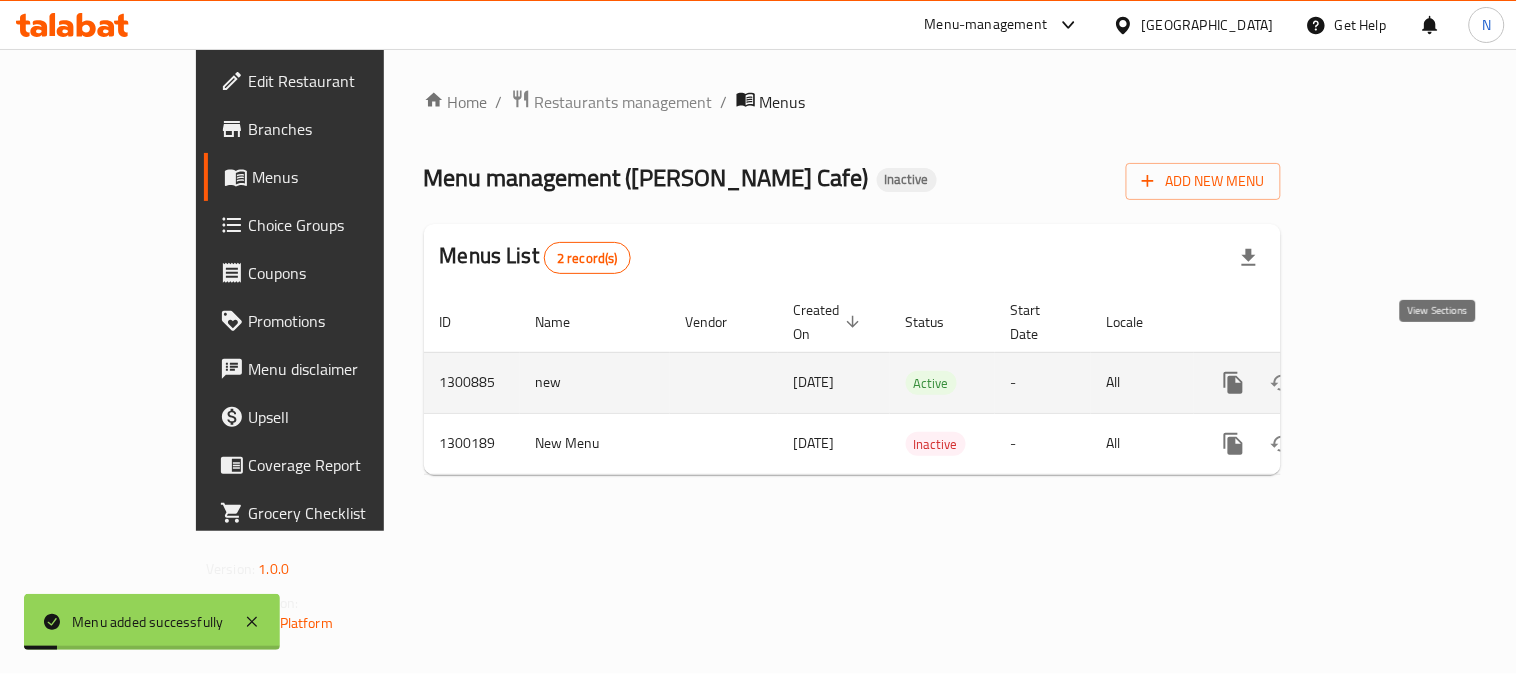 click 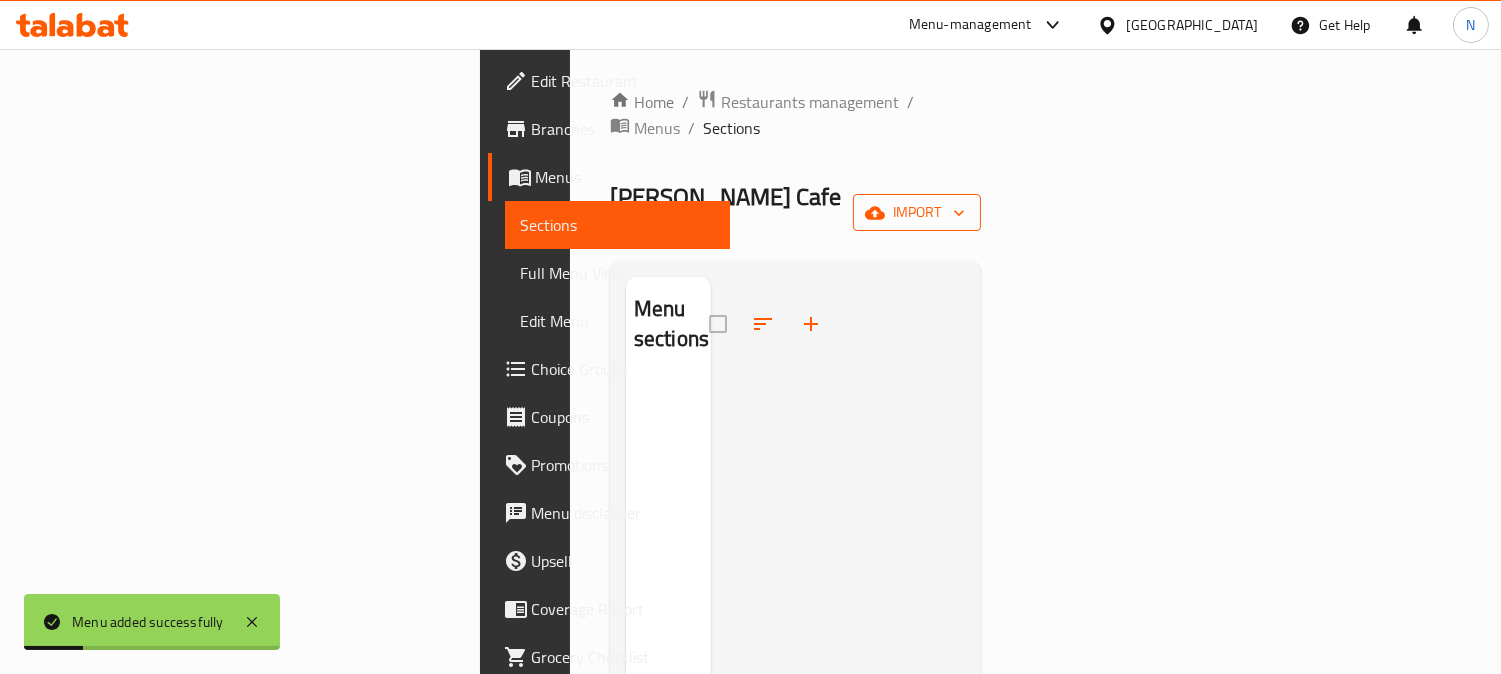 click on "import" at bounding box center (917, 212) 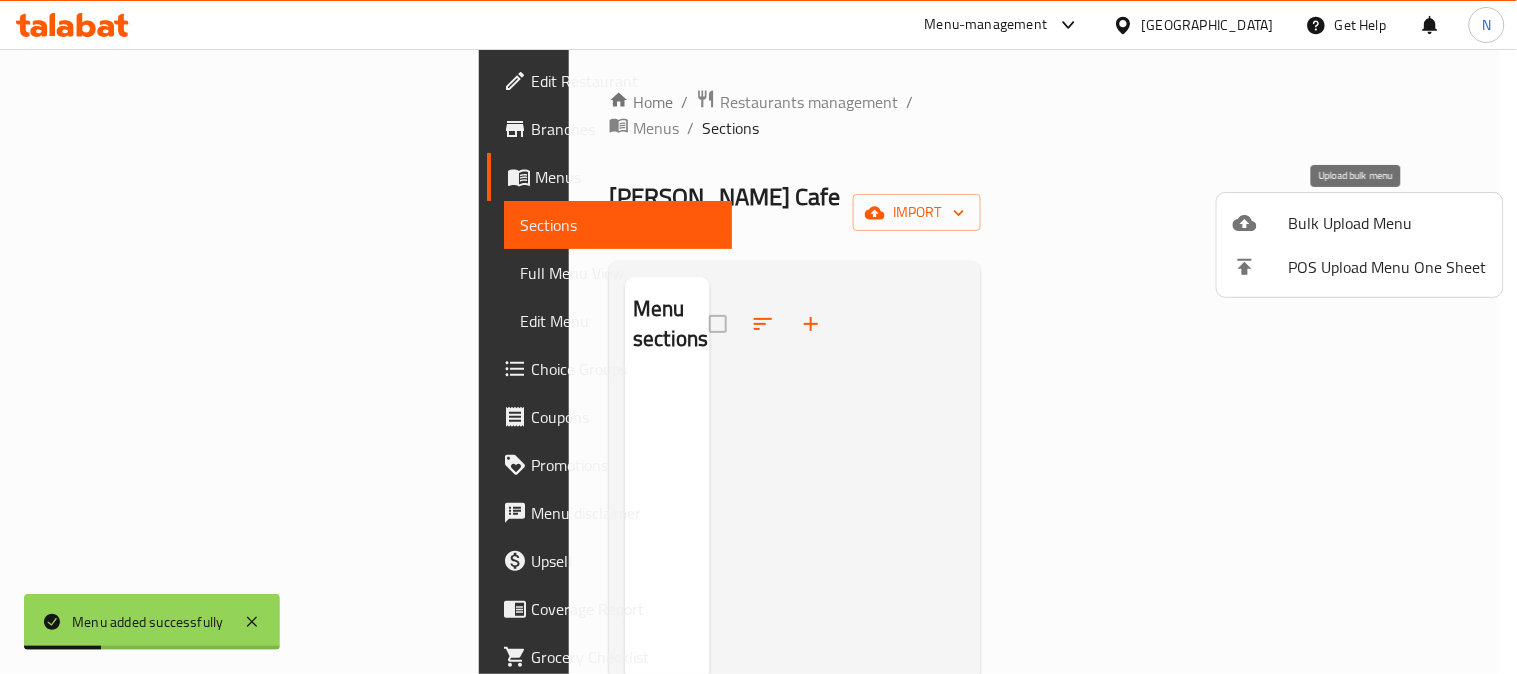 click on "Bulk Upload Menu" at bounding box center (1388, 223) 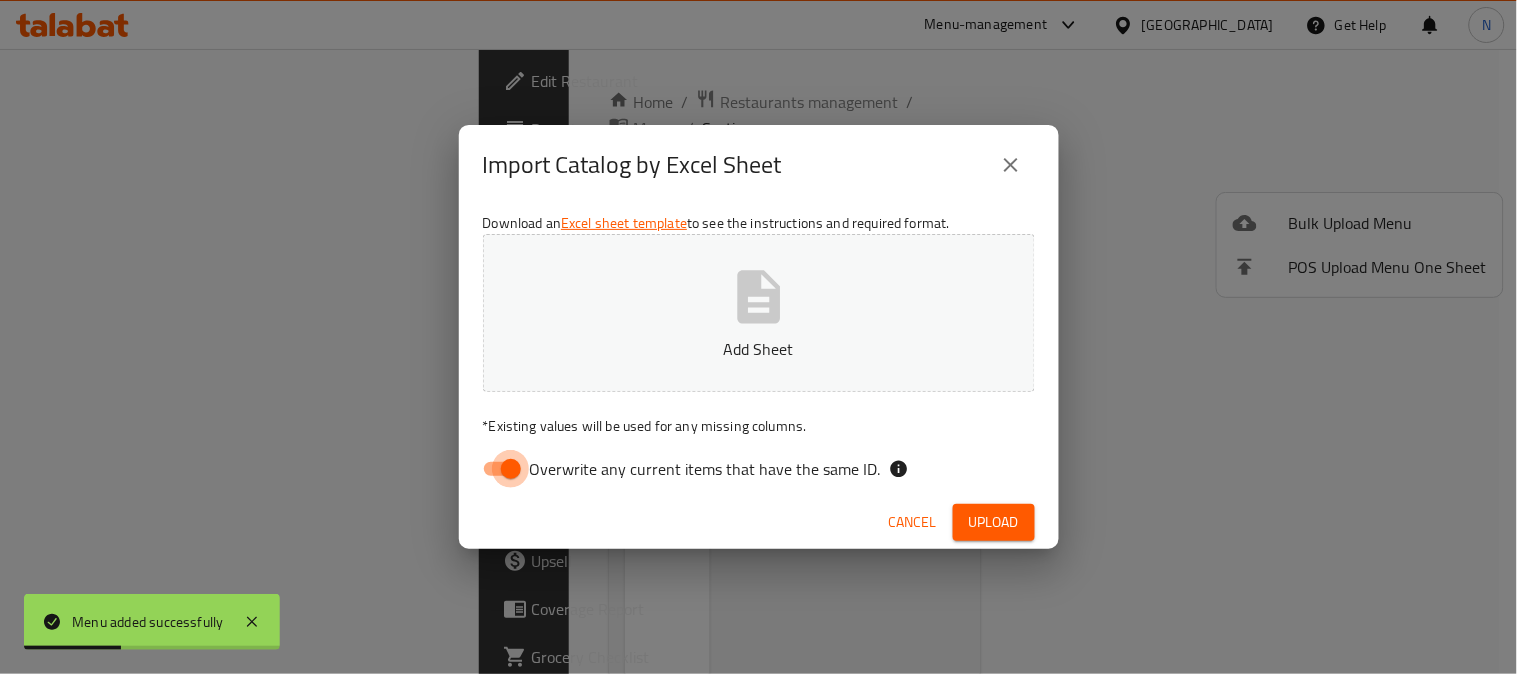 click on "Overwrite any current items that have the same ID." at bounding box center [511, 469] 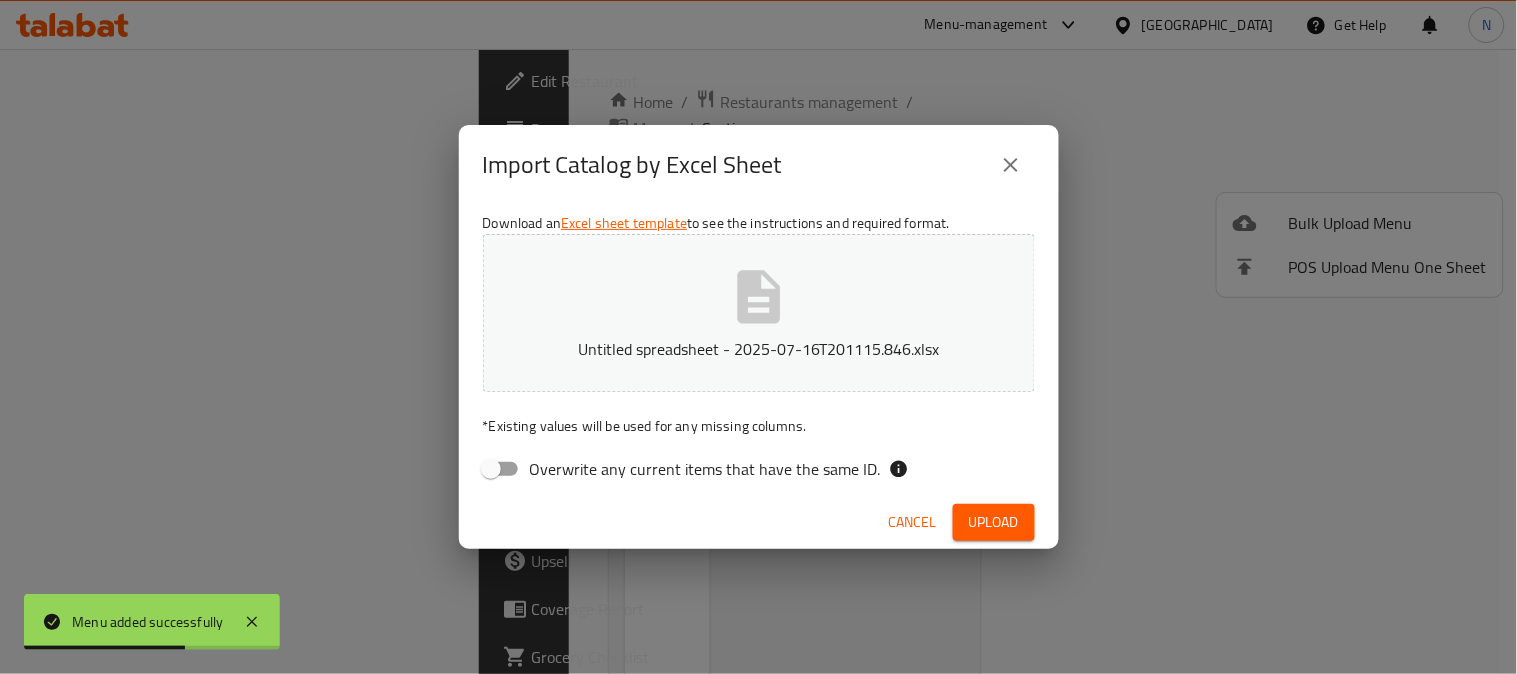 click on "Upload" at bounding box center [994, 522] 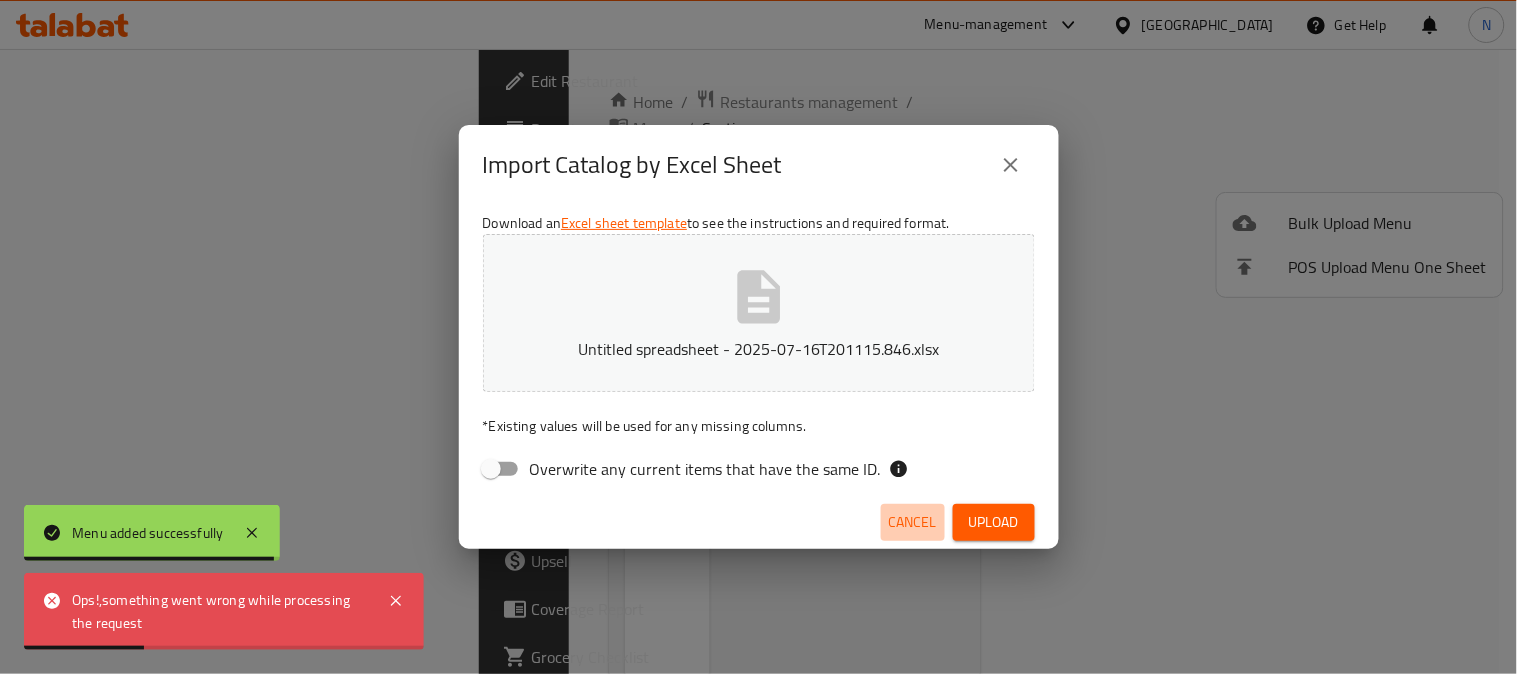 click on "Cancel" at bounding box center (913, 522) 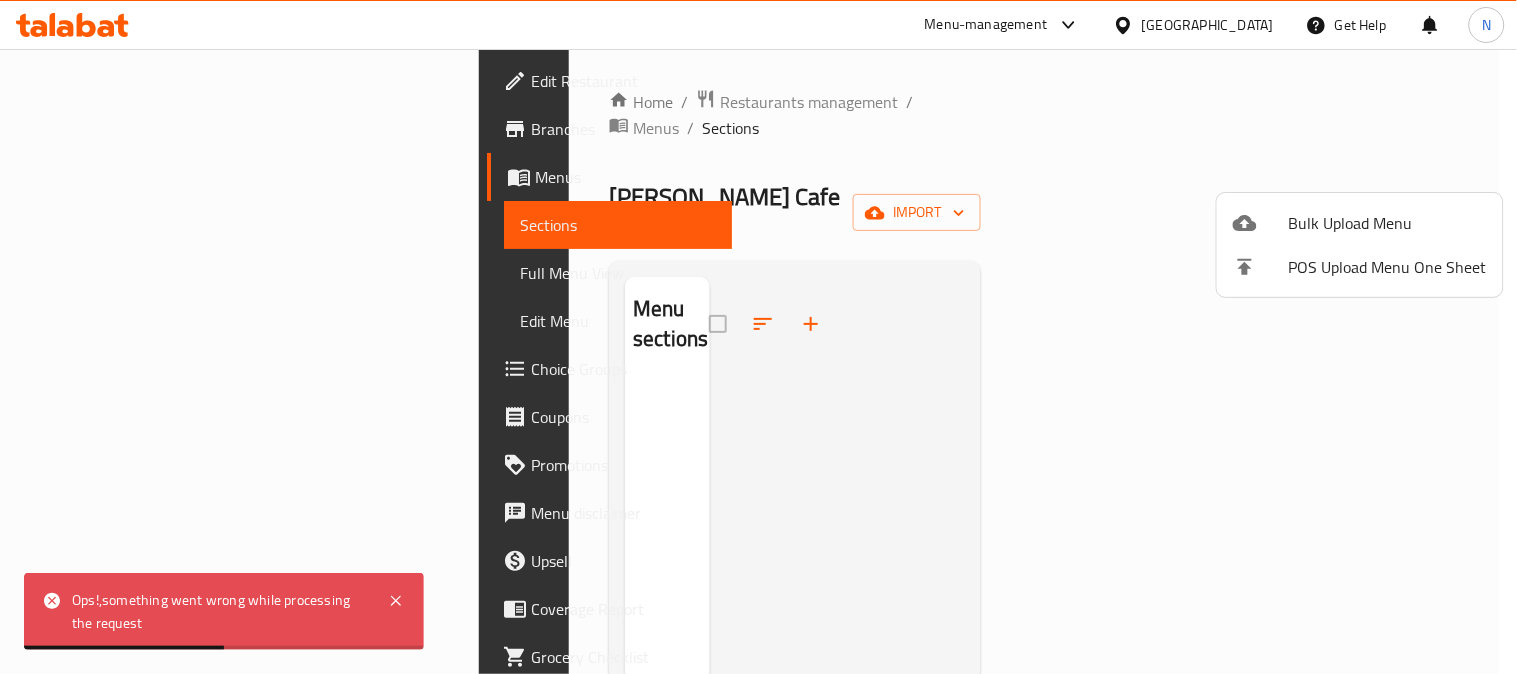 click at bounding box center (758, 337) 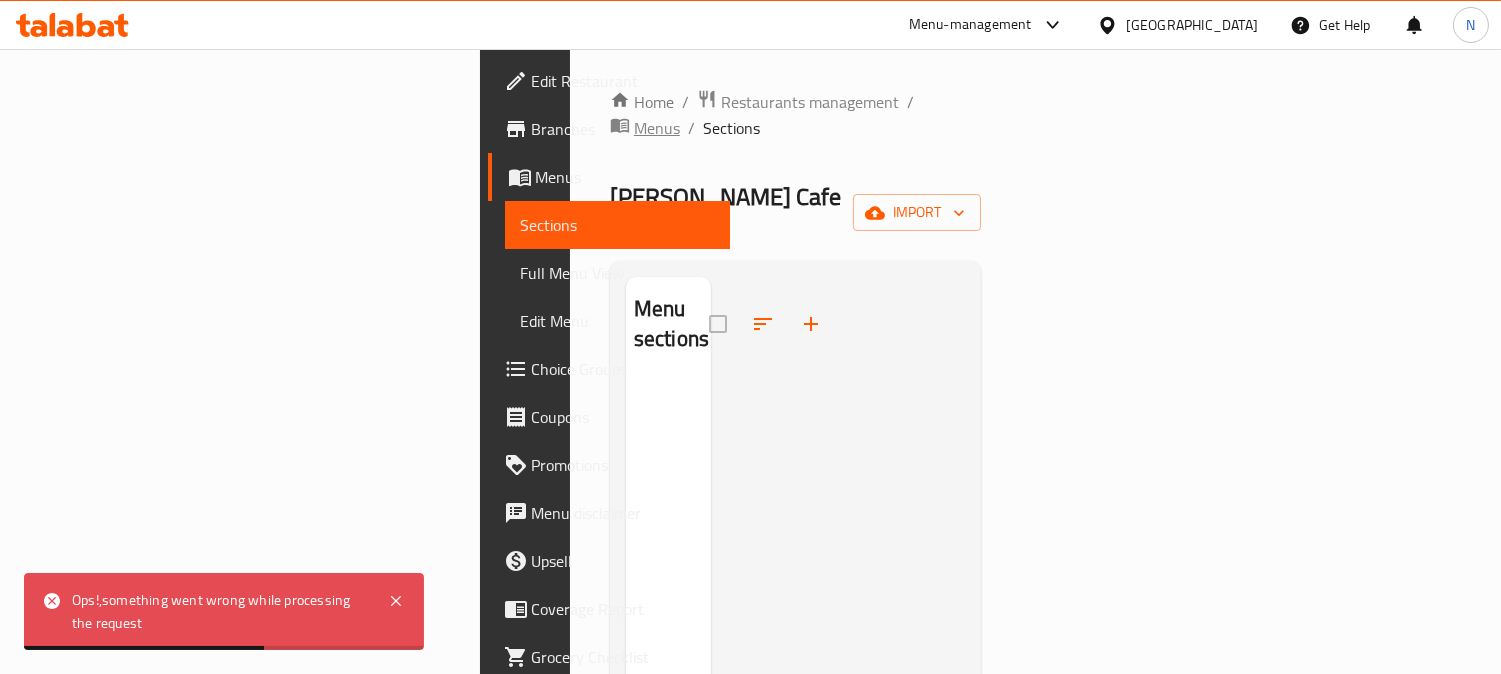 click on "Menus" at bounding box center (657, 128) 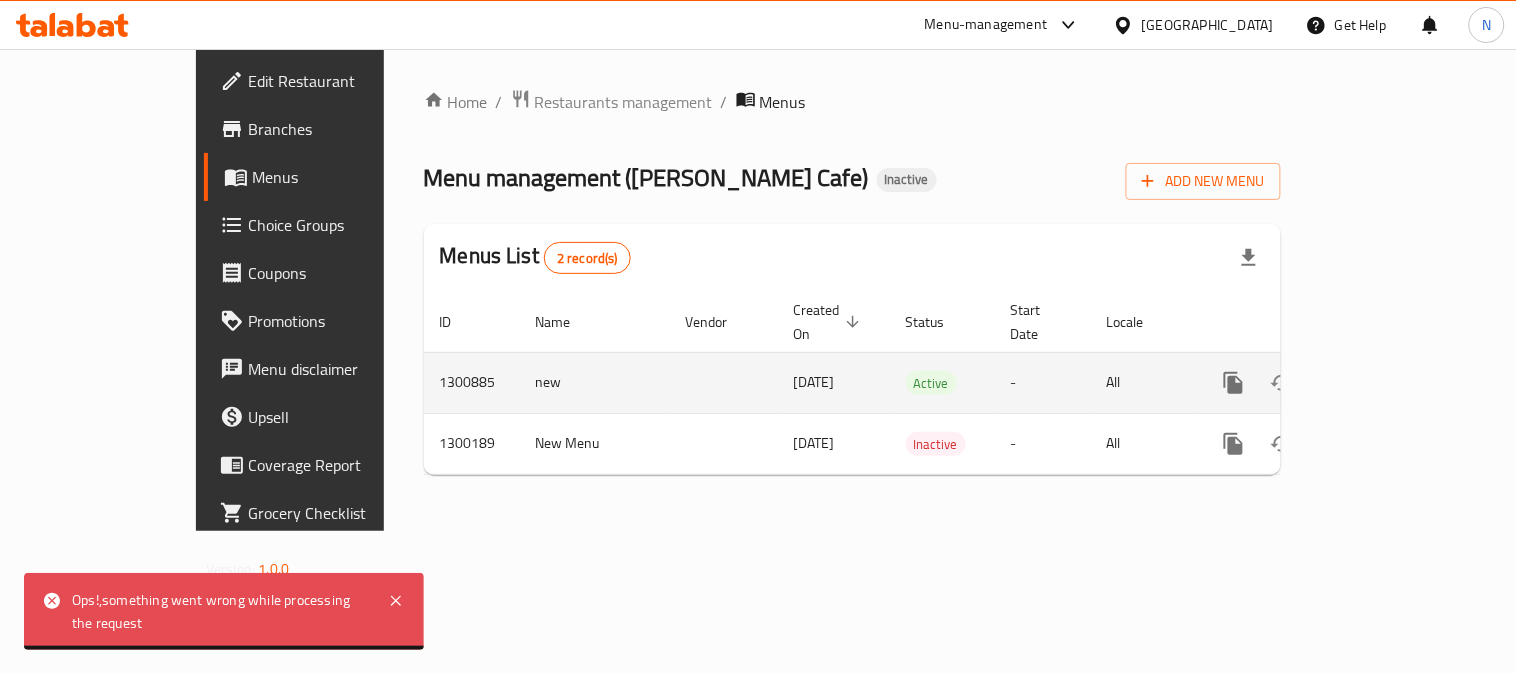 click on "new" at bounding box center [595, 382] 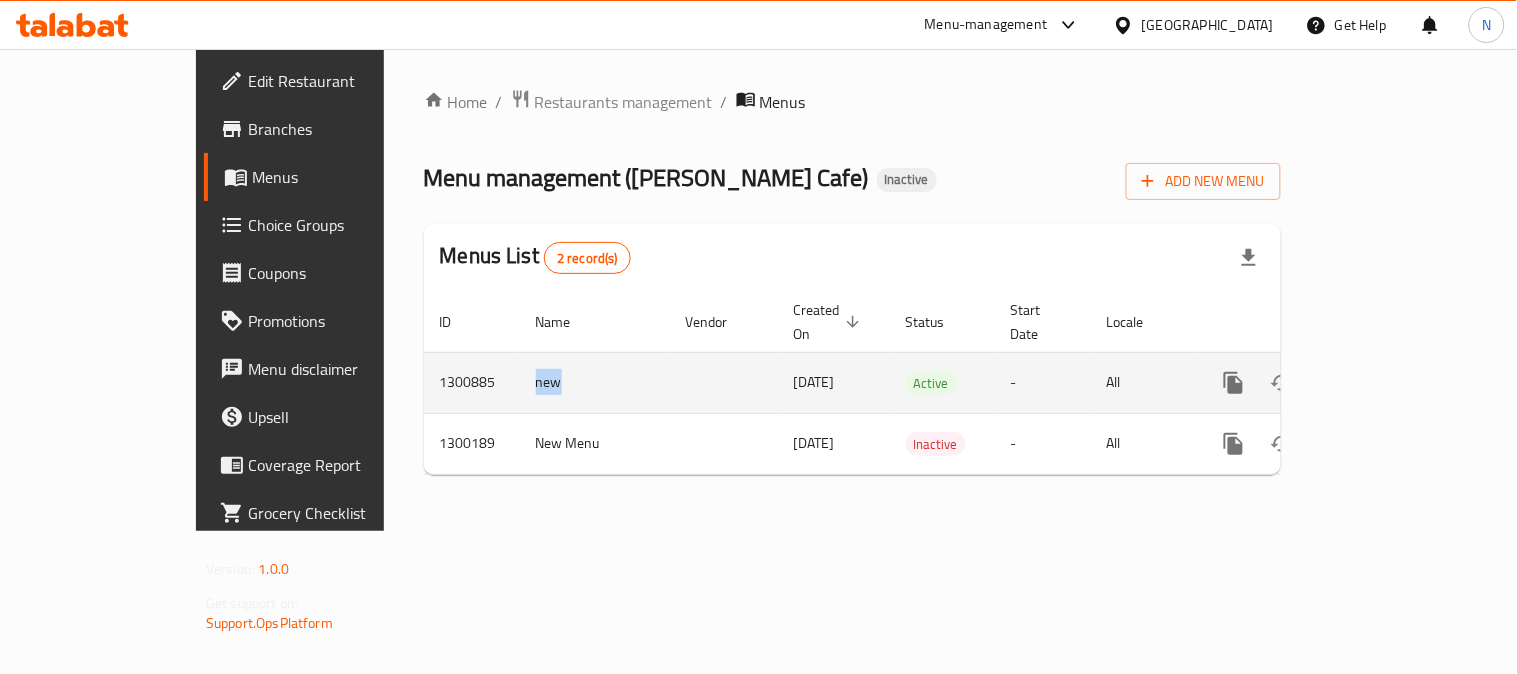 click on "new" at bounding box center [595, 382] 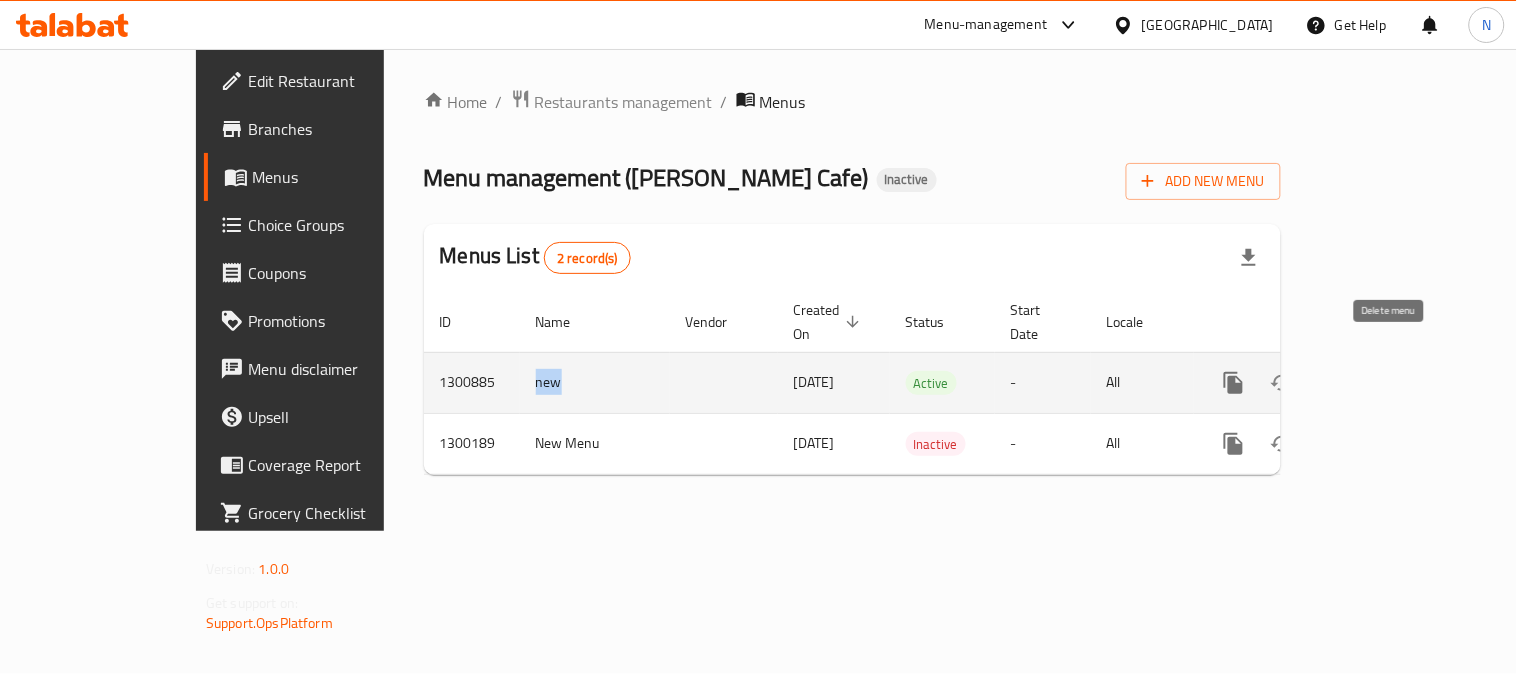 click 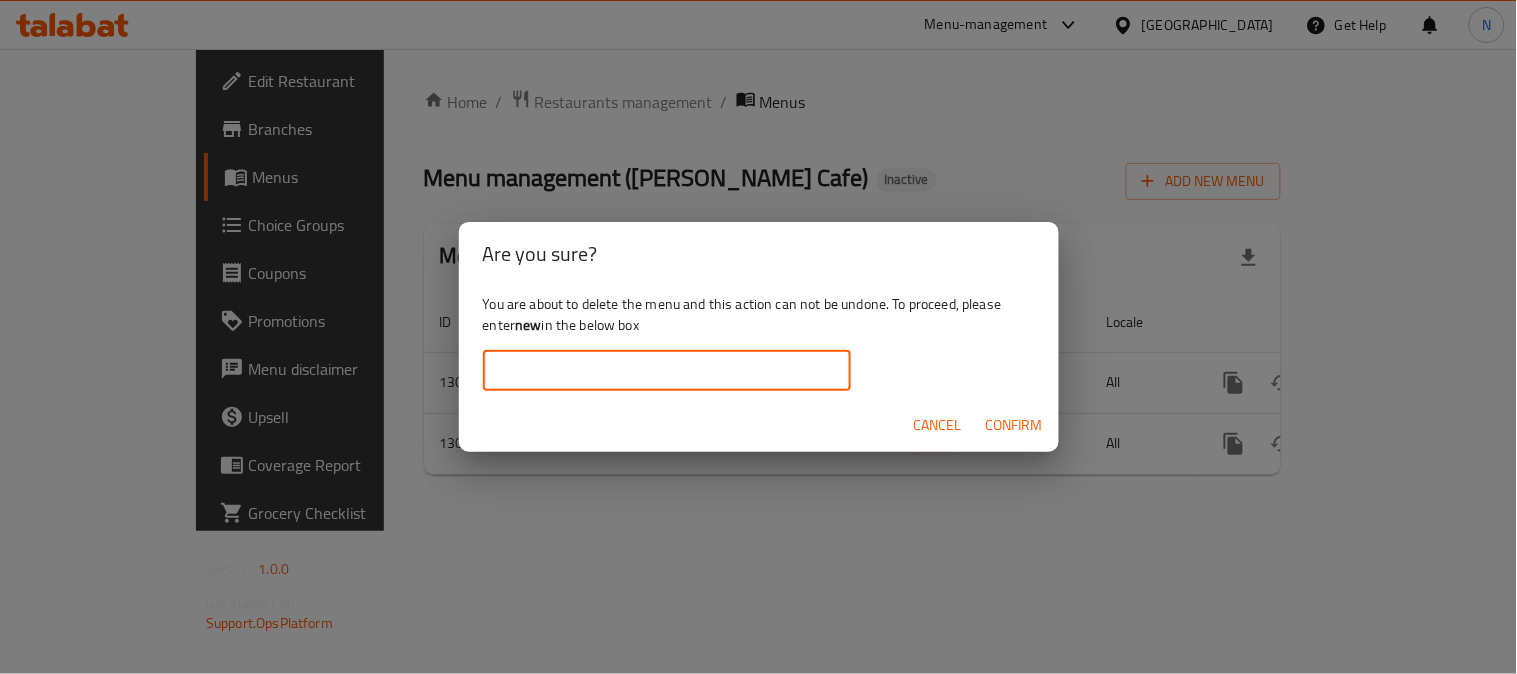 drag, startPoint x: 738, startPoint y: 376, endPoint x: 872, endPoint y: 404, distance: 136.89412 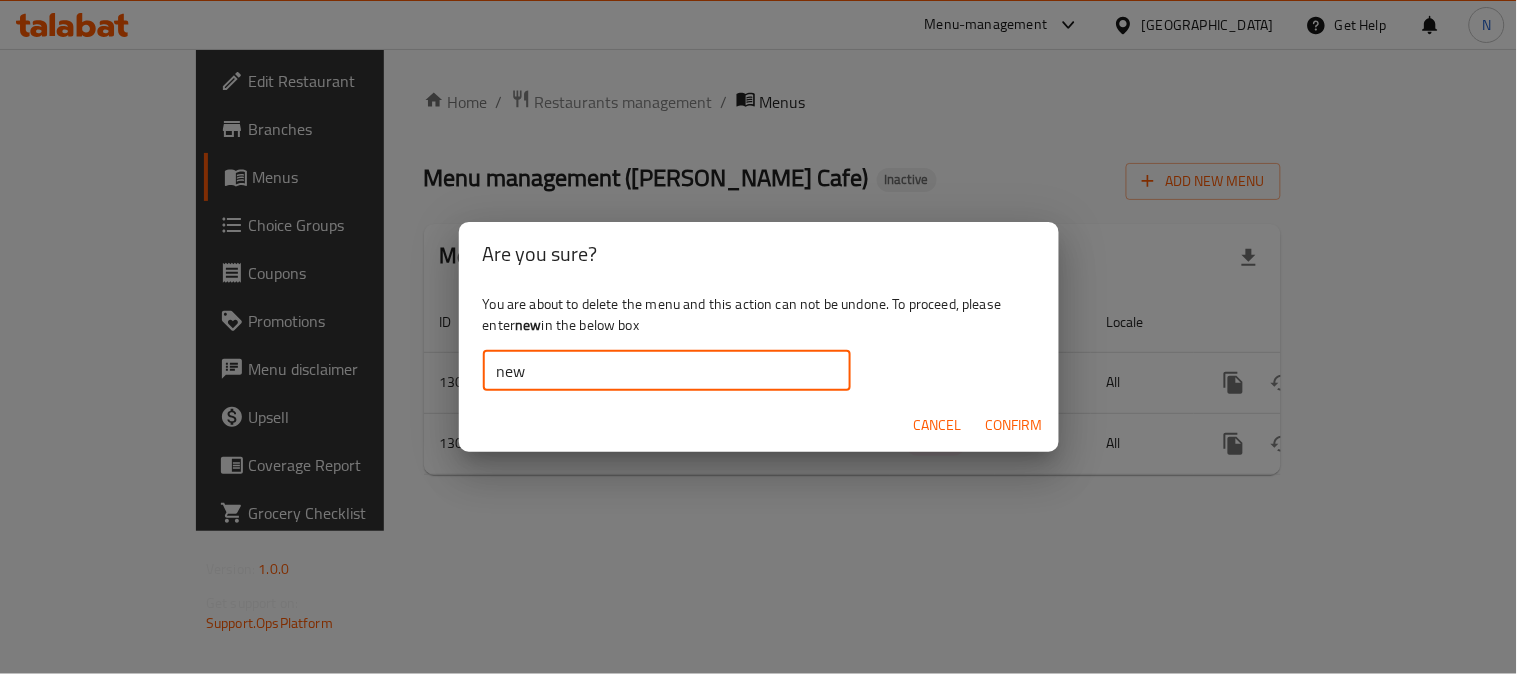 type on "new" 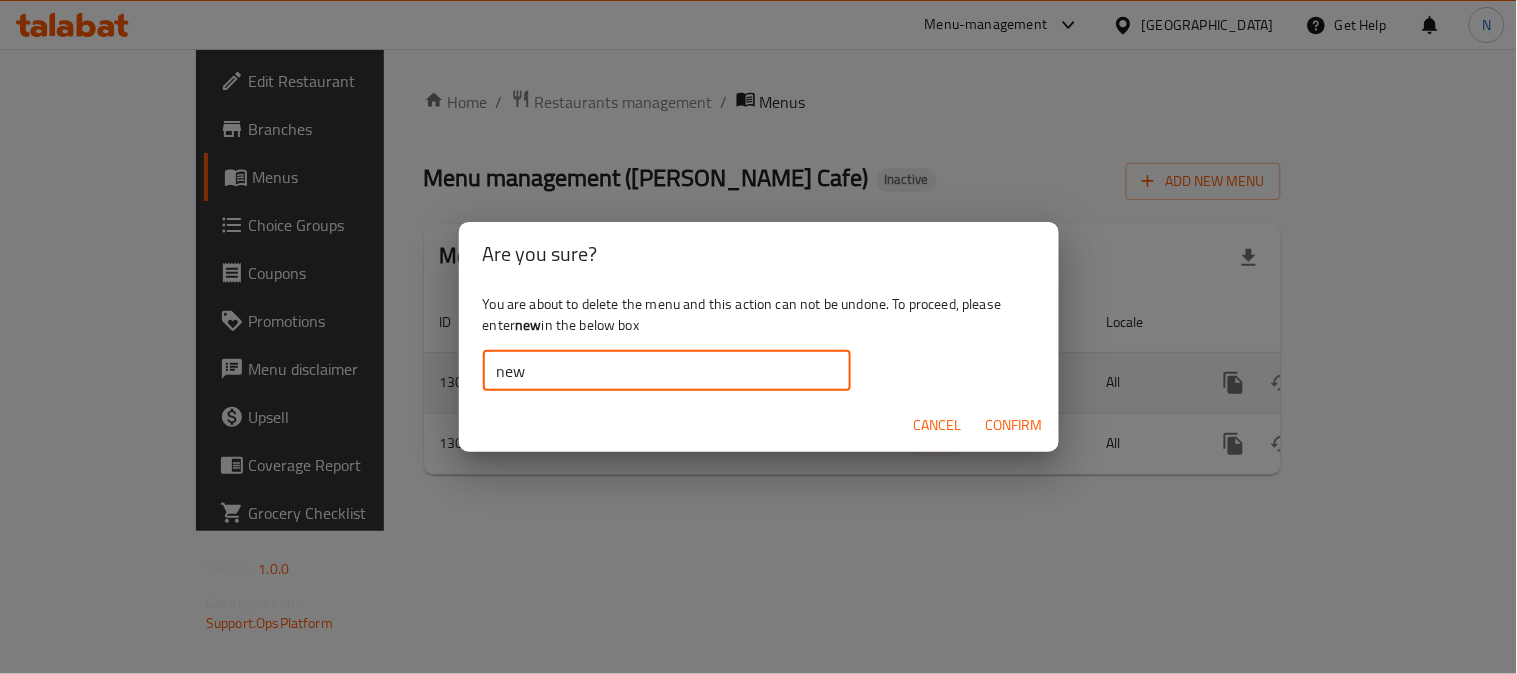 drag, startPoint x: 1014, startPoint y: 420, endPoint x: 1040, endPoint y: 413, distance: 26.925823 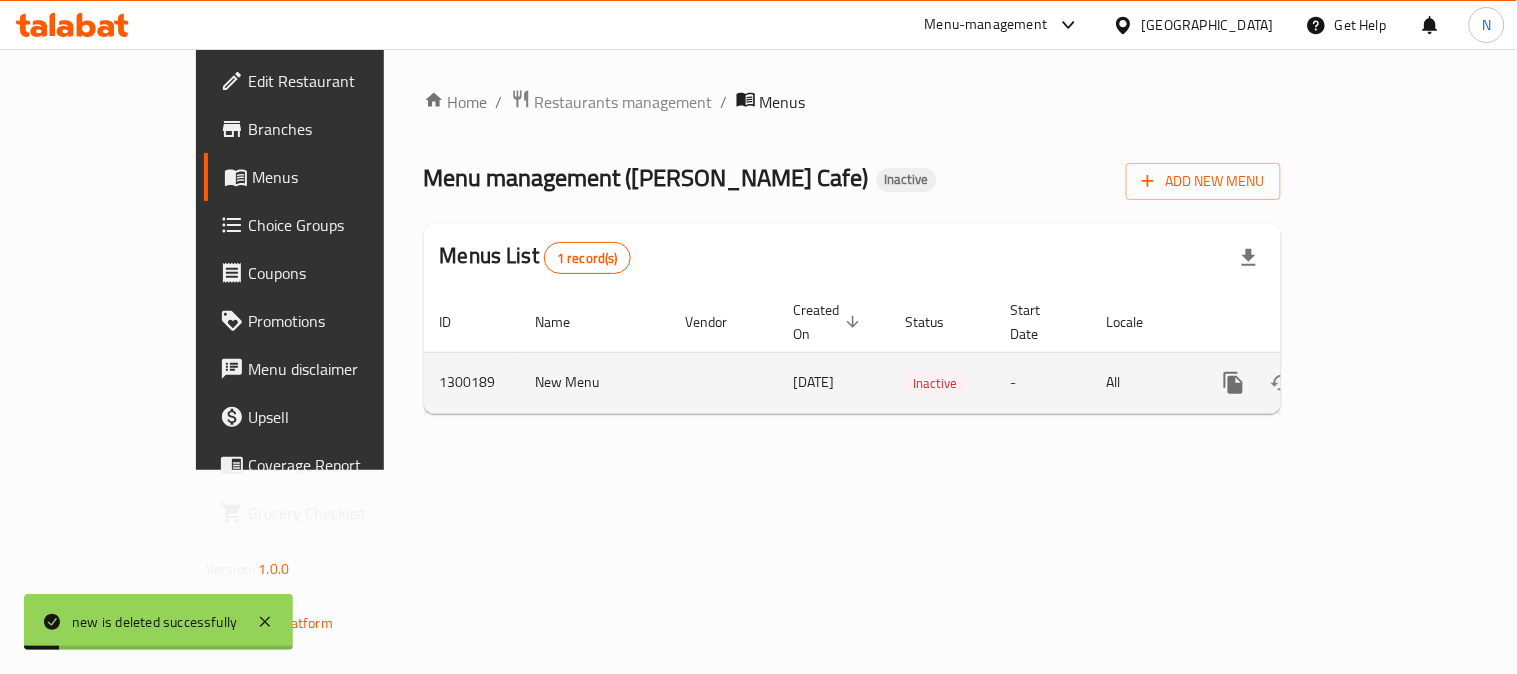 click at bounding box center [1282, 383] 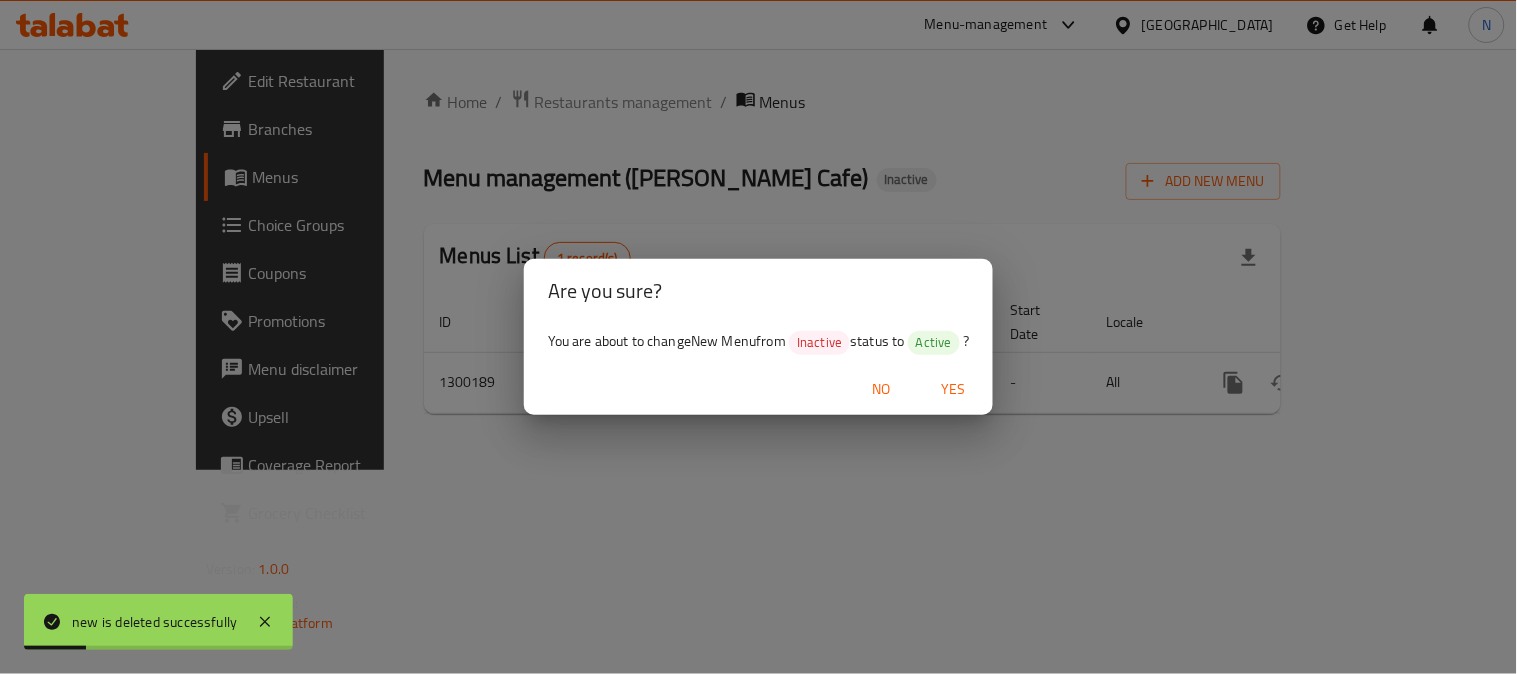 click on "Yes" at bounding box center (953, 389) 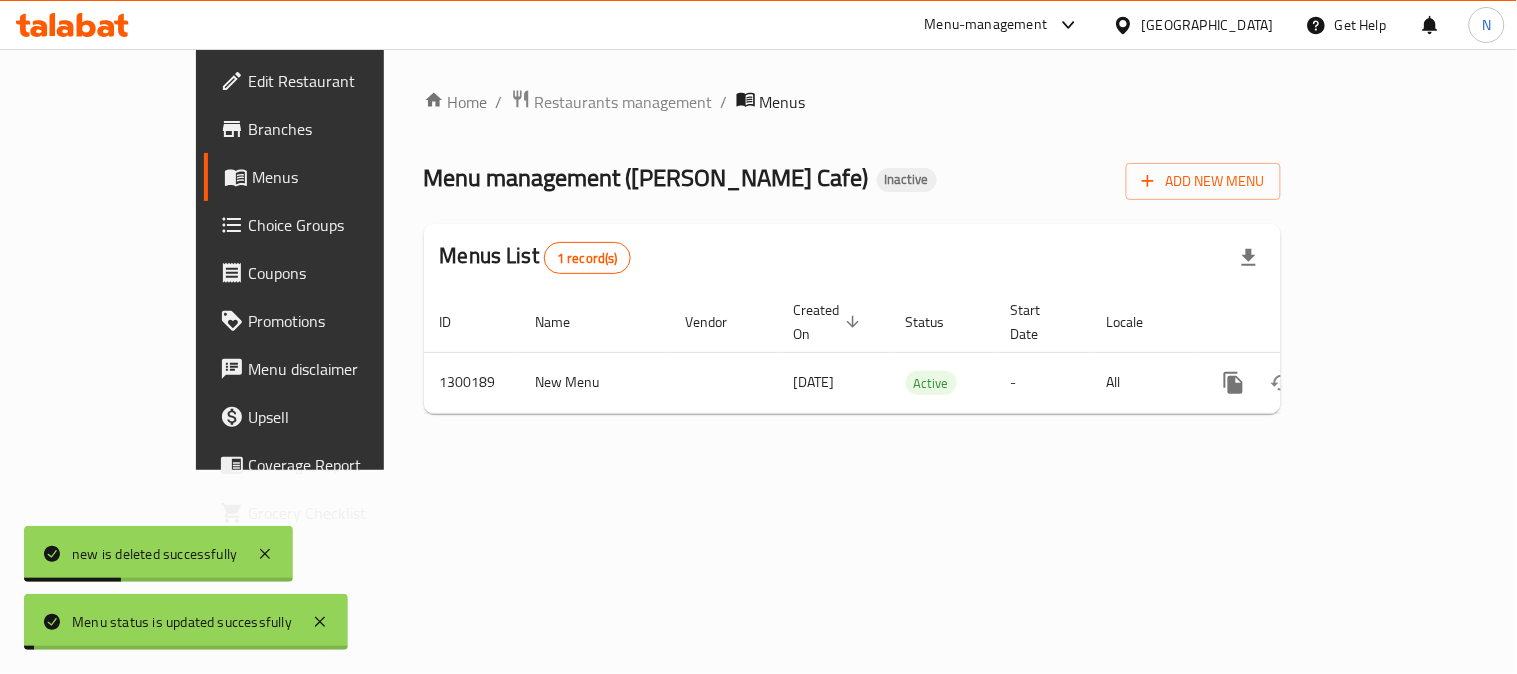click on "Home / Restaurants management / Menus Menu management ( [PERSON_NAME] Cafe )  Inactive Add New Menu Menus List   1 record(s) ID Name Vendor Created On sorted descending Status Start Date Locale Actions 1300189 New Menu [DATE] Active - All" at bounding box center [852, 259] 